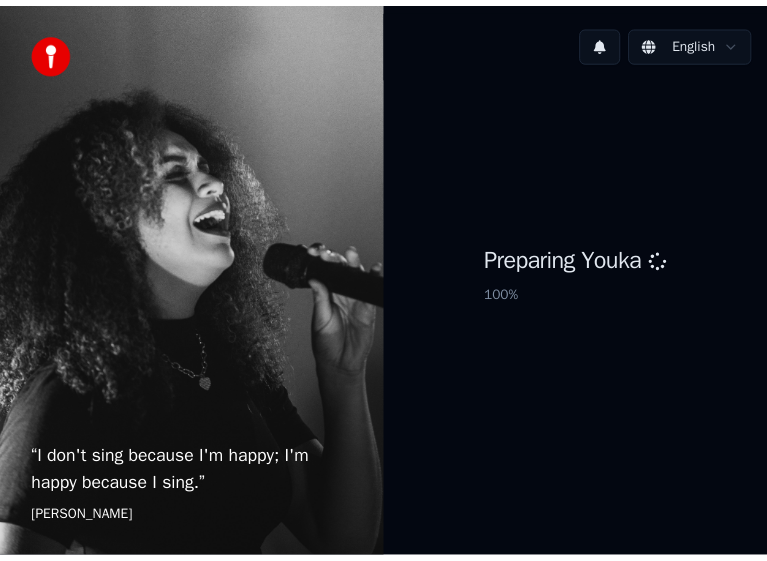 scroll, scrollTop: 0, scrollLeft: 0, axis: both 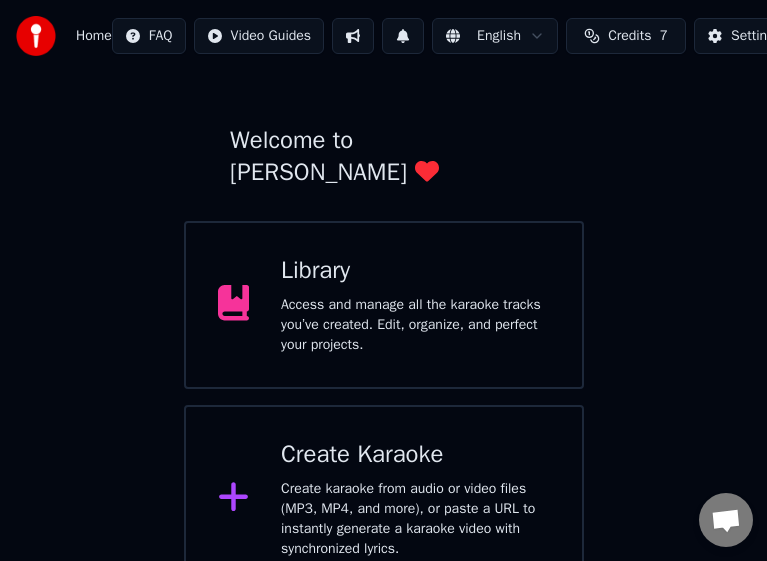 click on "Library Access and manage all the karaoke tracks you’ve created. Edit, organize, and perfect your projects." at bounding box center (384, 305) 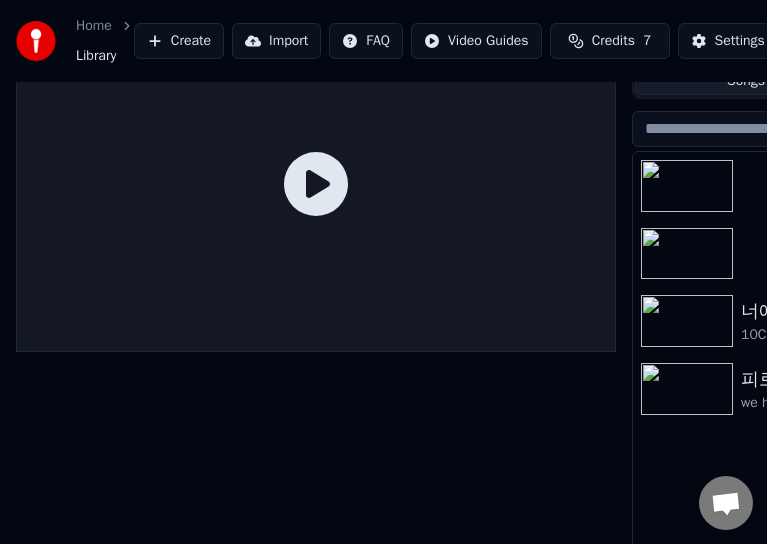 click at bounding box center (316, 184) 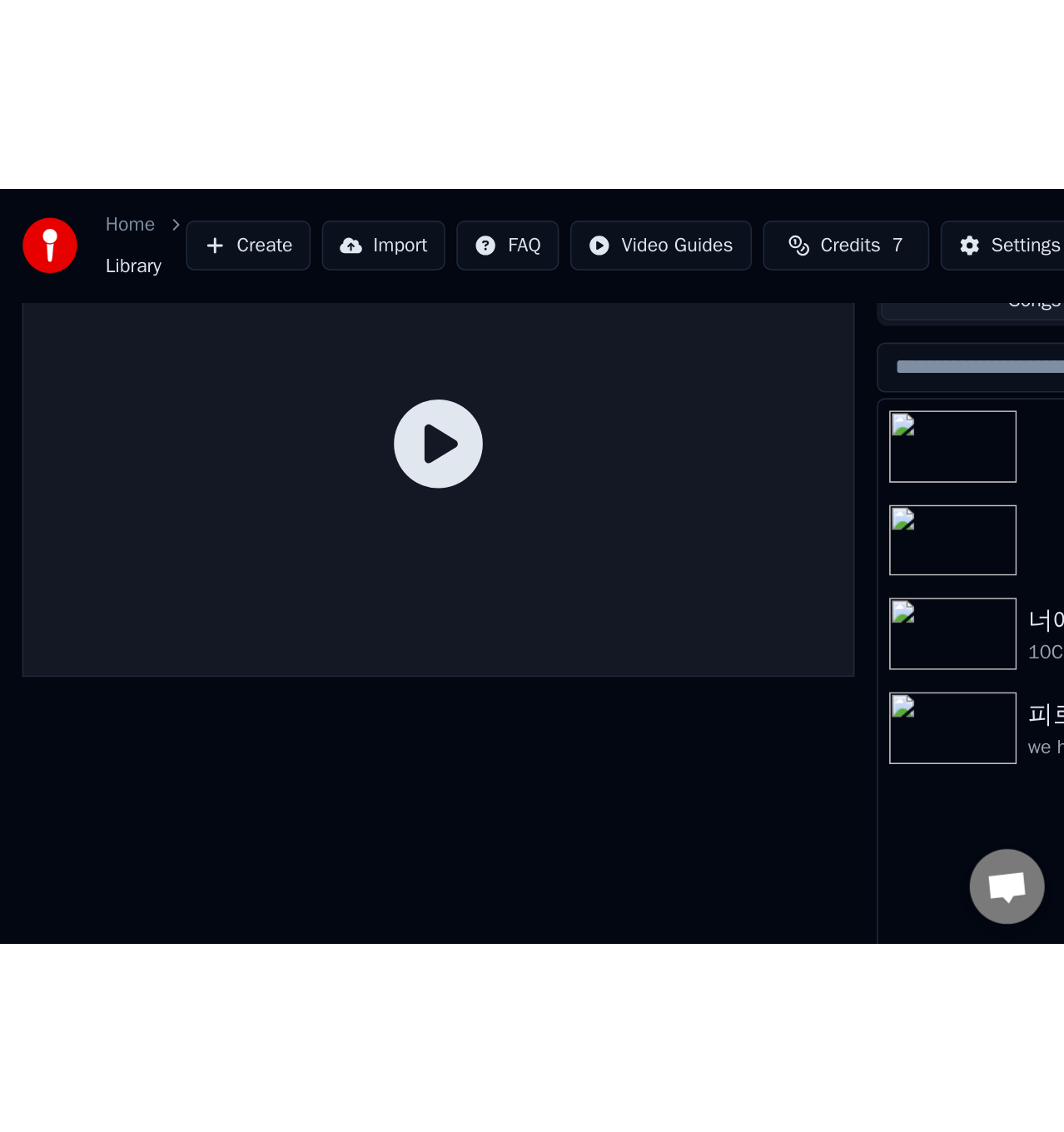 scroll, scrollTop: 0, scrollLeft: 0, axis: both 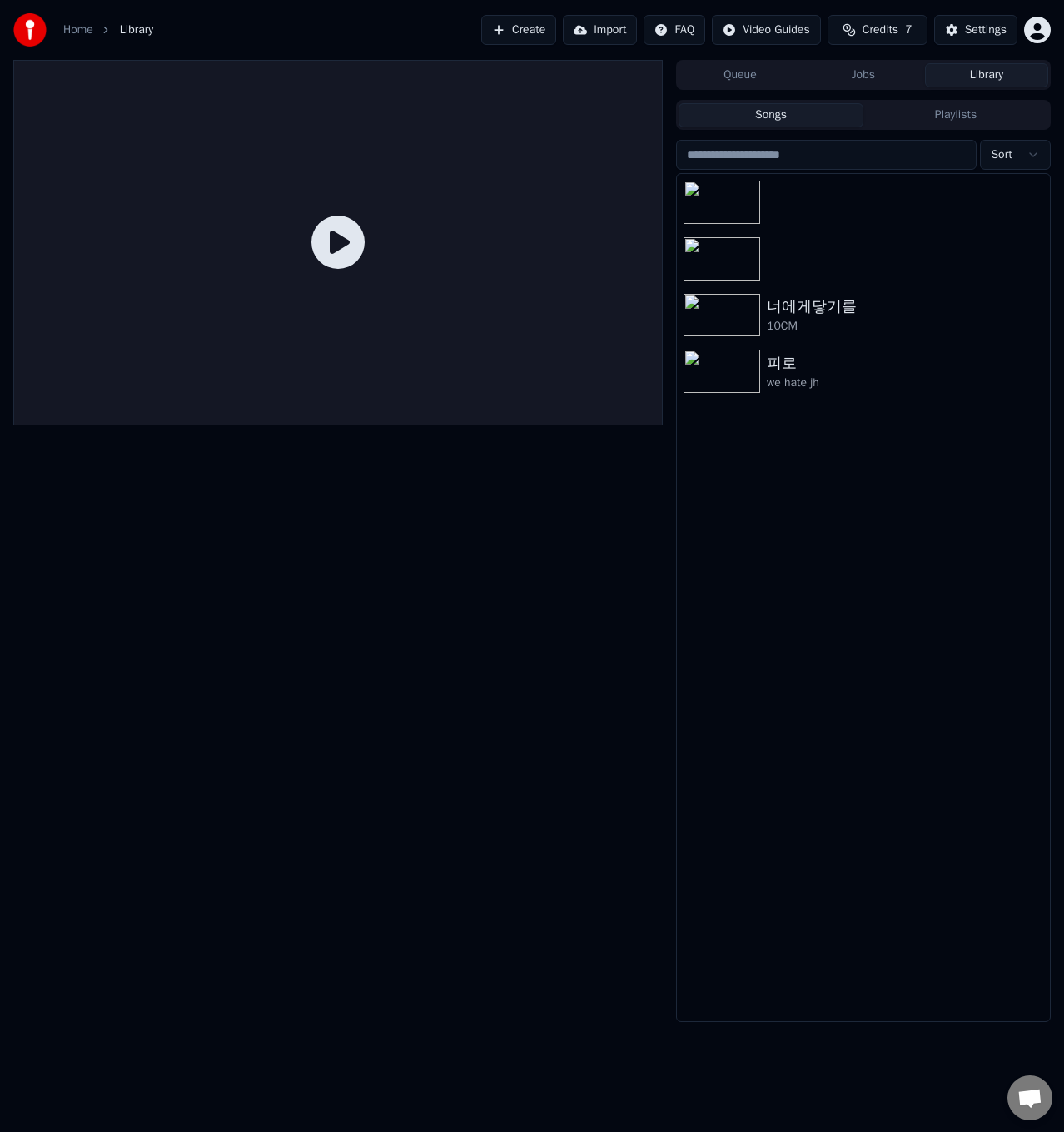 click at bounding box center [338, 541] 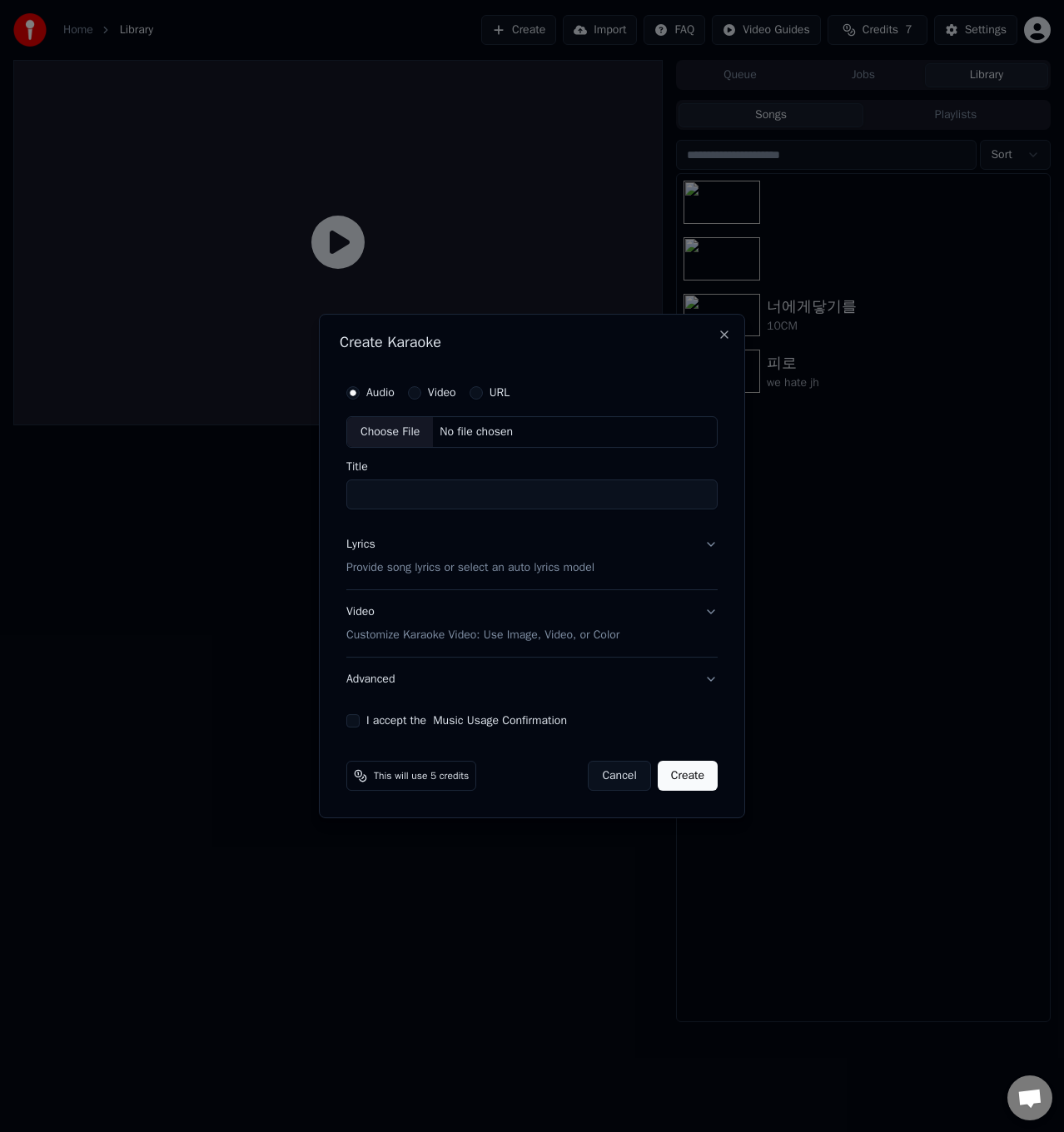 click on "Video" at bounding box center (432, 393) 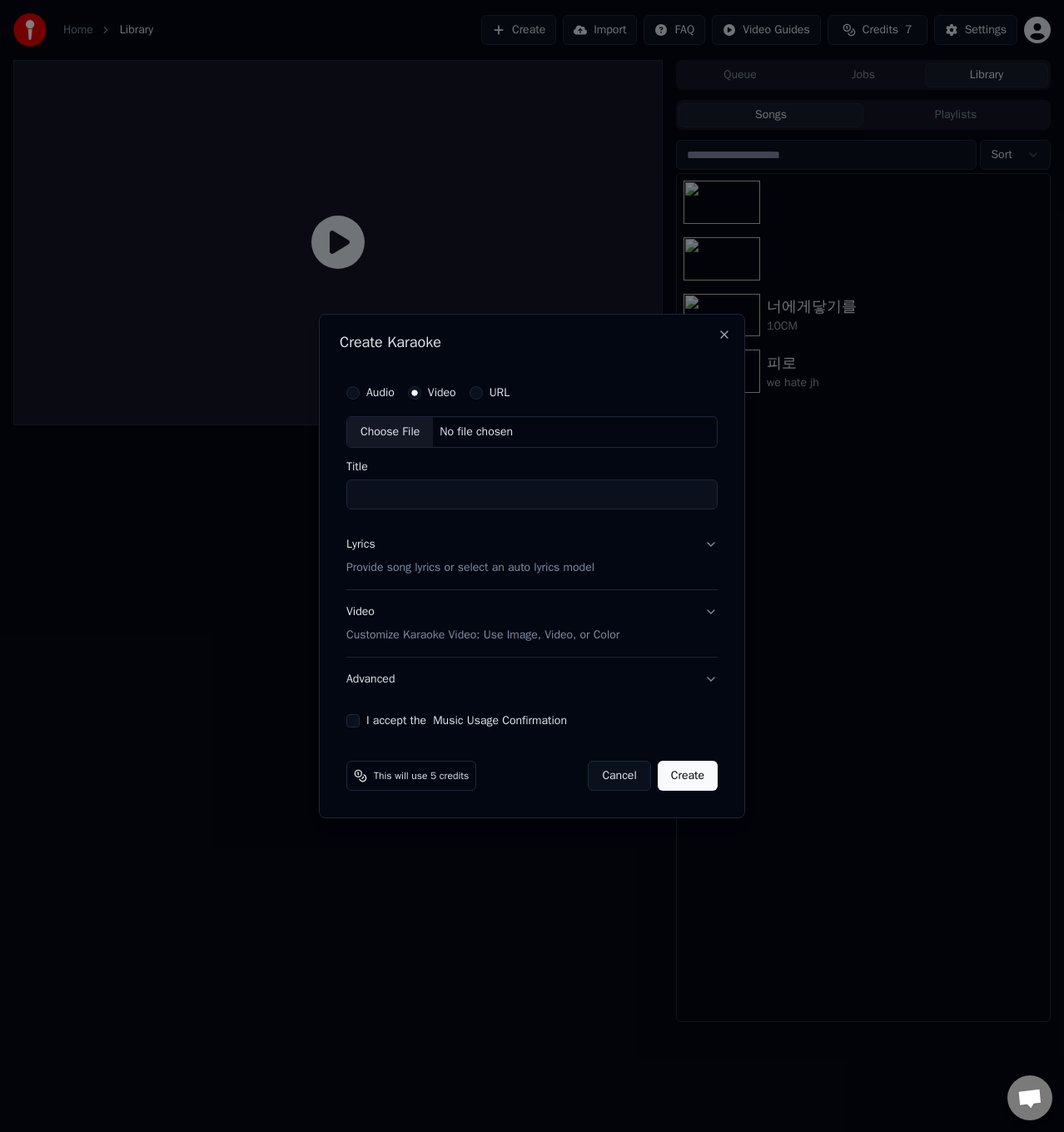 click on "Choose File" at bounding box center [390, 432] 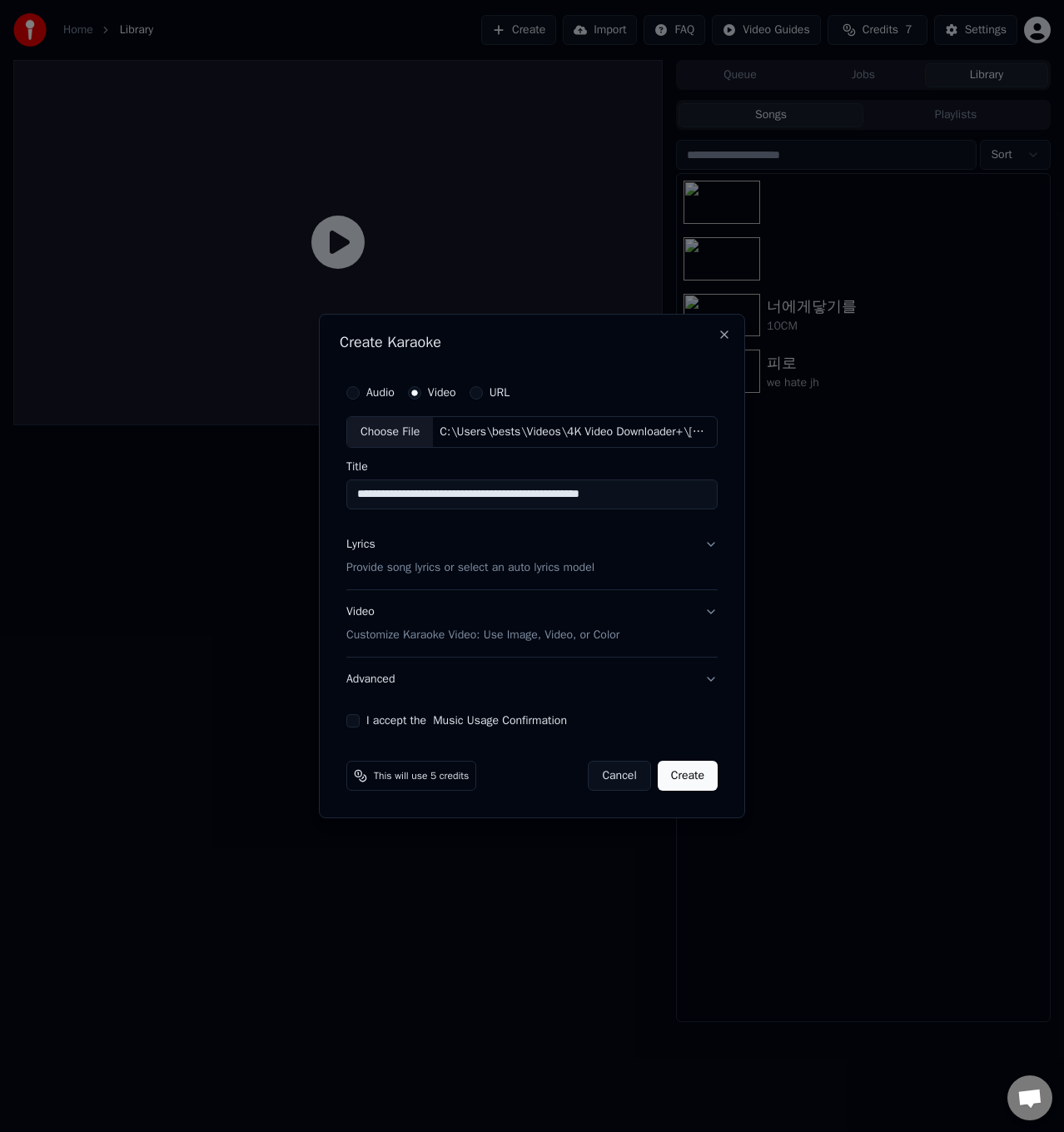 drag, startPoint x: 706, startPoint y: 494, endPoint x: 188, endPoint y: 481, distance: 518.1631 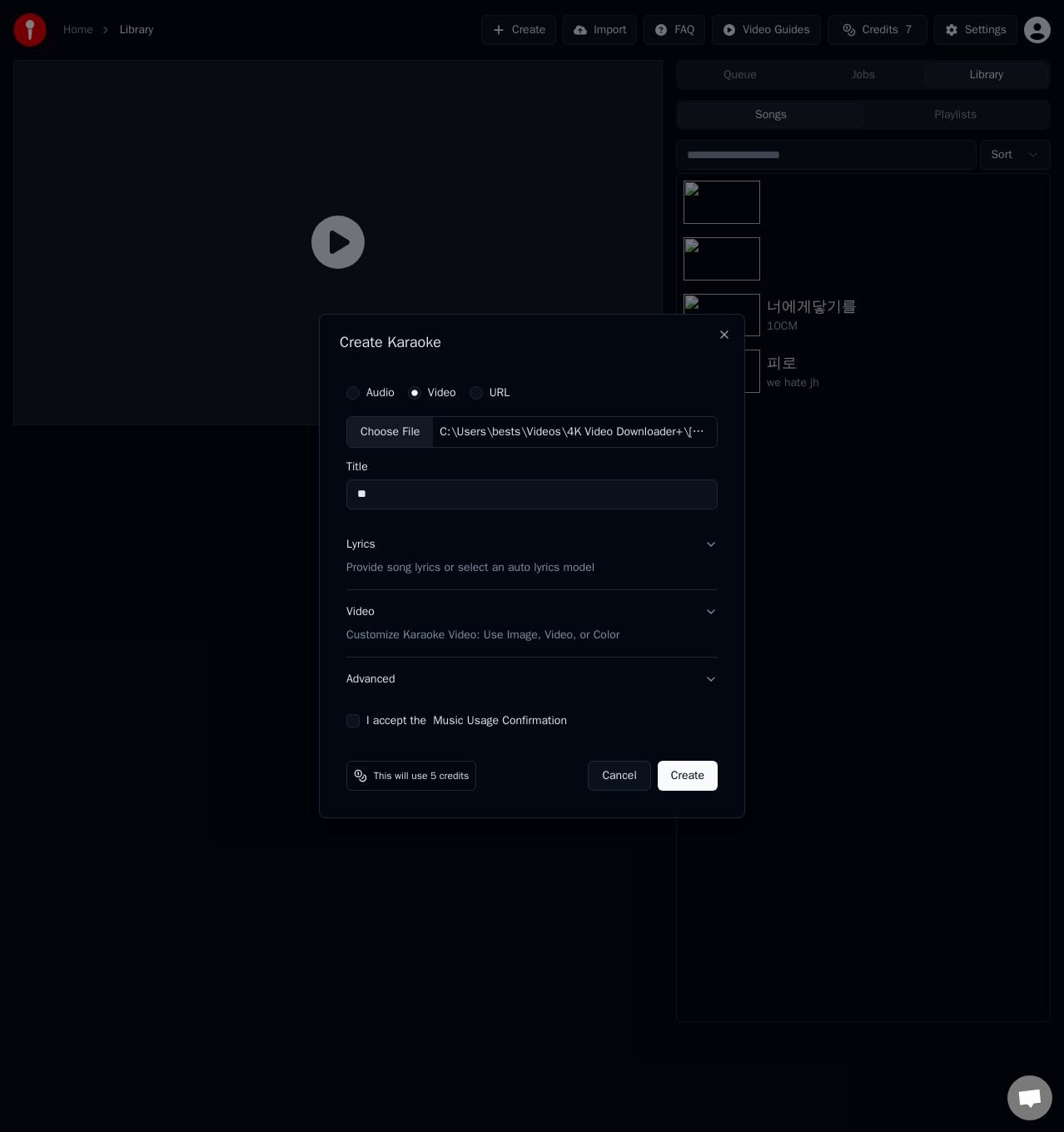 type on "*" 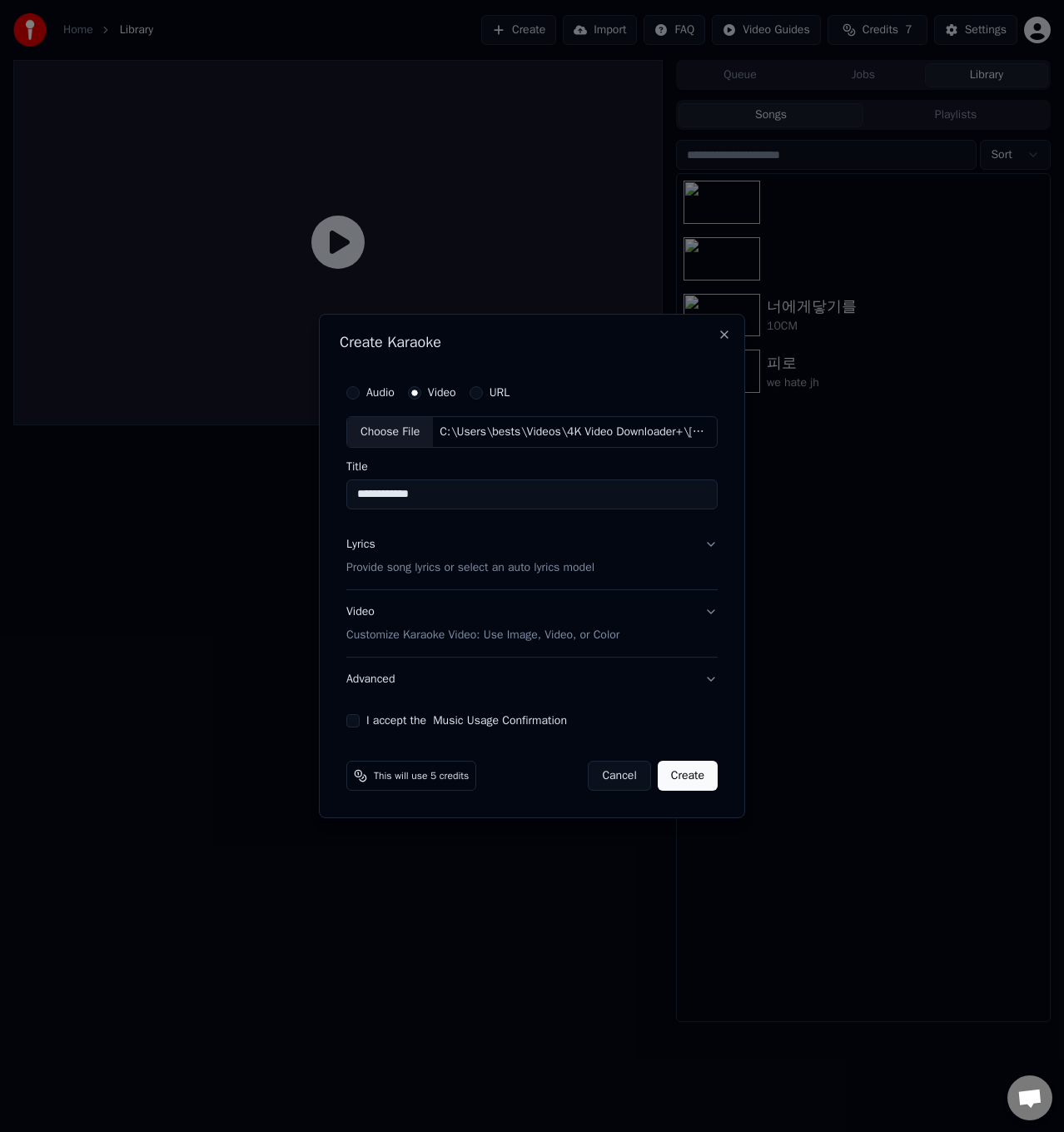 type on "**********" 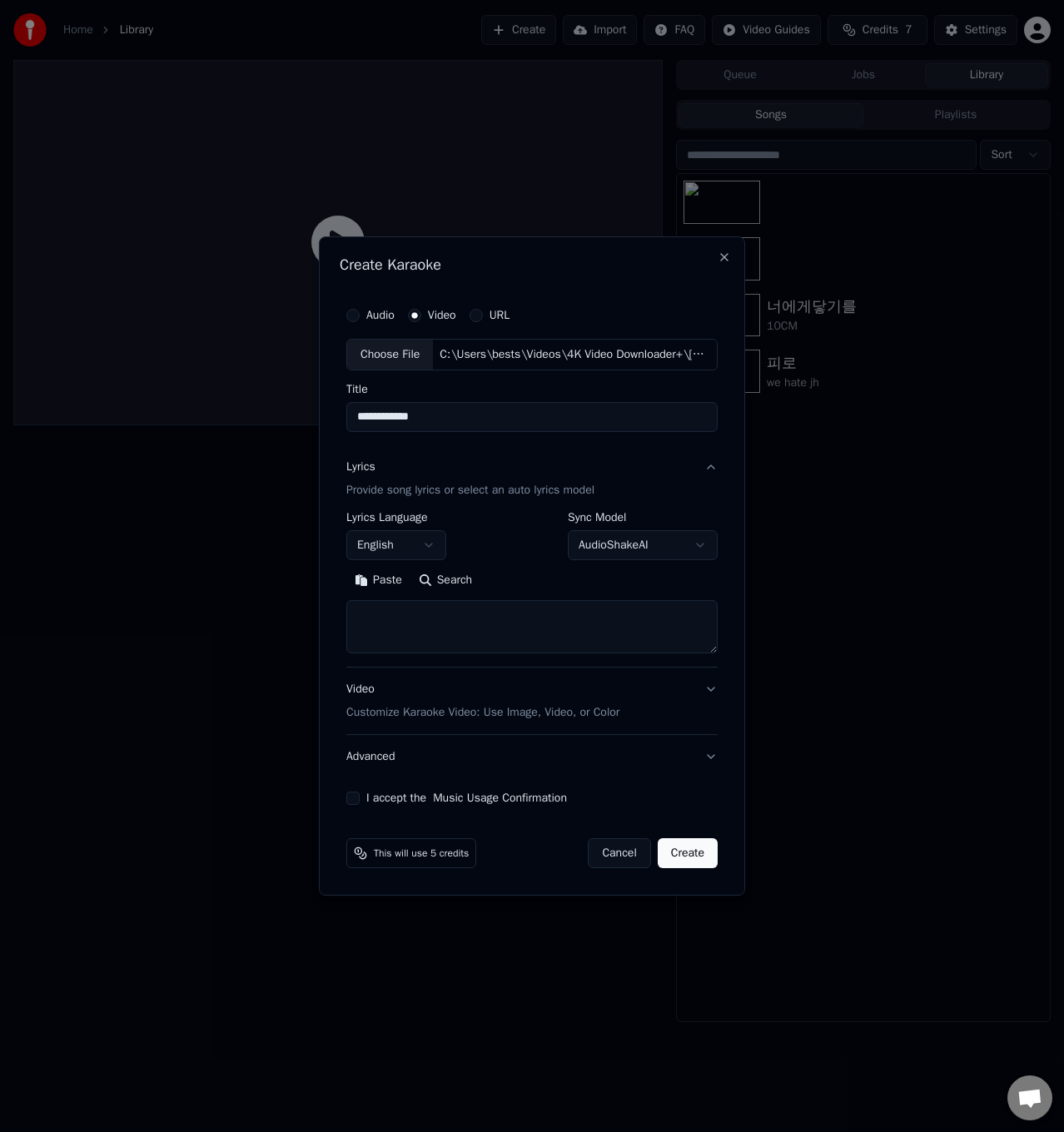 click on "Video Customize Karaoke Video: Use Image, Video, or Color" at bounding box center (483, 701) 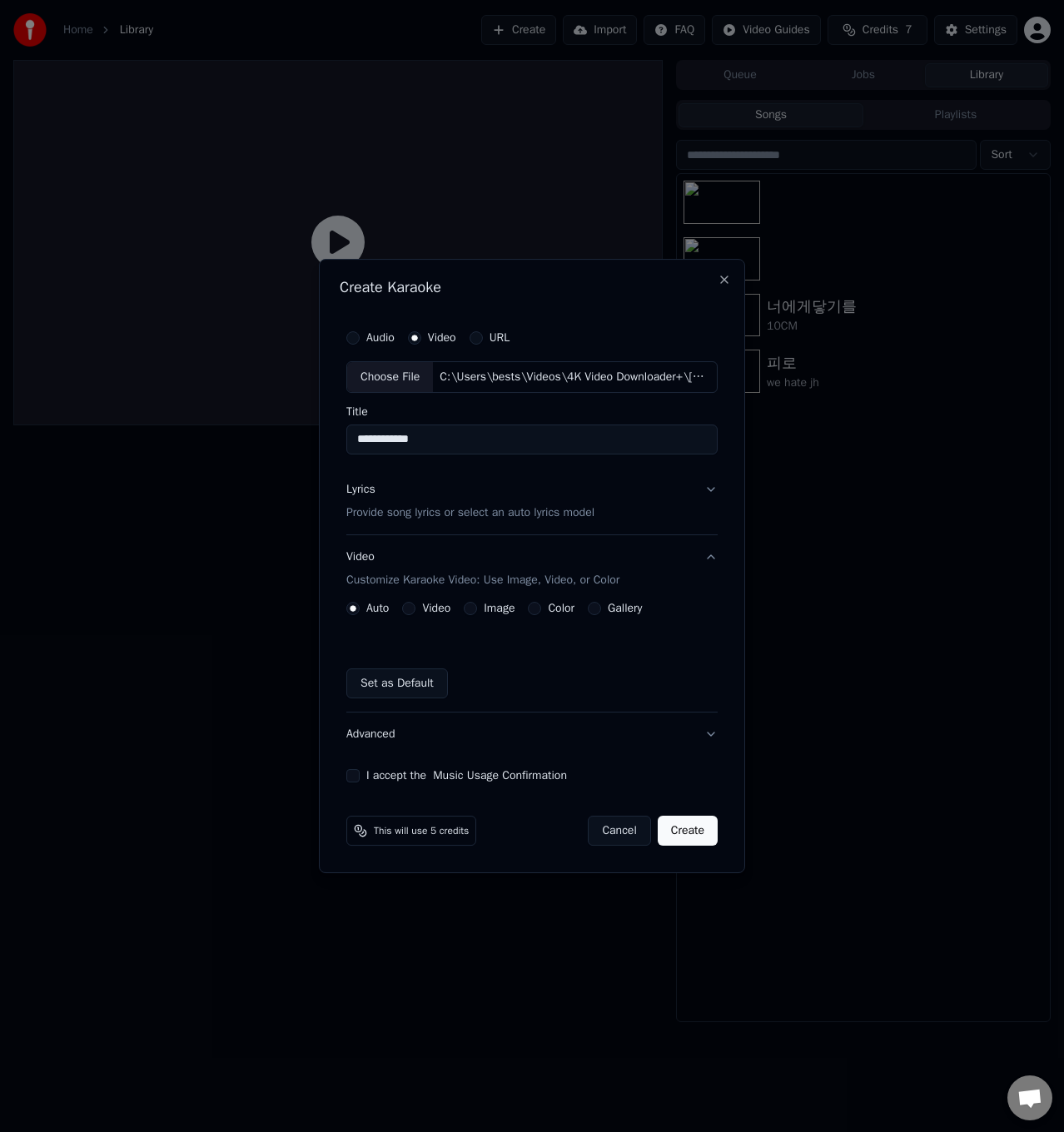 click on "Video" at bounding box center [426, 608] 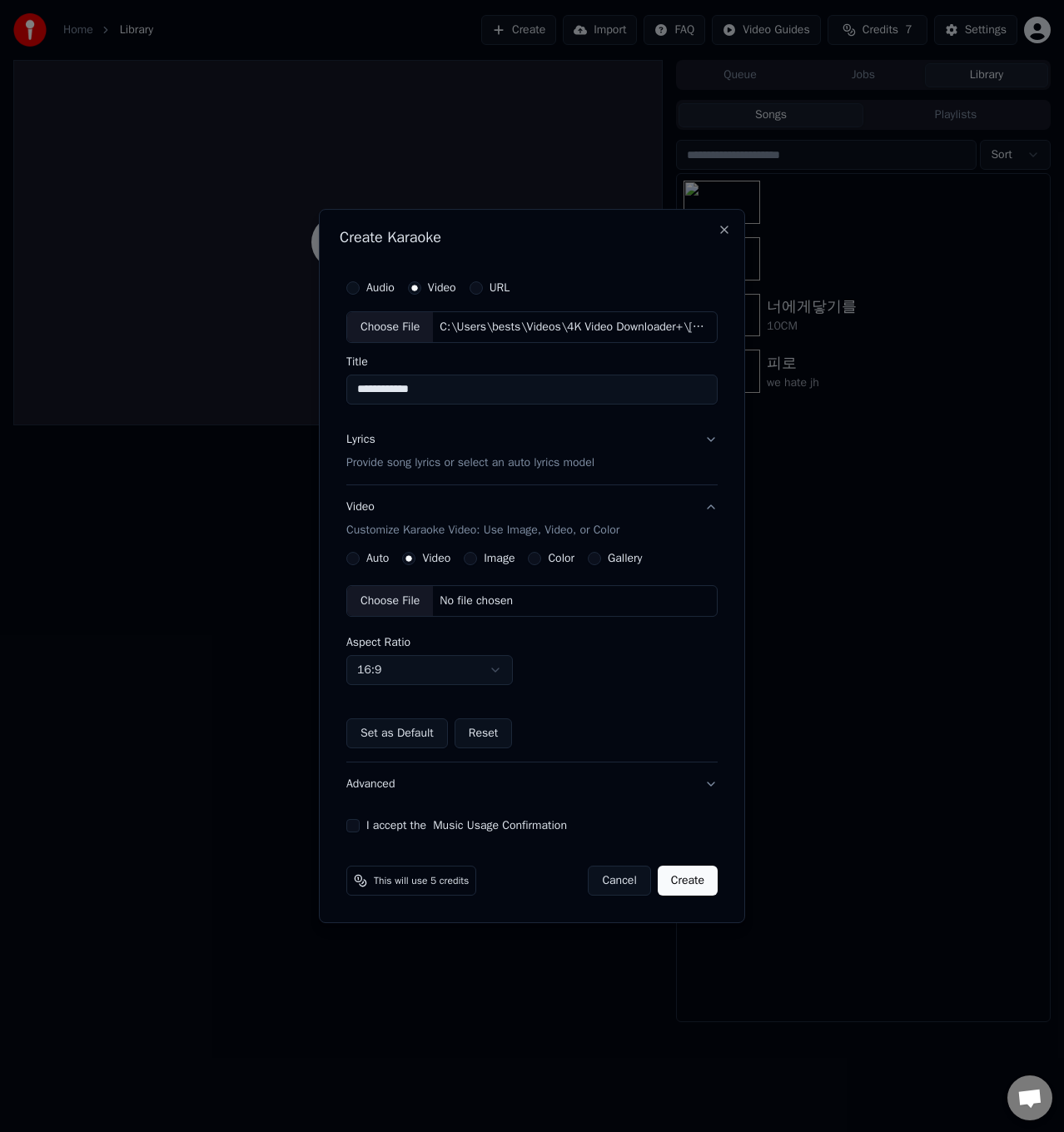 click on "Choose File No file chosen Aspect Ratio 16:9 **** **** *** *** ***" at bounding box center [532, 635] 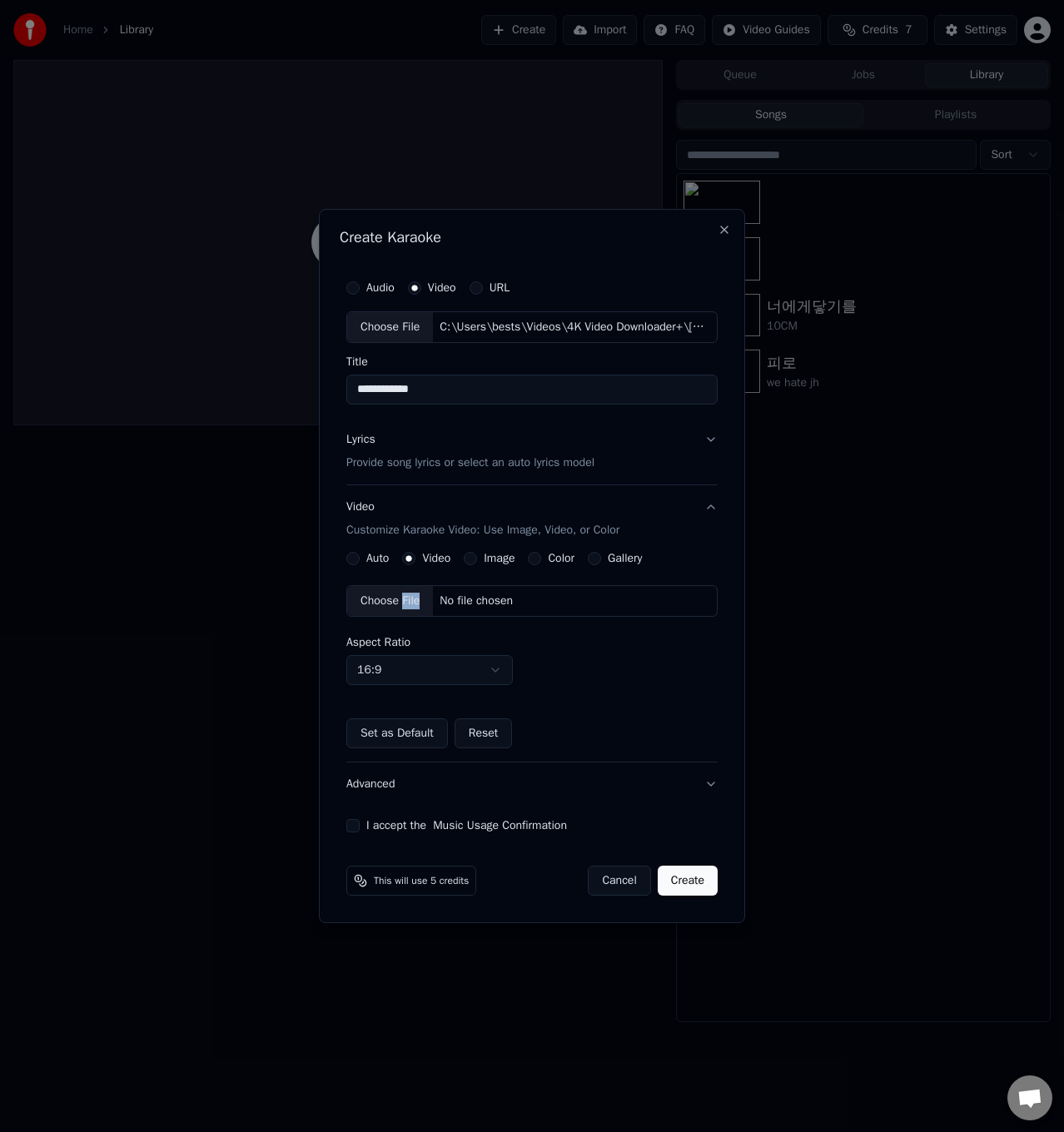 click on "Choose File No file chosen Aspect Ratio 16:9 **** **** *** *** ***" at bounding box center (532, 635) 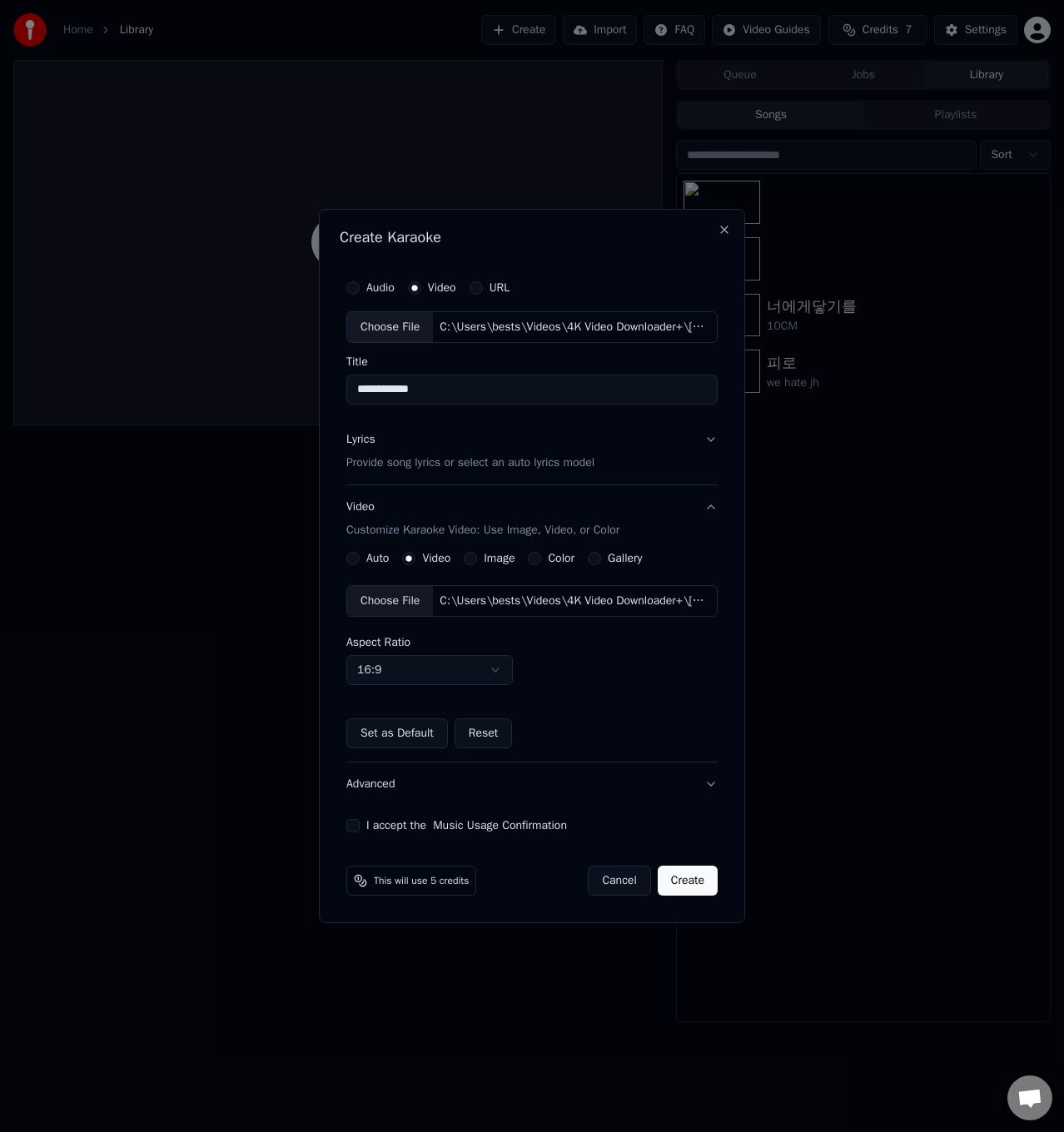 click on "Auto Video Image Color Gallery Choose File C:\Users\bests\Videos\4K Video Downloader+\[MV] 일기예보 (Weather Forecast) - 인형의 꿈 (A doll's dream).mp4 Aspect Ratio 16:9 **** **** *** *** *** Set as Default Reset" at bounding box center [532, 650] 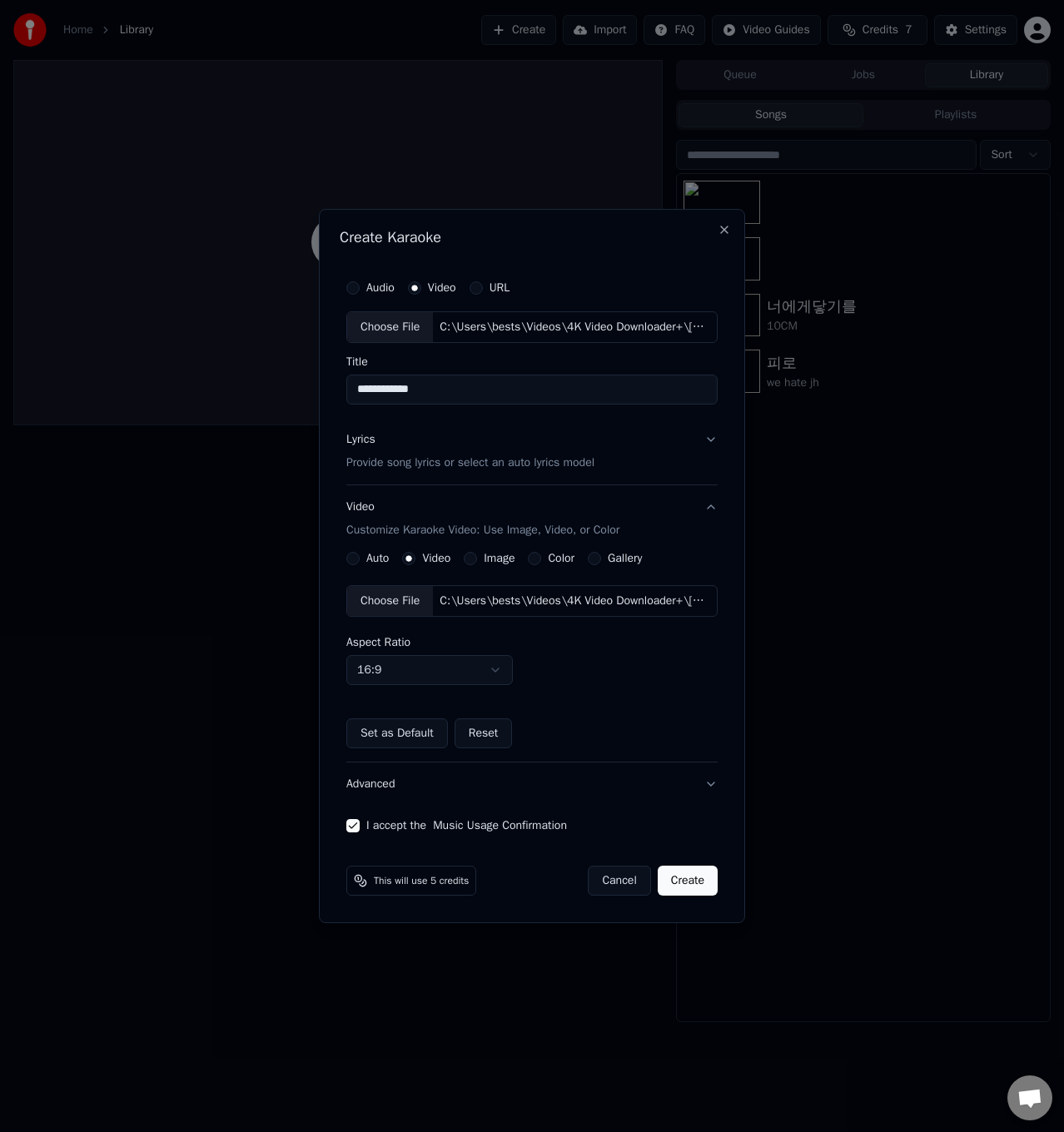 click on "Create" at bounding box center [688, 881] 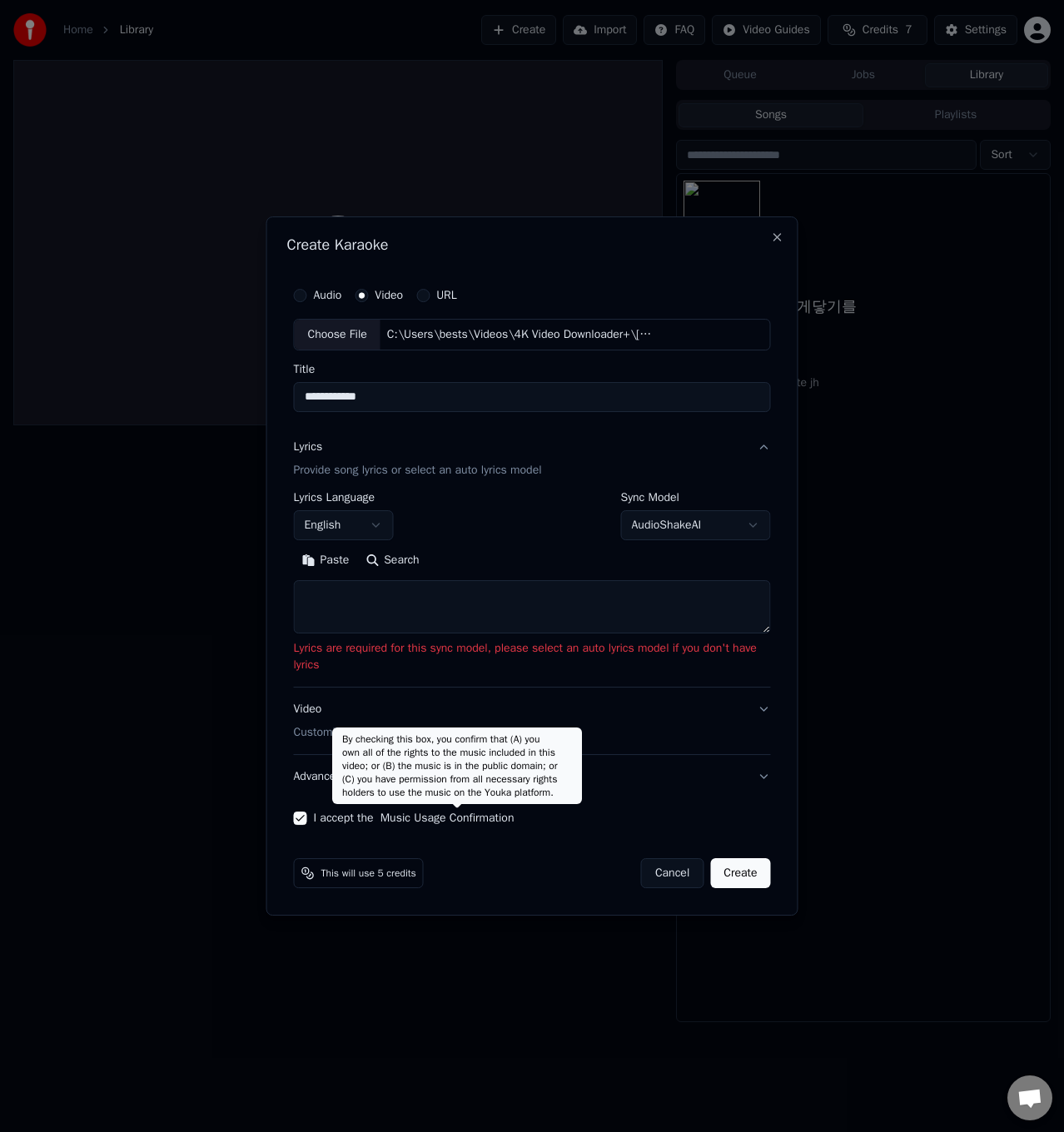 click on "This will use 5 credits Cancel Create" at bounding box center (532, 873) 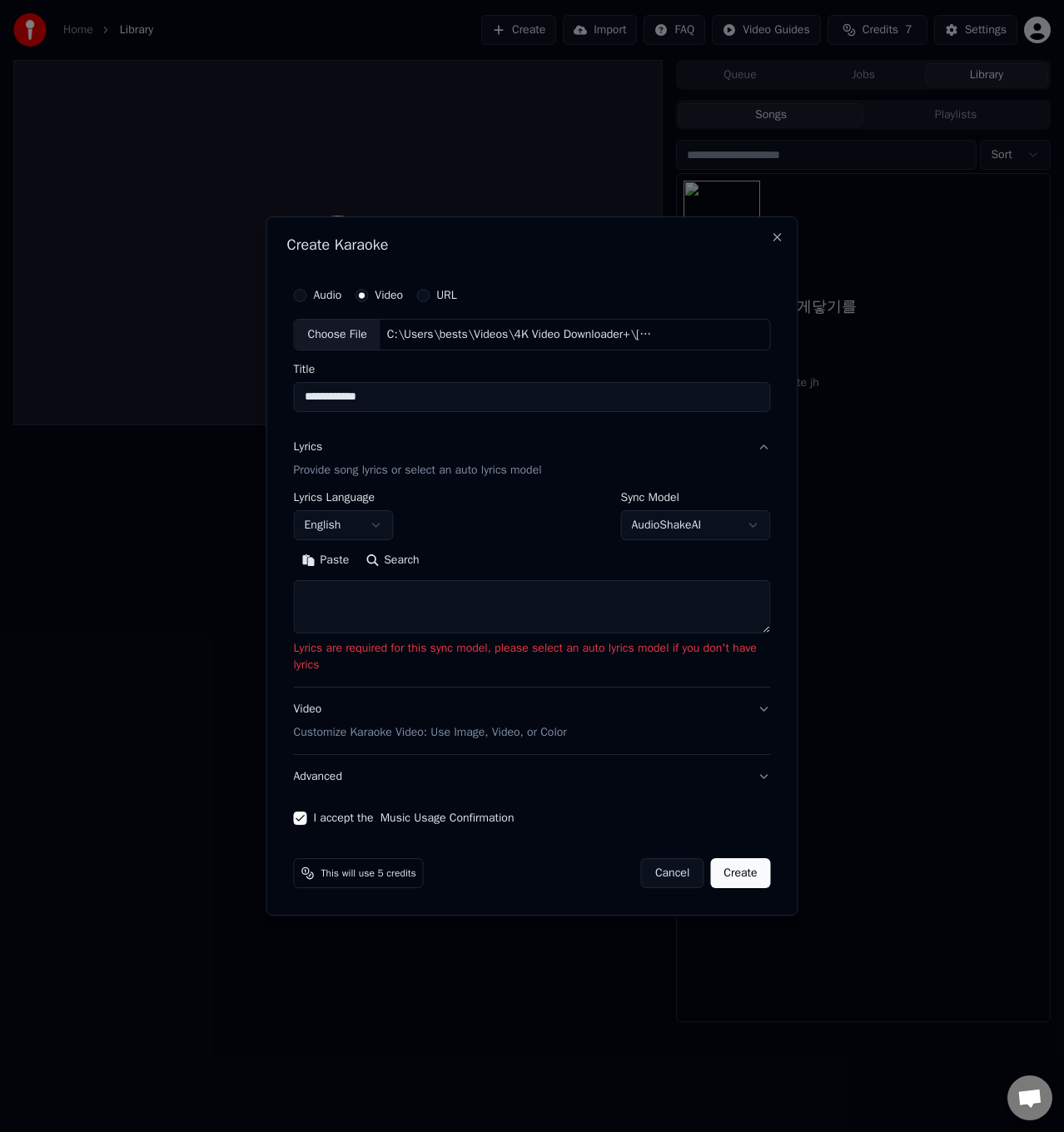 click on "Sync Model" at bounding box center (696, 498) 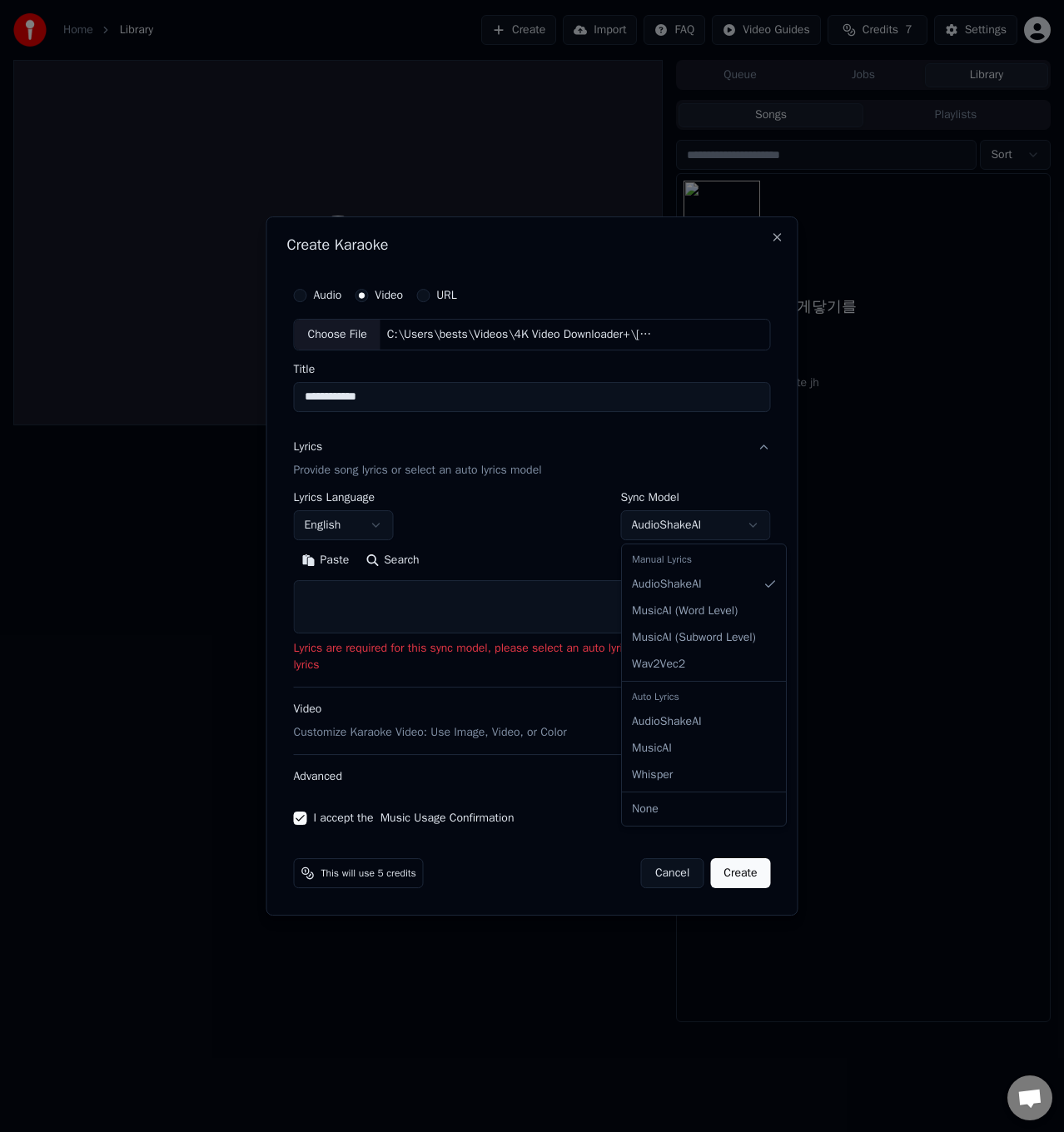 click on "**********" at bounding box center (532, 566) 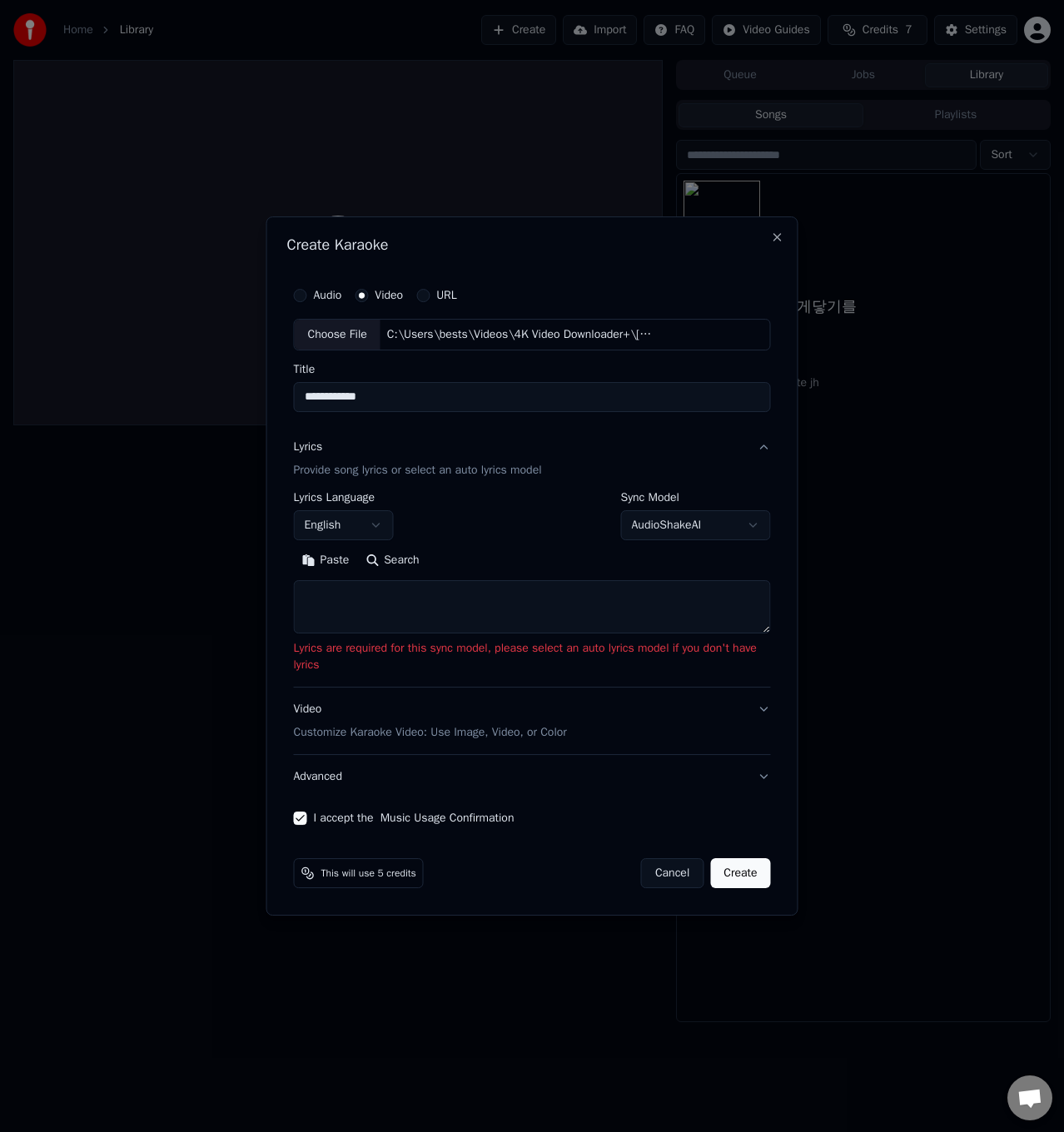 click on "**********" at bounding box center (532, 566) 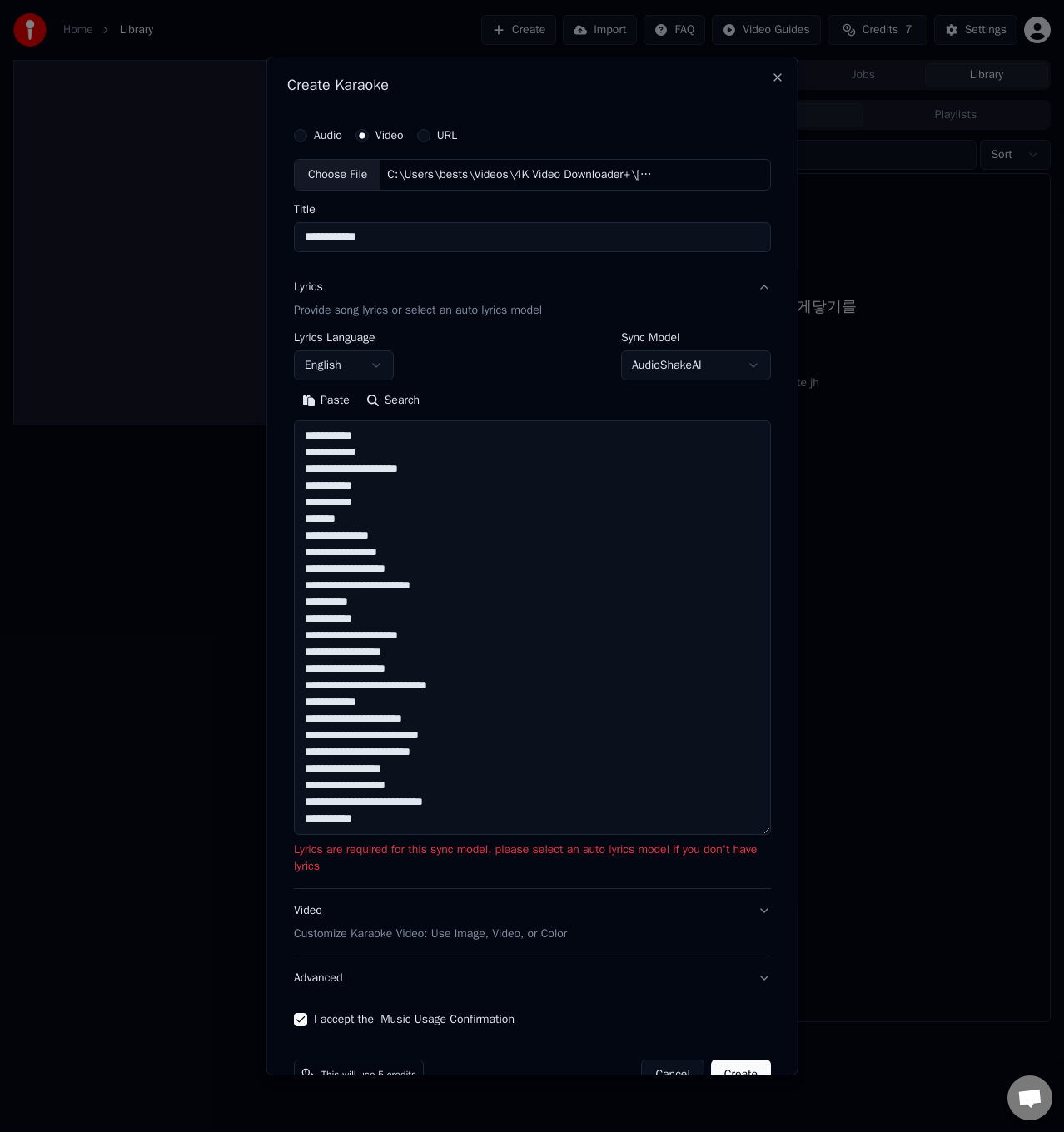 scroll, scrollTop: 353, scrollLeft: 0, axis: vertical 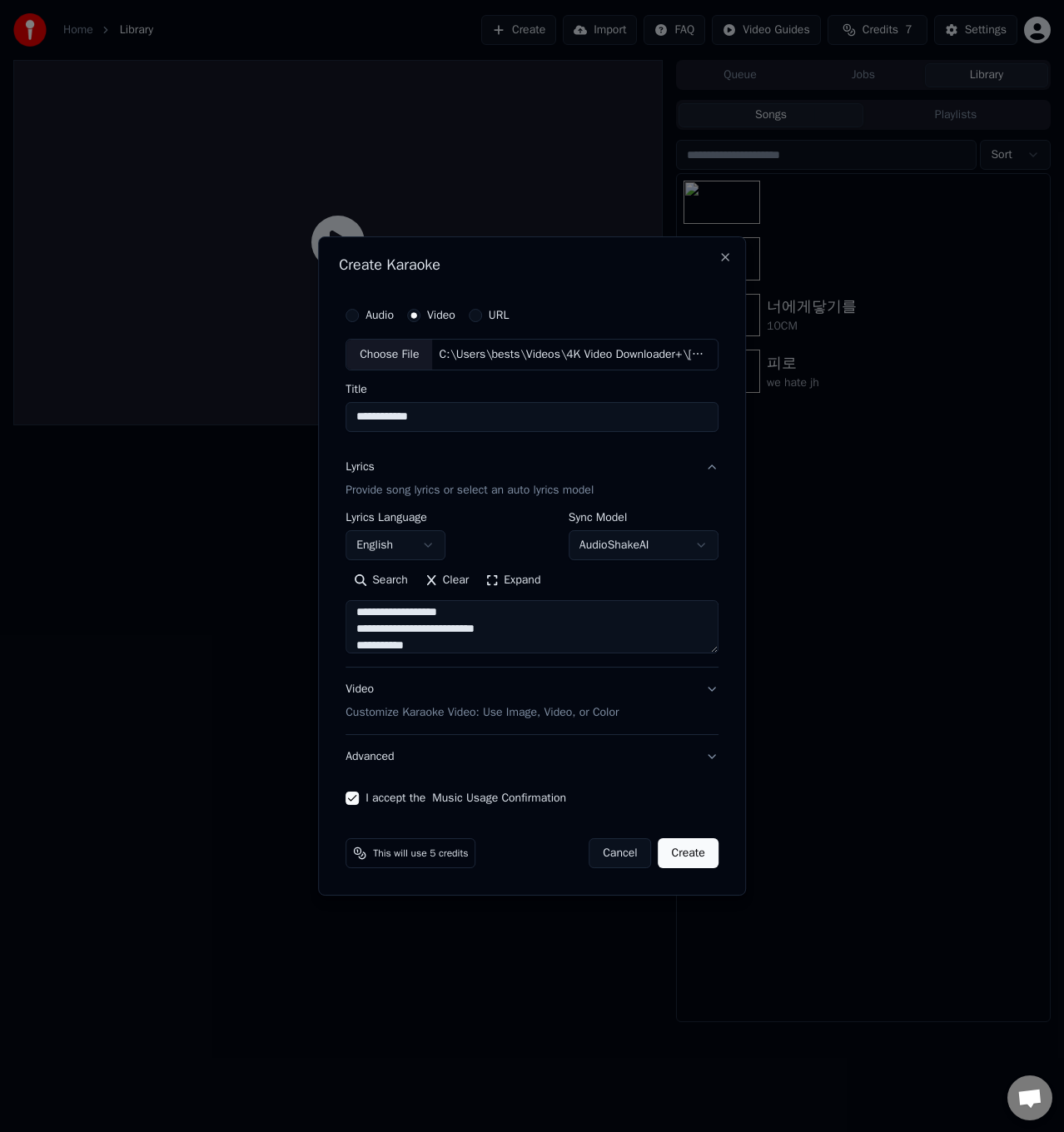 type on "**********" 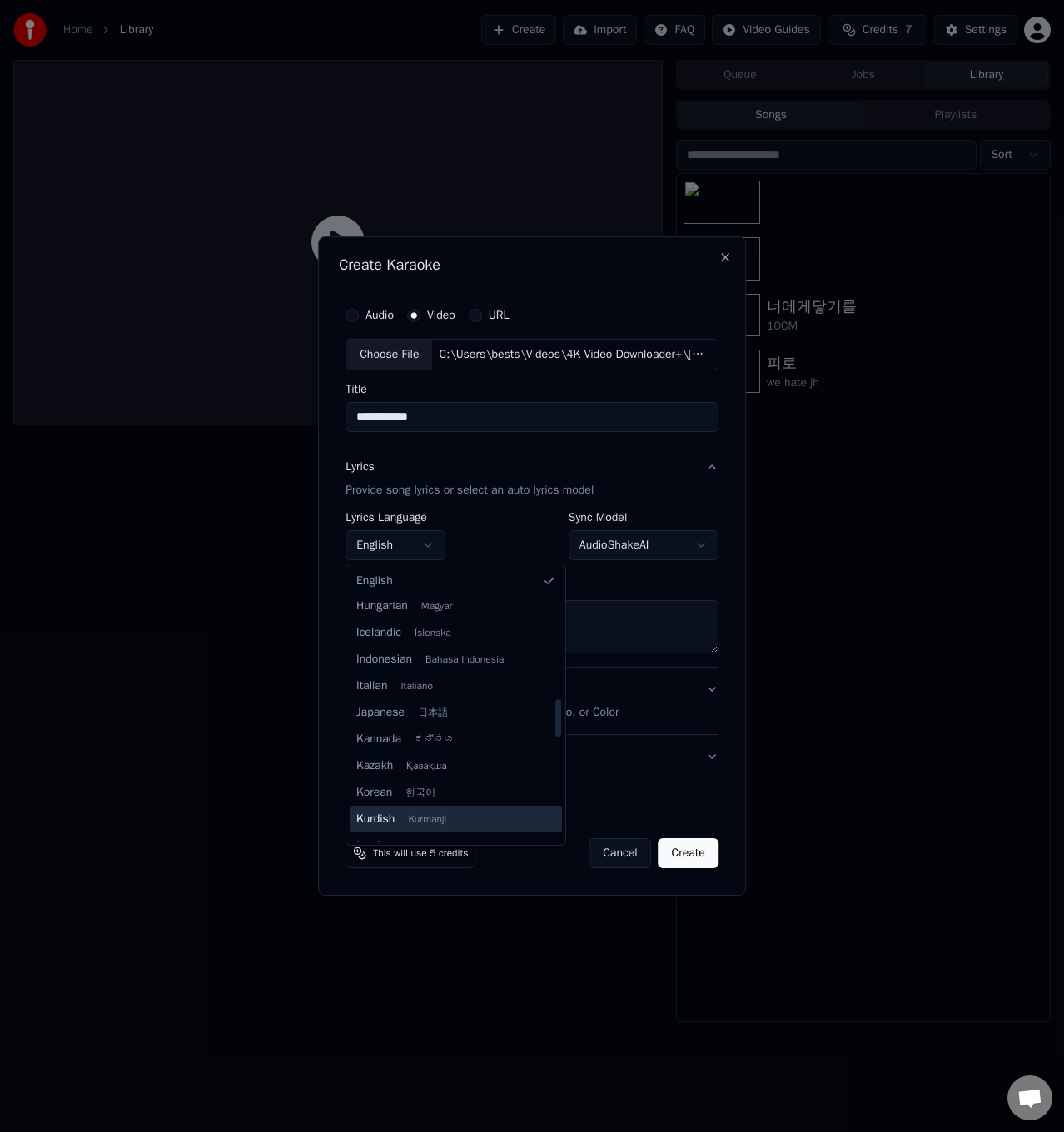 scroll, scrollTop: 666, scrollLeft: 0, axis: vertical 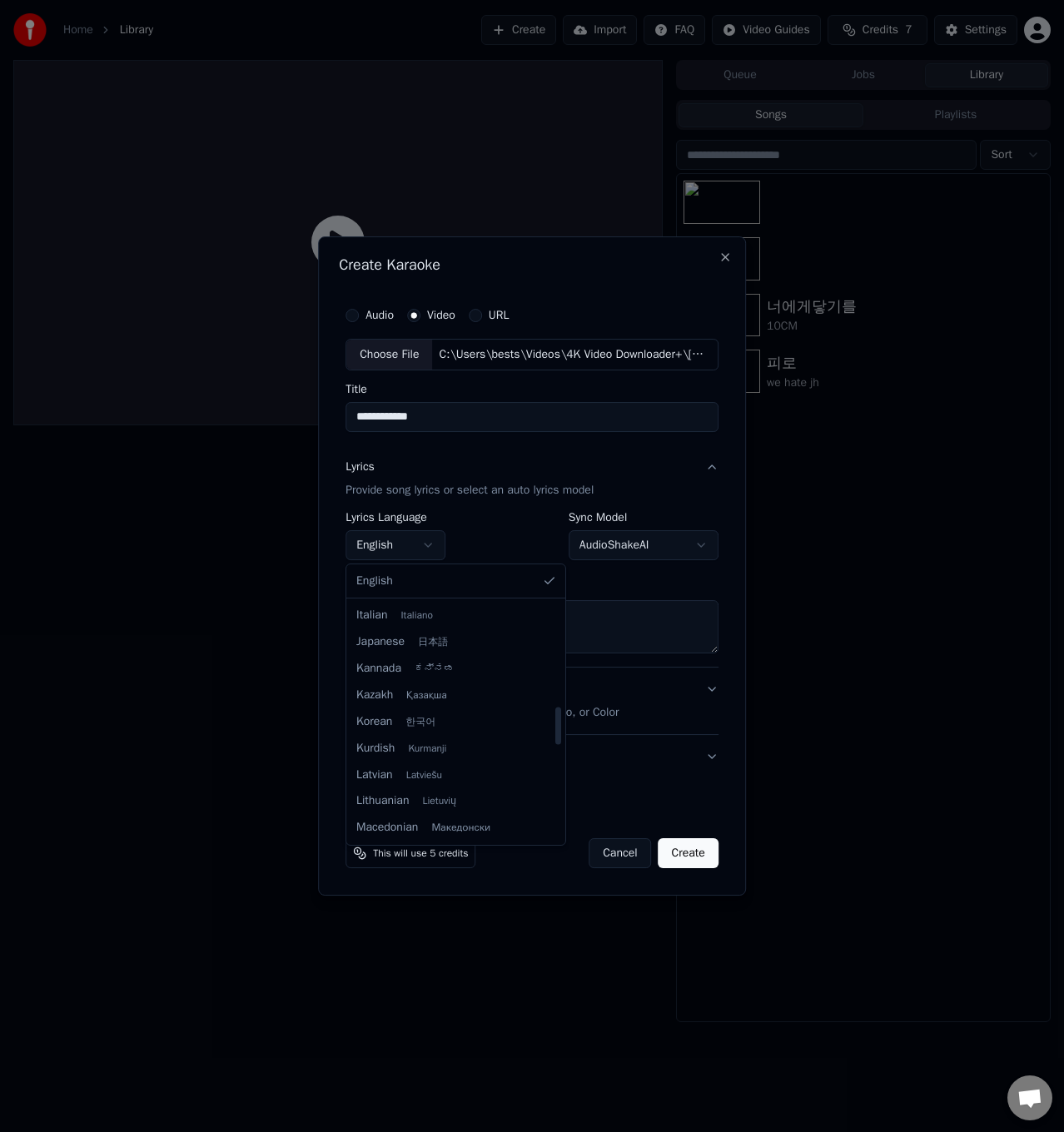 select on "**" 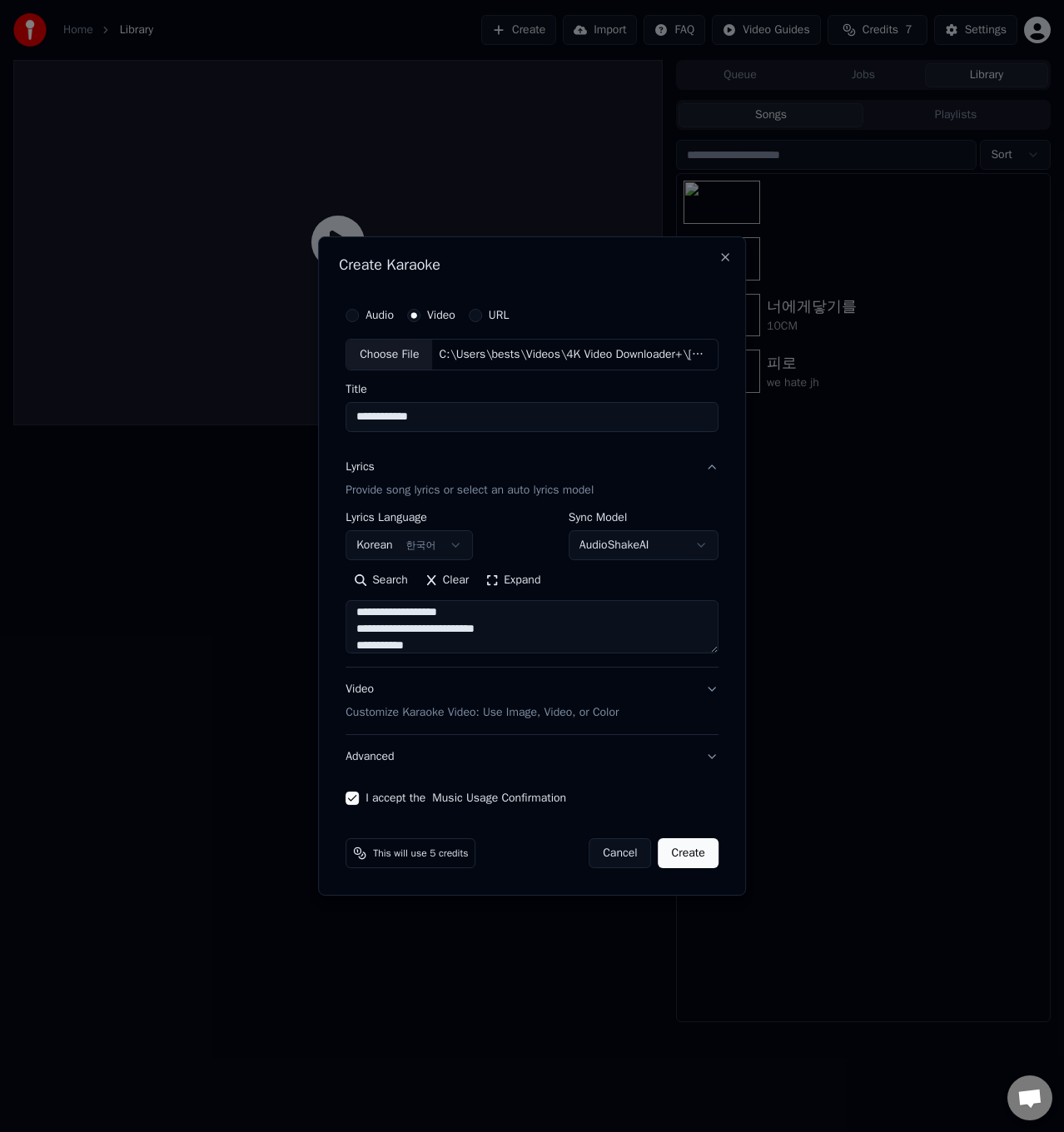 click on "**********" at bounding box center (532, 627) 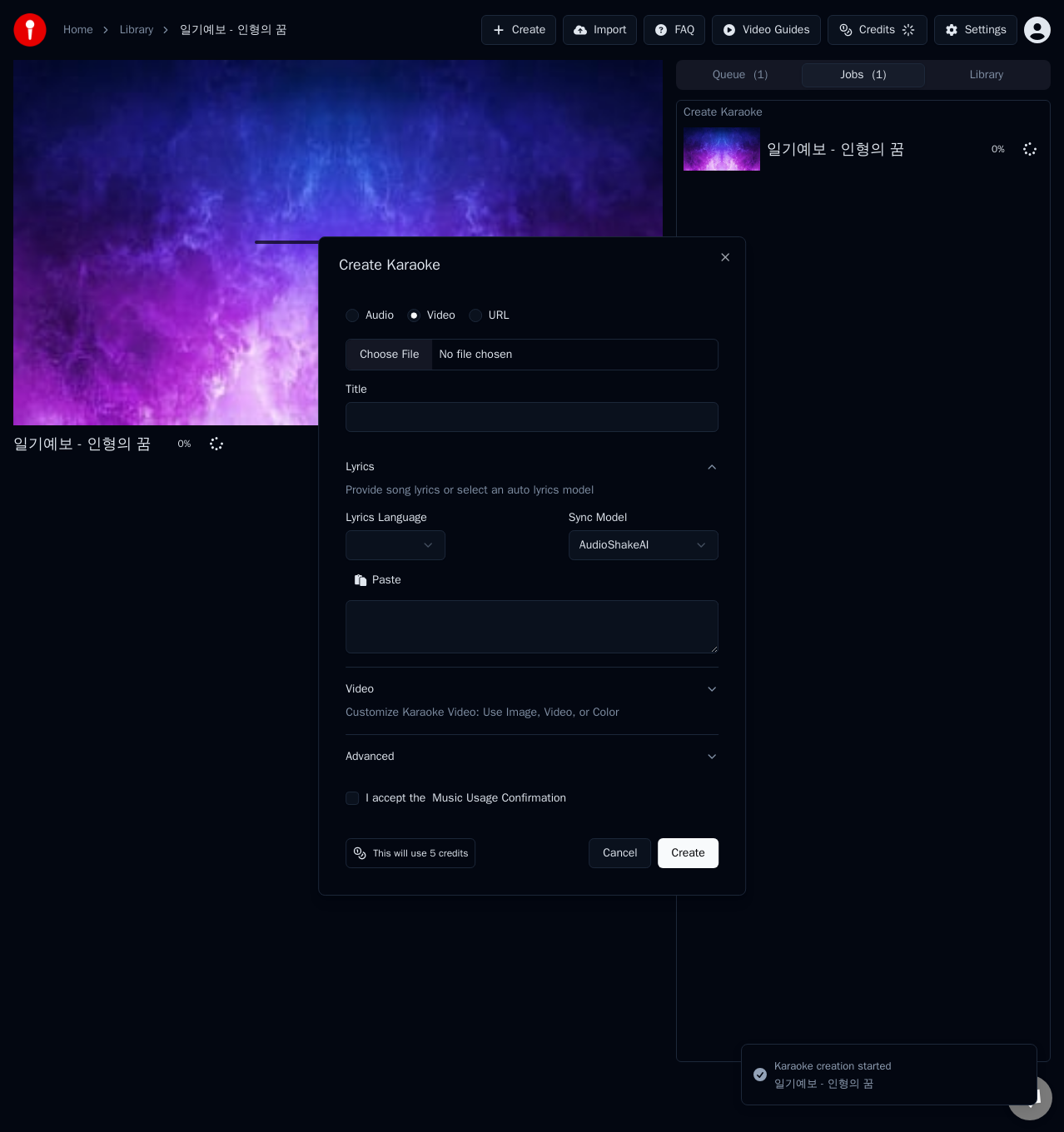 scroll, scrollTop: 0, scrollLeft: 0, axis: both 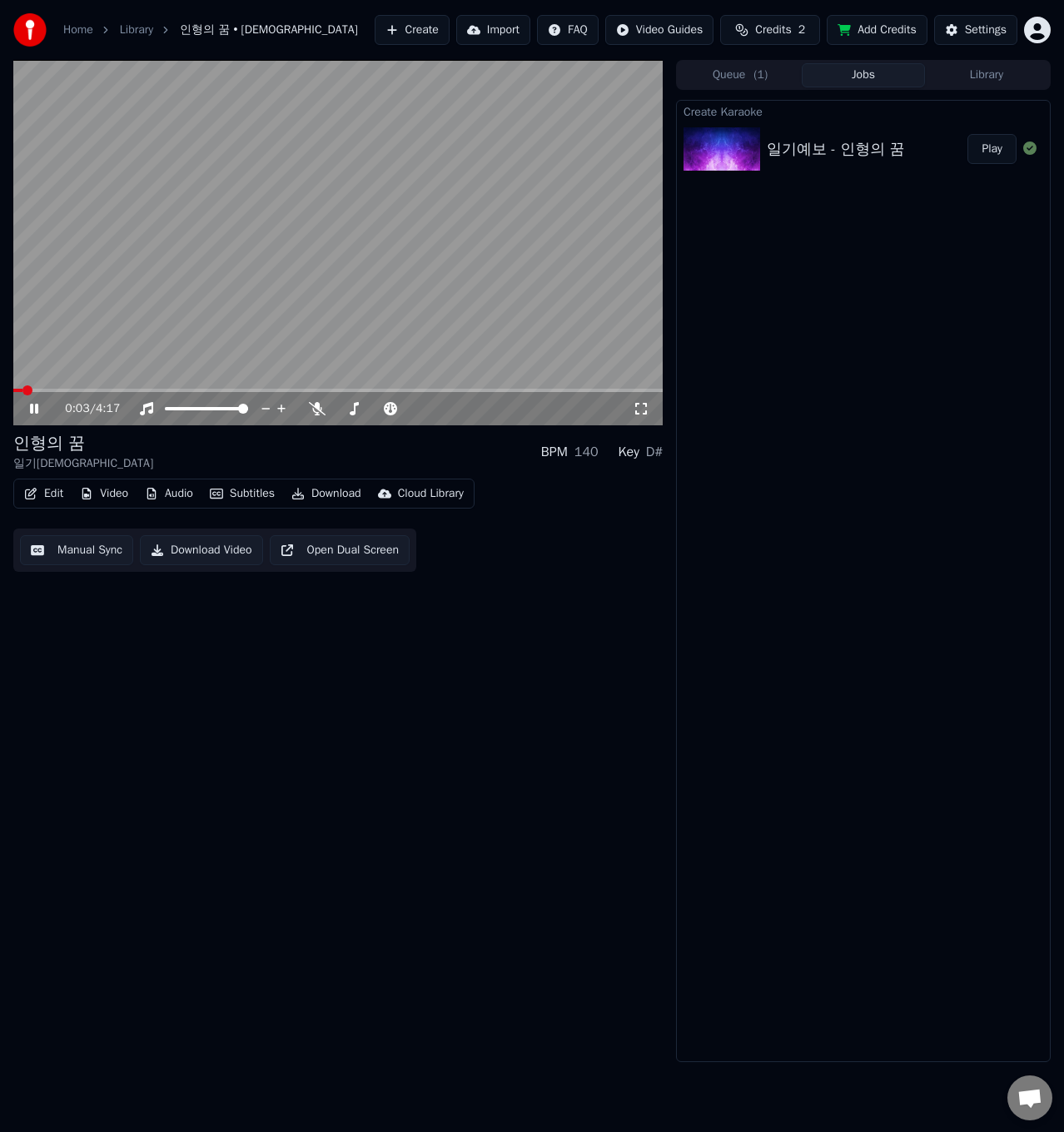 click at bounding box center (338, 242) 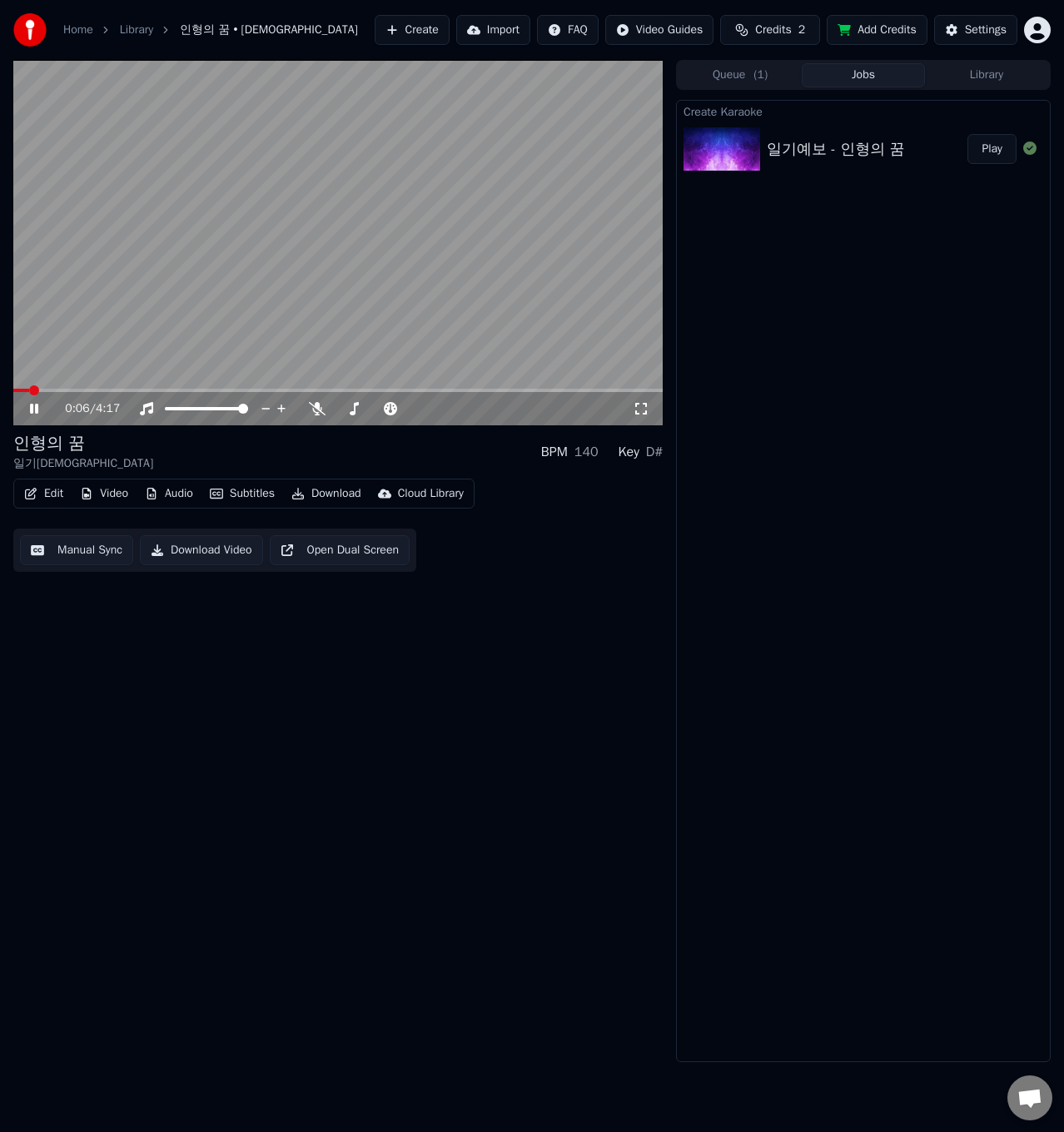 click on "Manual Sync" at bounding box center (77, 550) 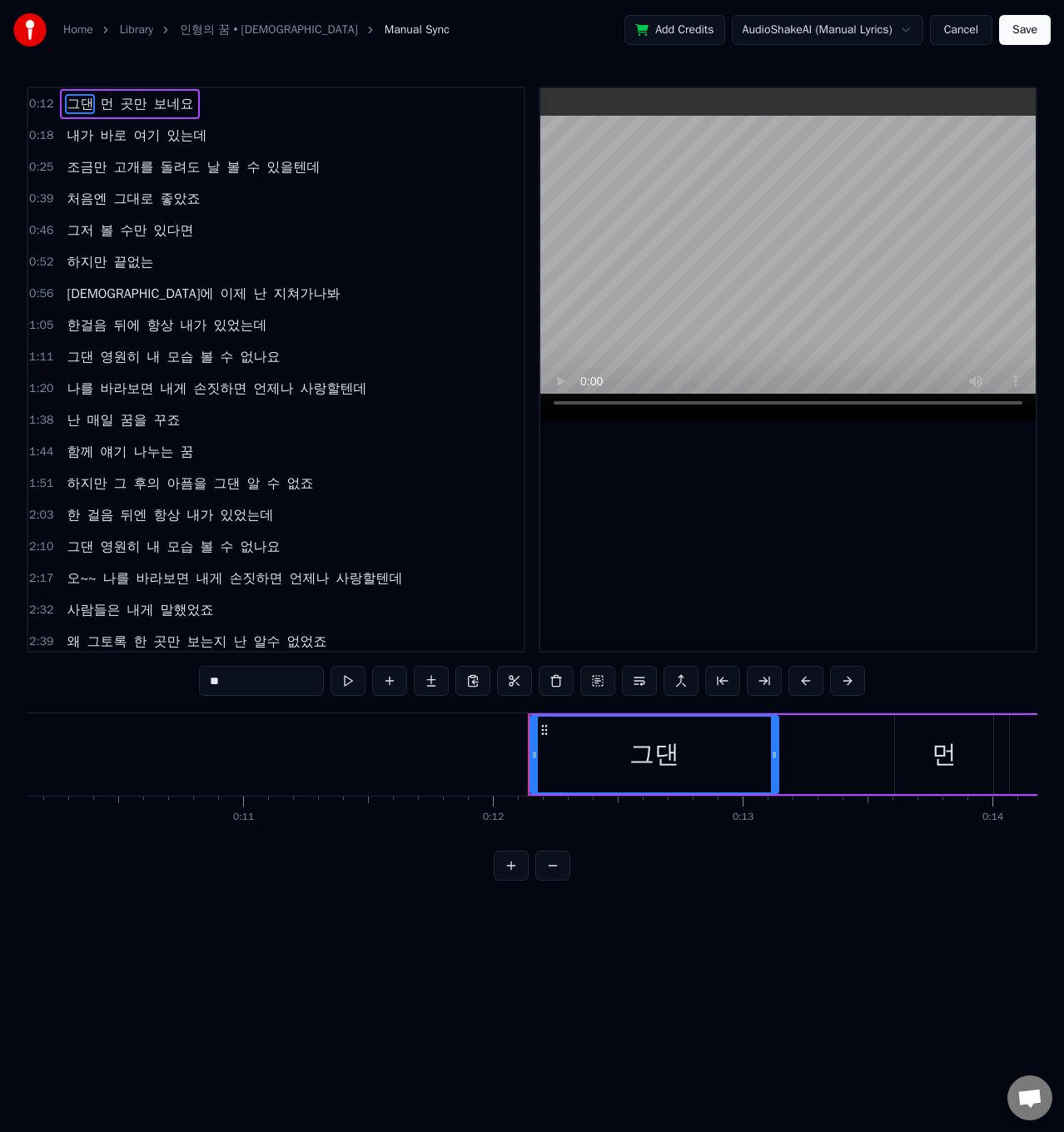 scroll, scrollTop: 0, scrollLeft: 2896, axis: horizontal 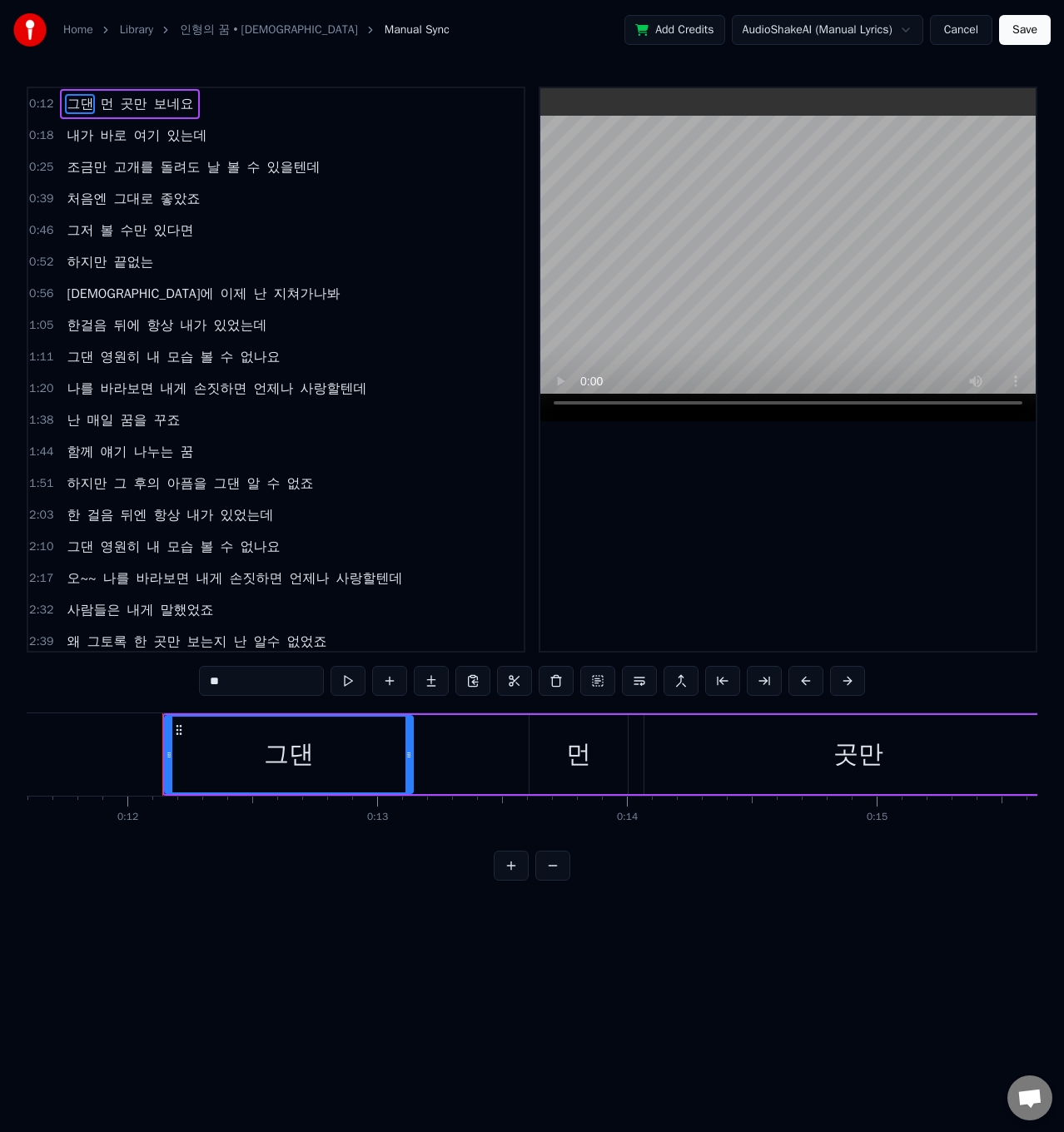 click on "인형의 꿈 • [DEMOGRAPHIC_DATA]" at bounding box center (269, 30) 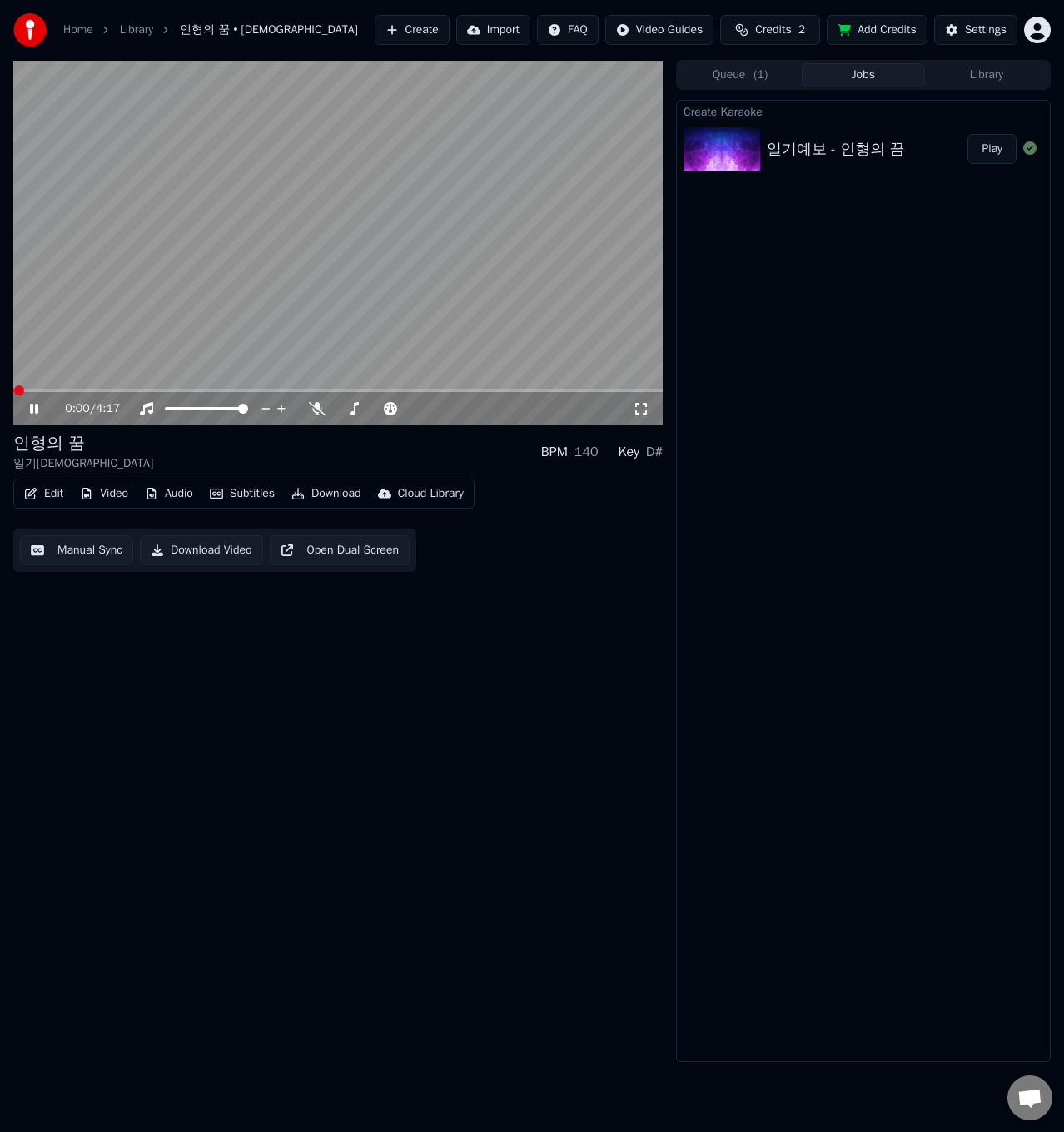 click on "Edit" at bounding box center (43, 494) 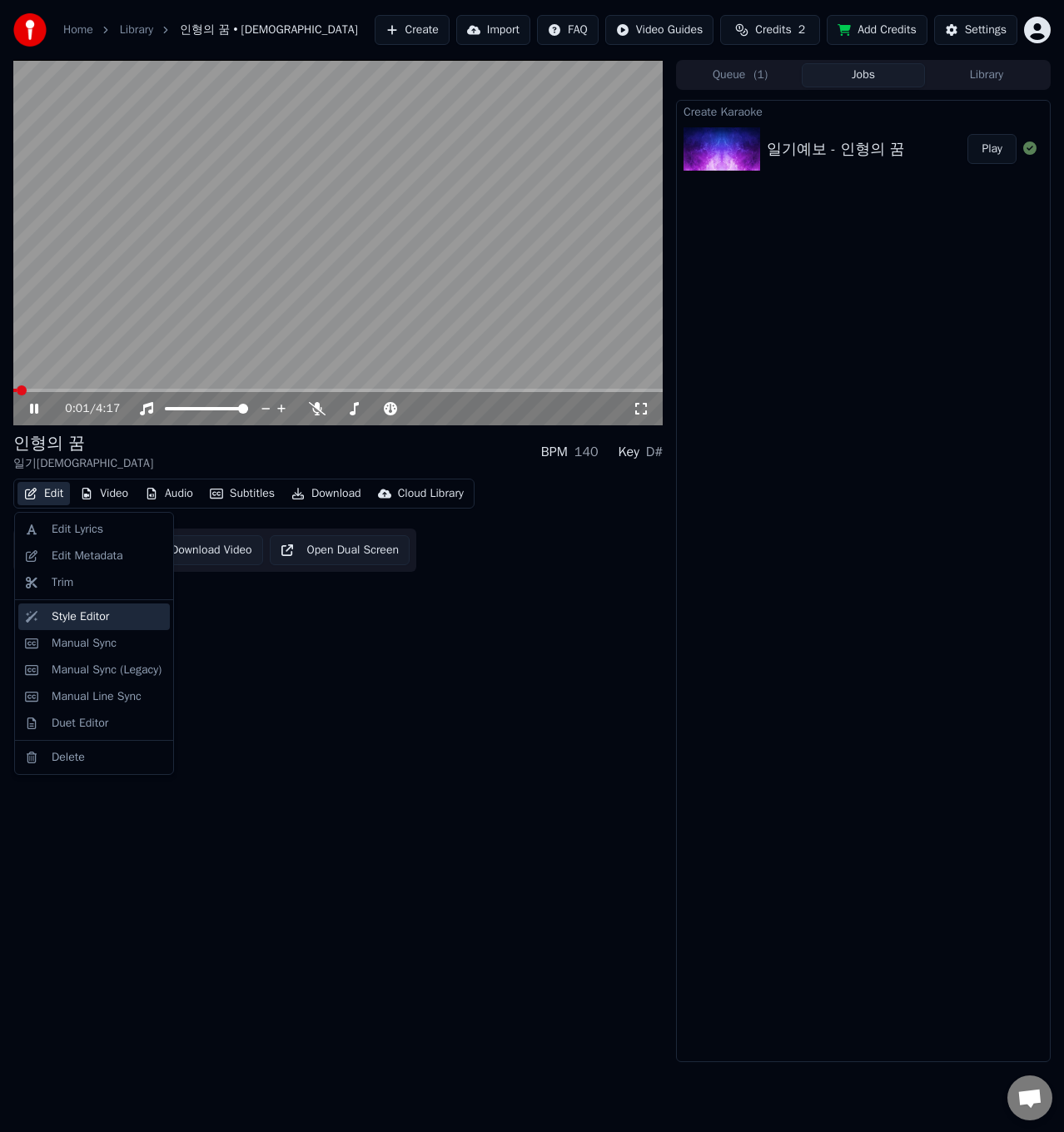 click on "Style Editor" at bounding box center [80, 617] 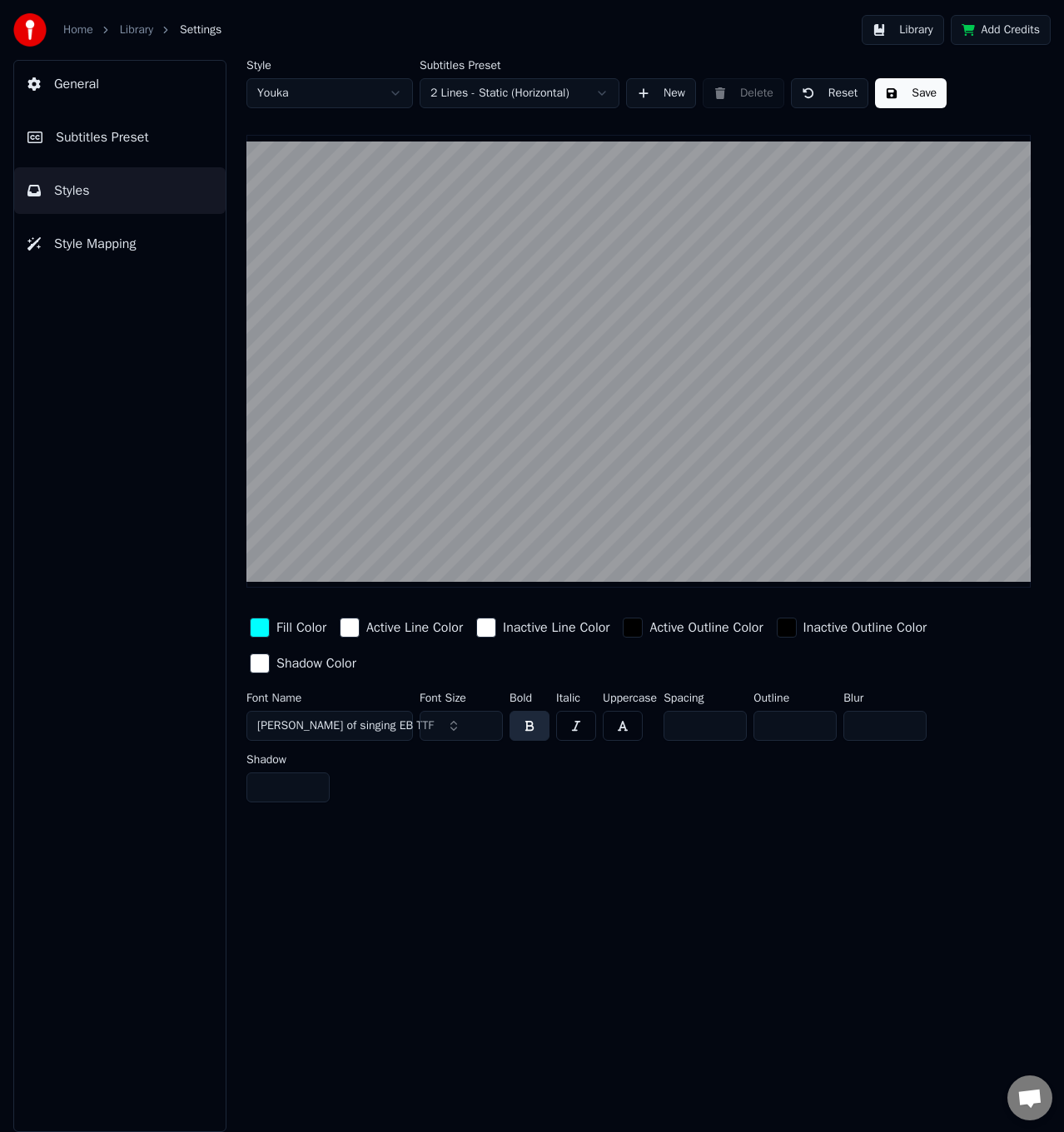 click at bounding box center [639, 361] 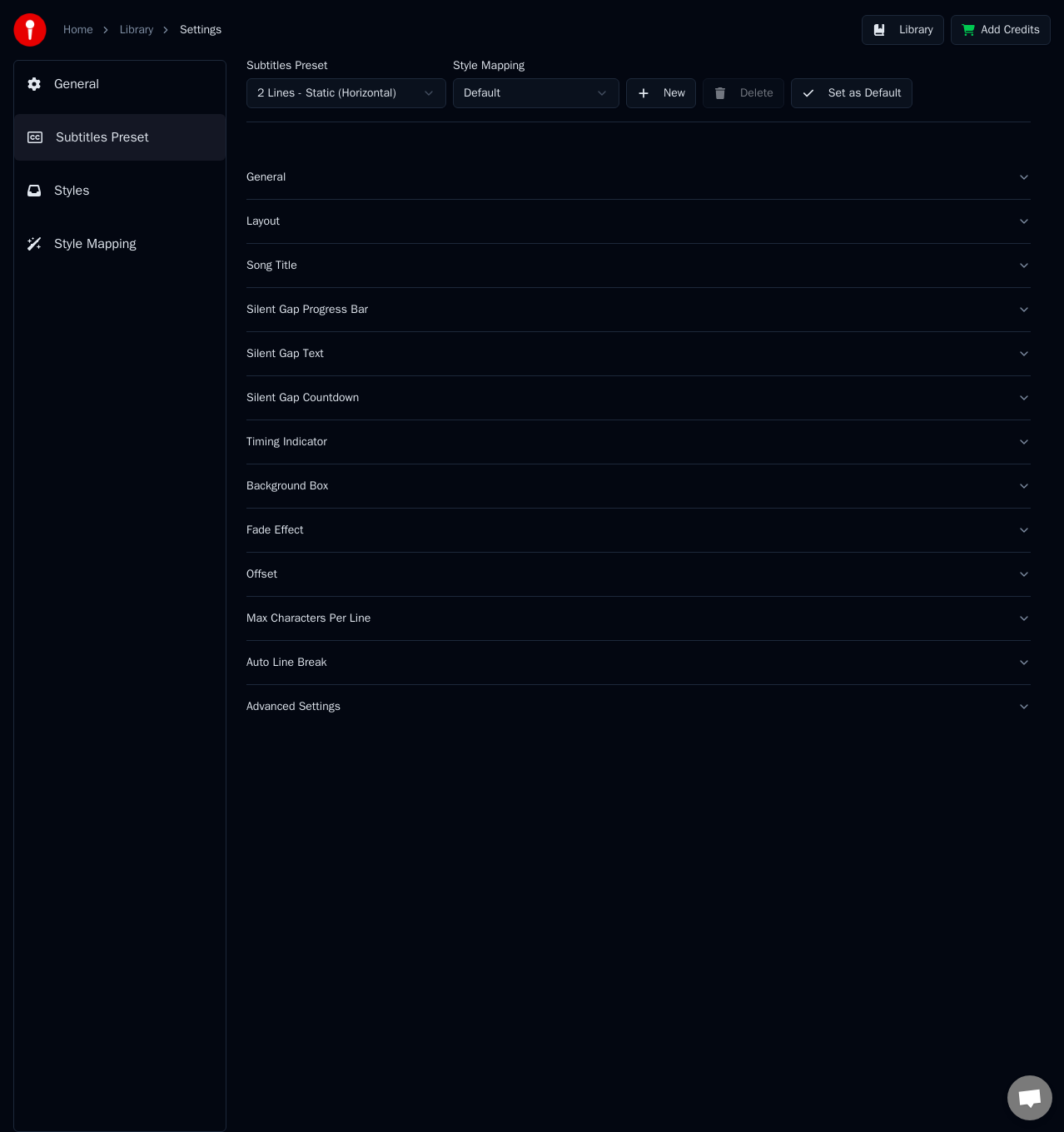 click on "Song Title" at bounding box center [625, 266] 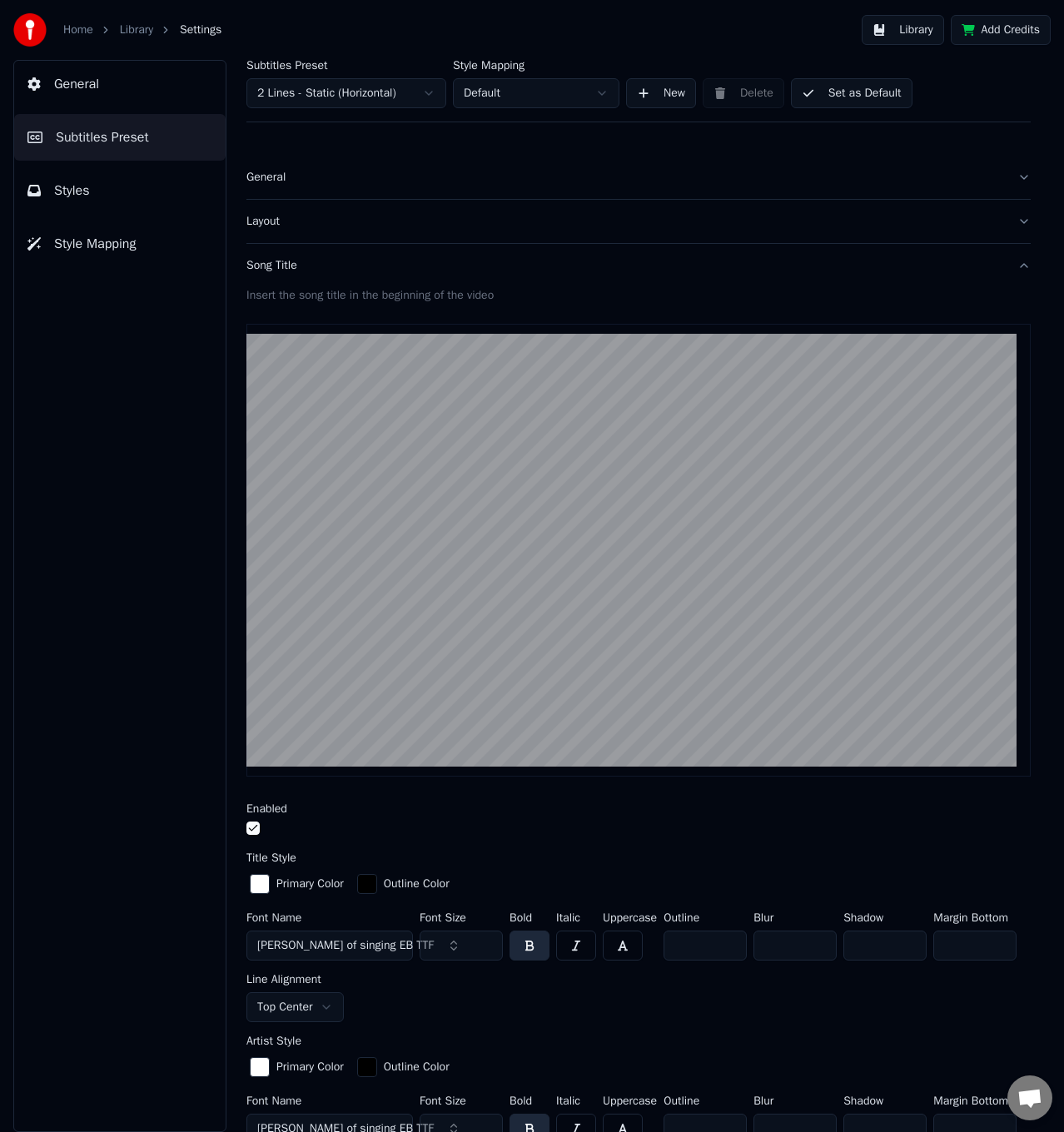 click at bounding box center (253, 828) 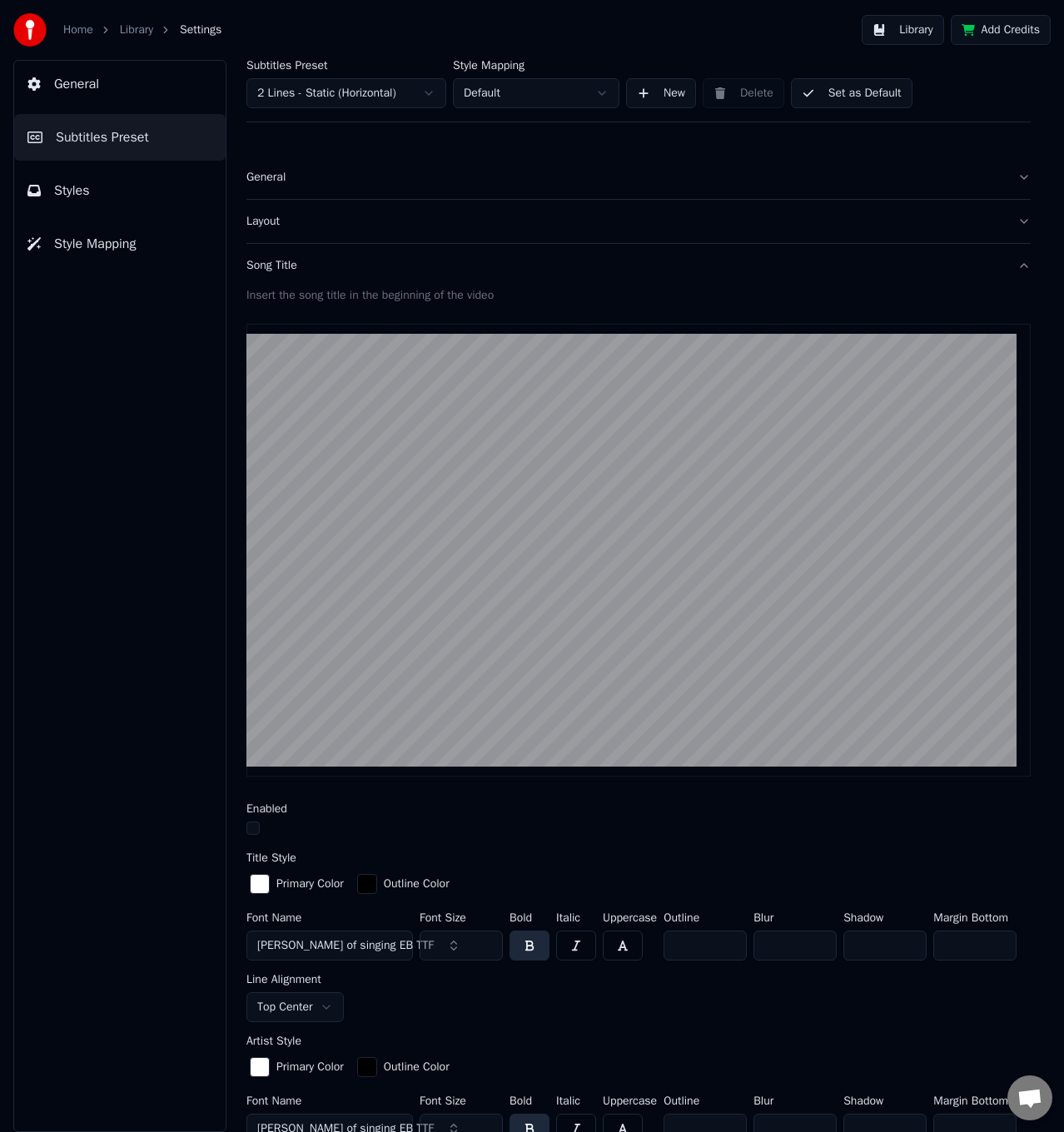 click on "Set as Default" at bounding box center (852, 93) 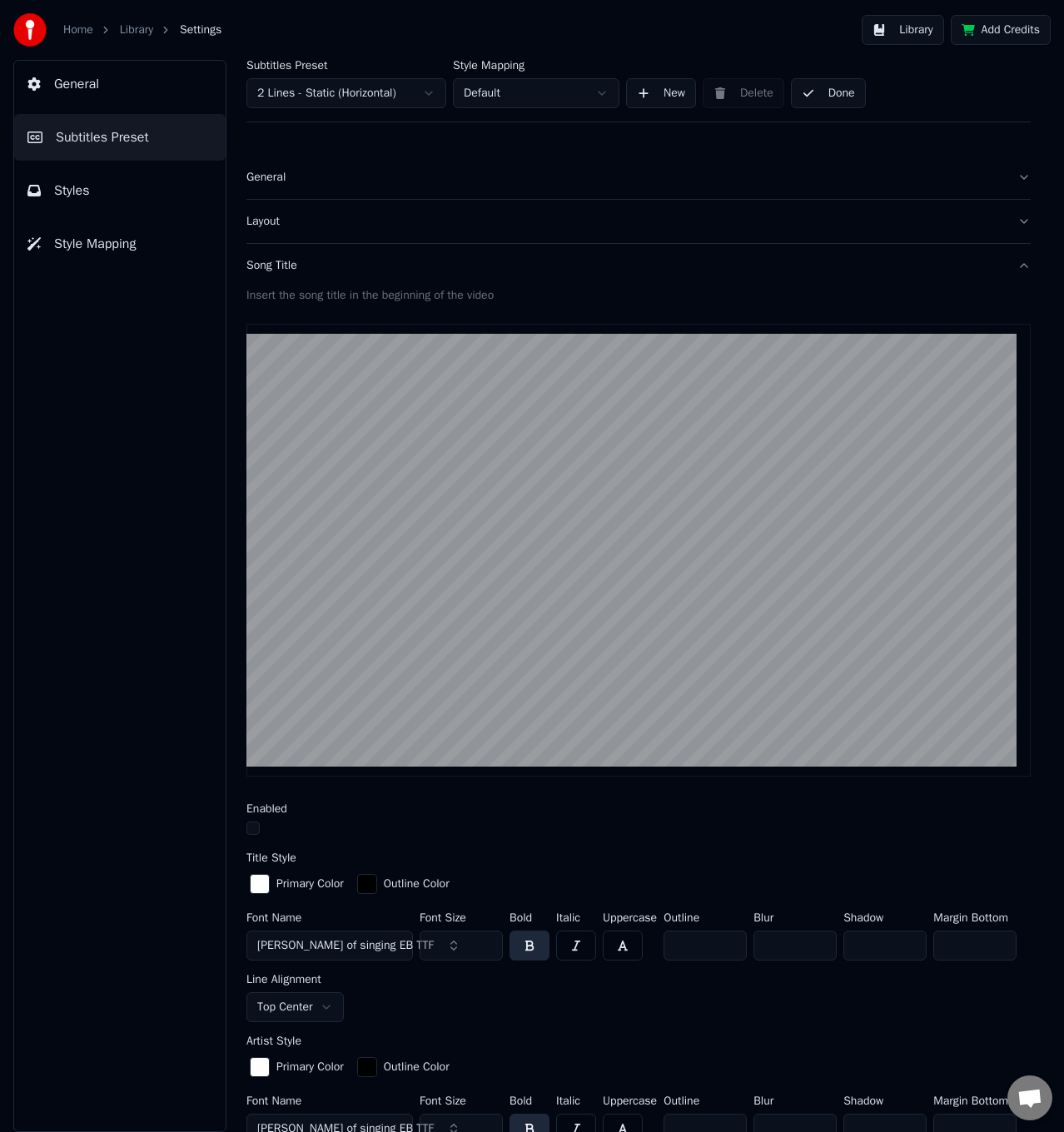 click on "Home Library Settings" at bounding box center (117, 30) 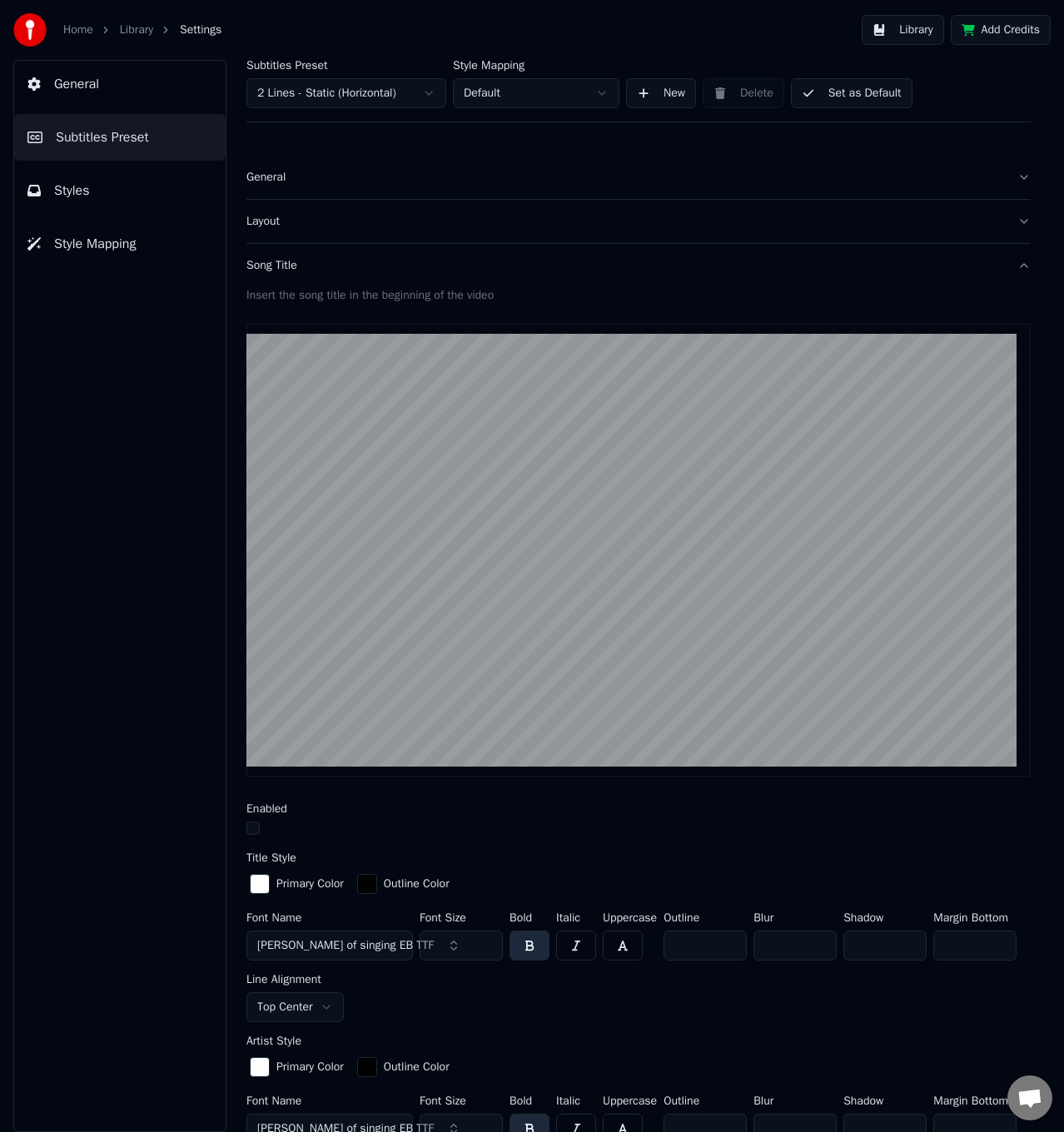 click on "Home Library Settings" at bounding box center [142, 30] 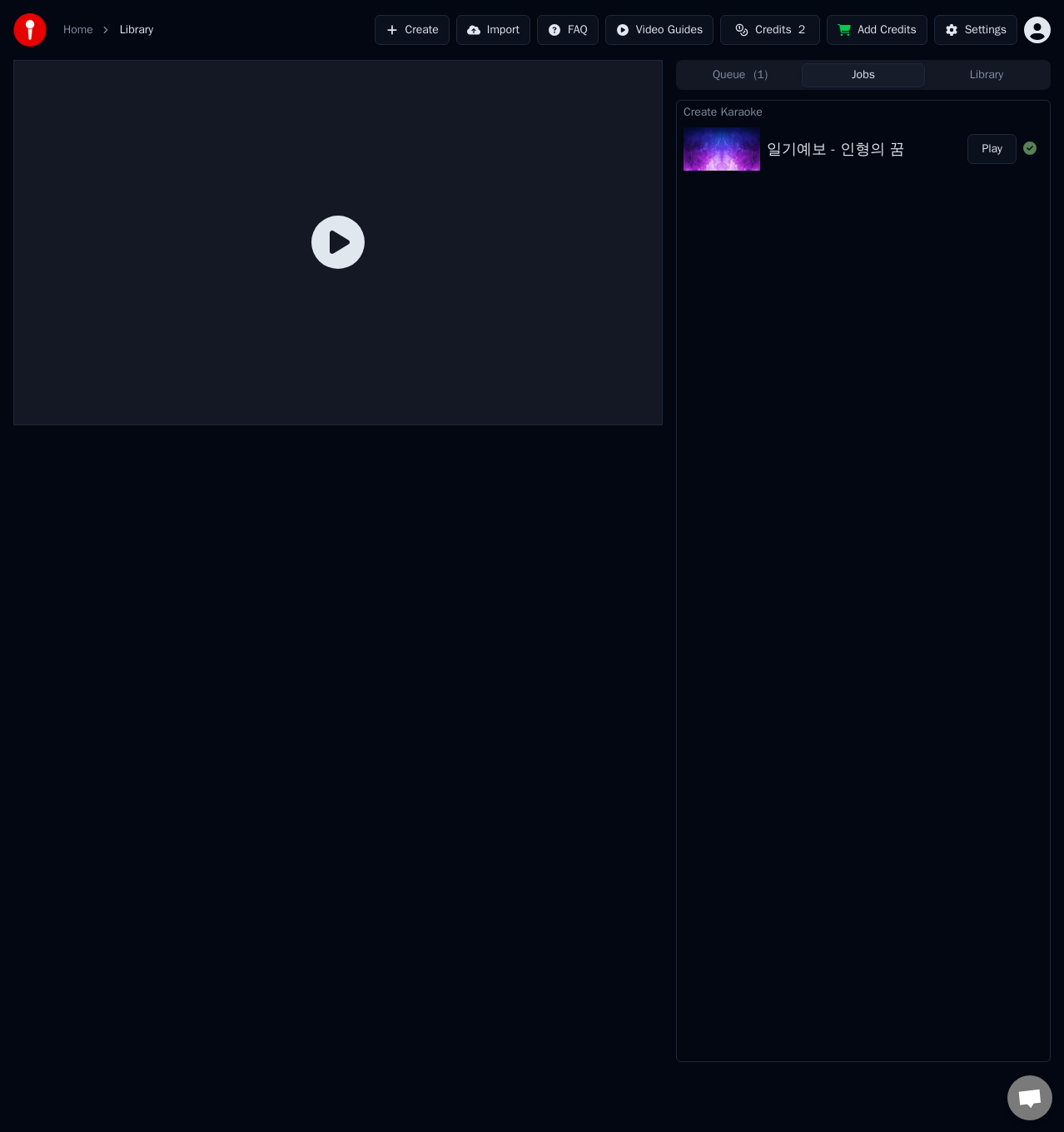 drag, startPoint x: 123, startPoint y: 28, endPoint x: 137, endPoint y: 31, distance: 14.31782 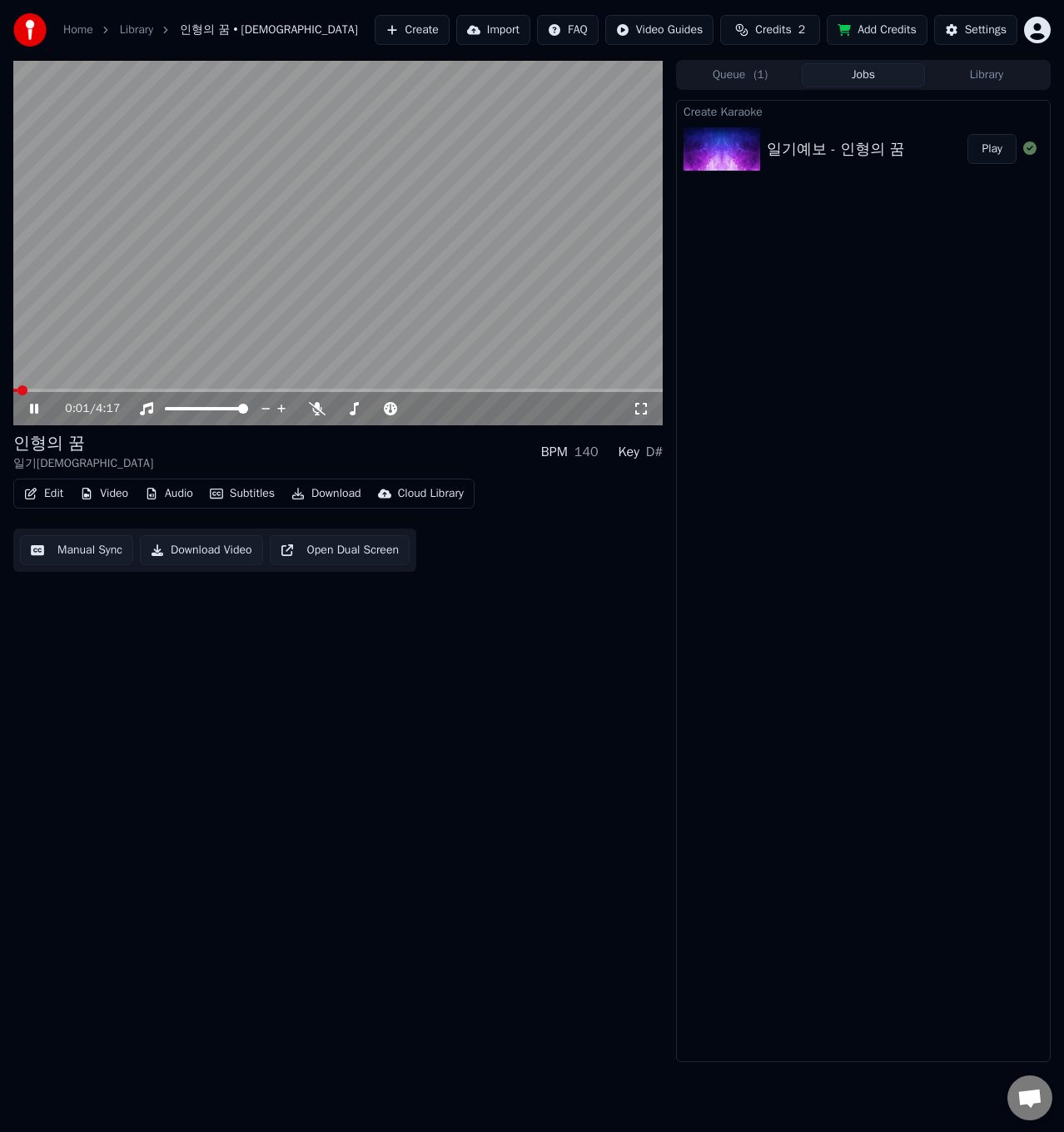 click on "Library" at bounding box center [987, 75] 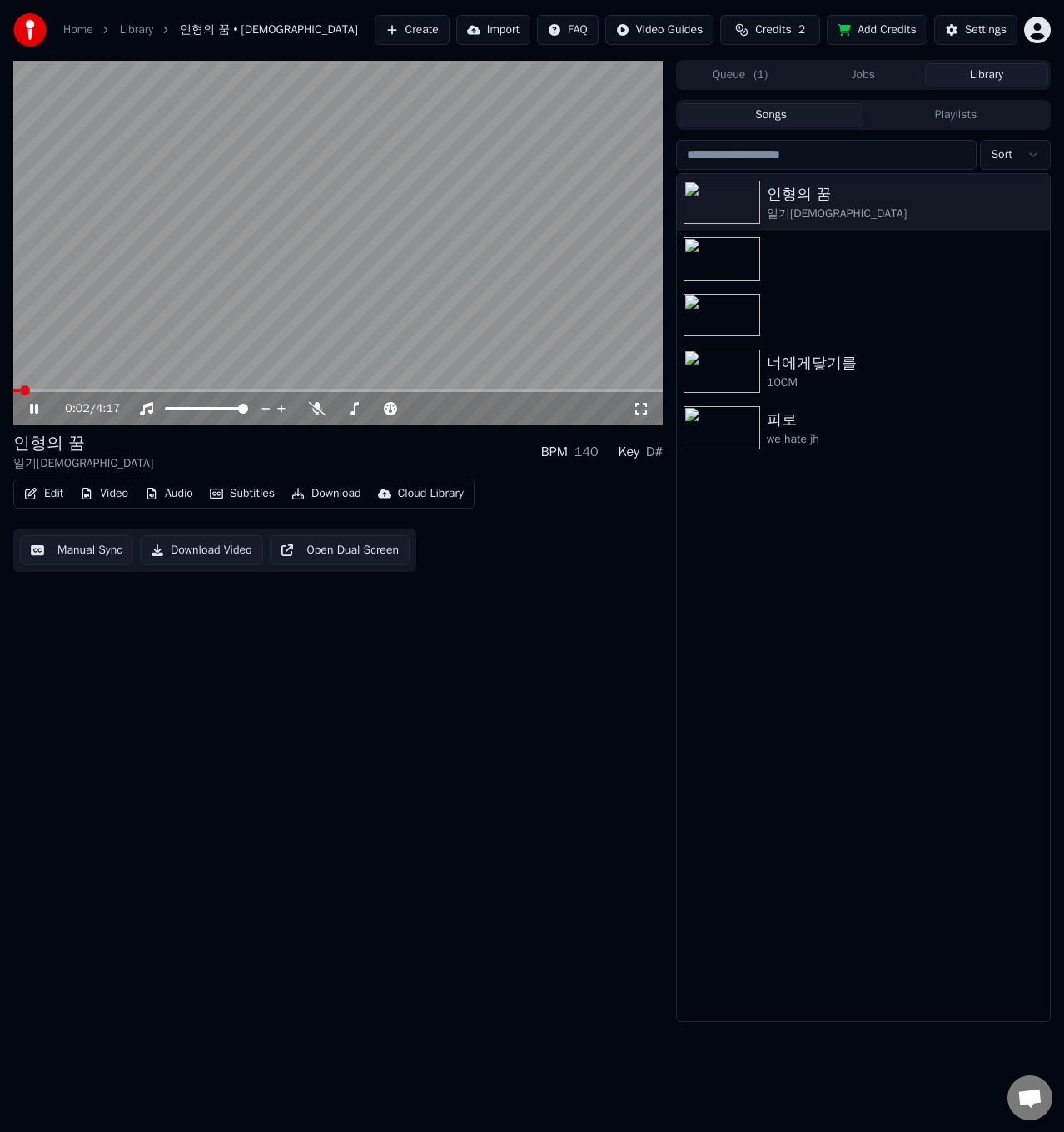 click on "Jobs" at bounding box center (863, 75) 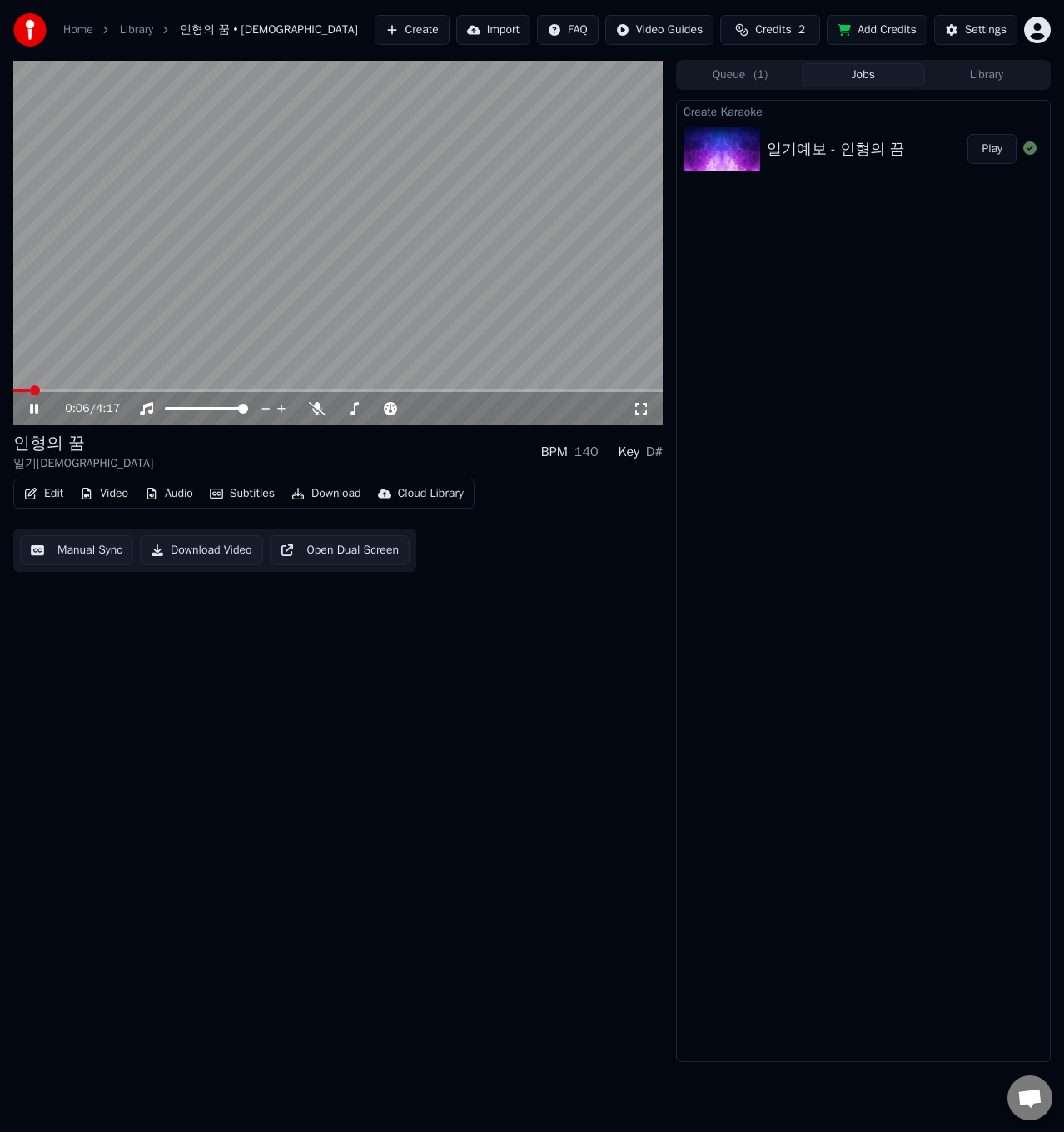 click on "Audio" at bounding box center (169, 494) 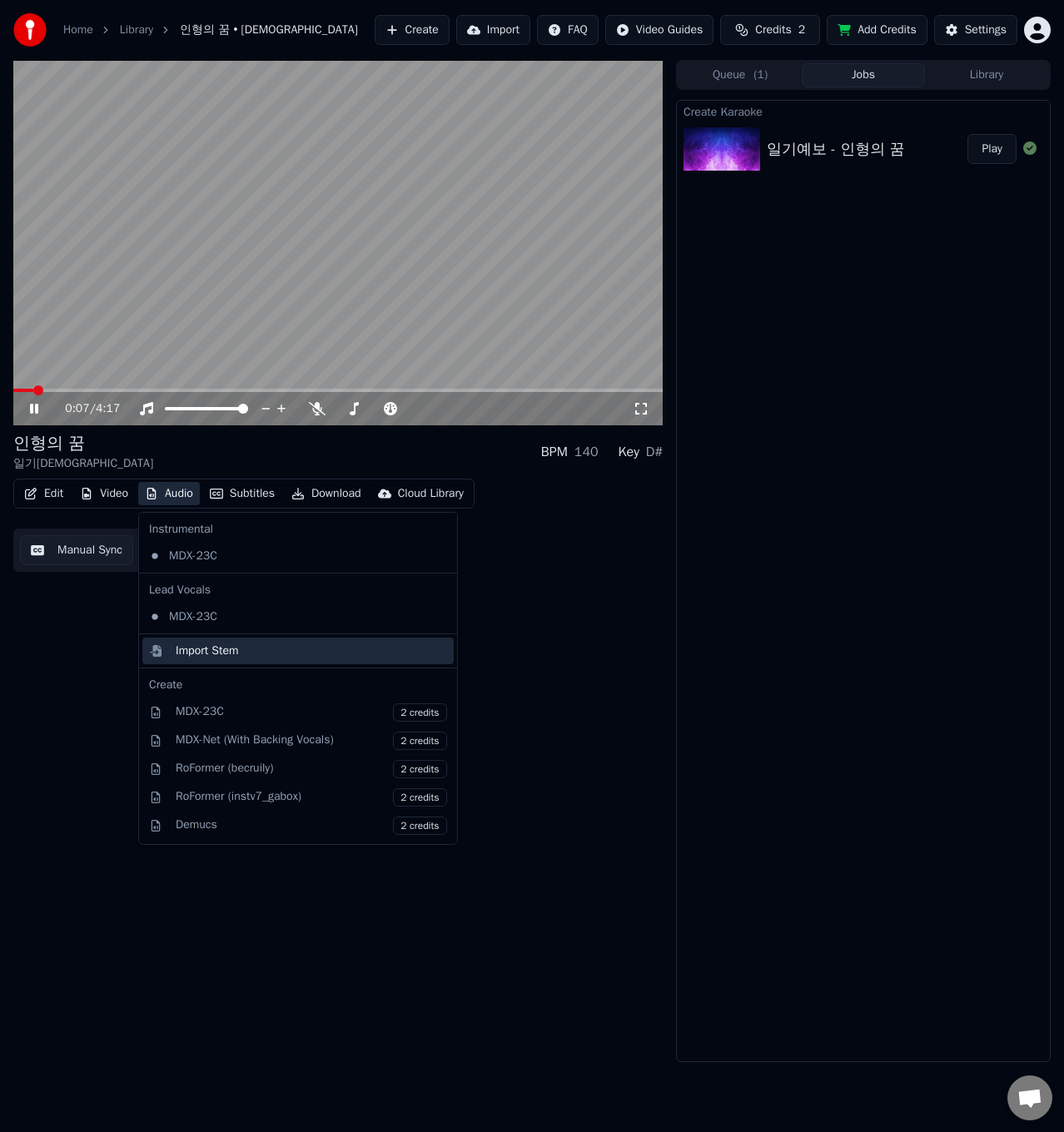click on "Import Stem" at bounding box center (207, 651) 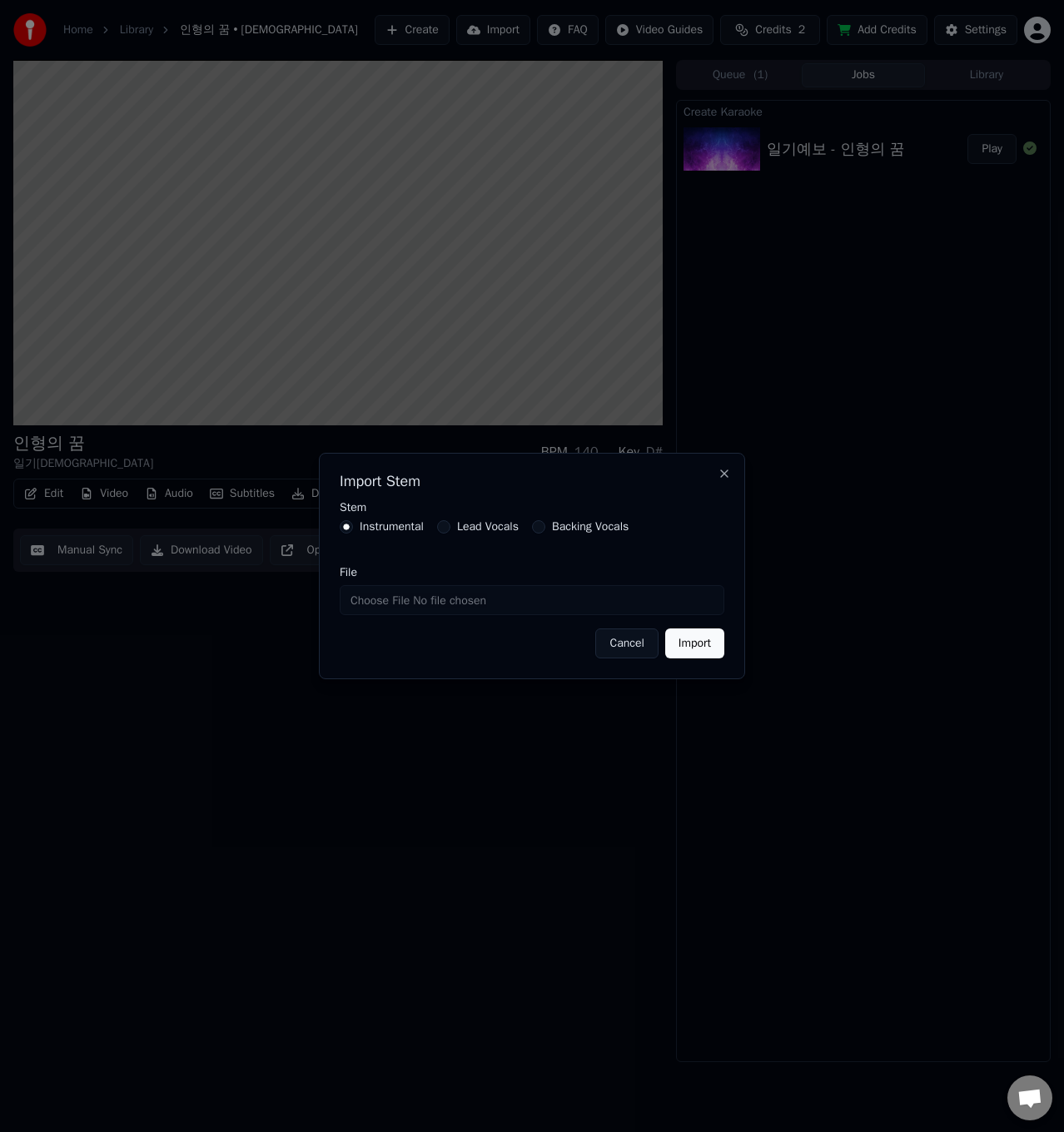 click on "Import" at bounding box center (694, 643) 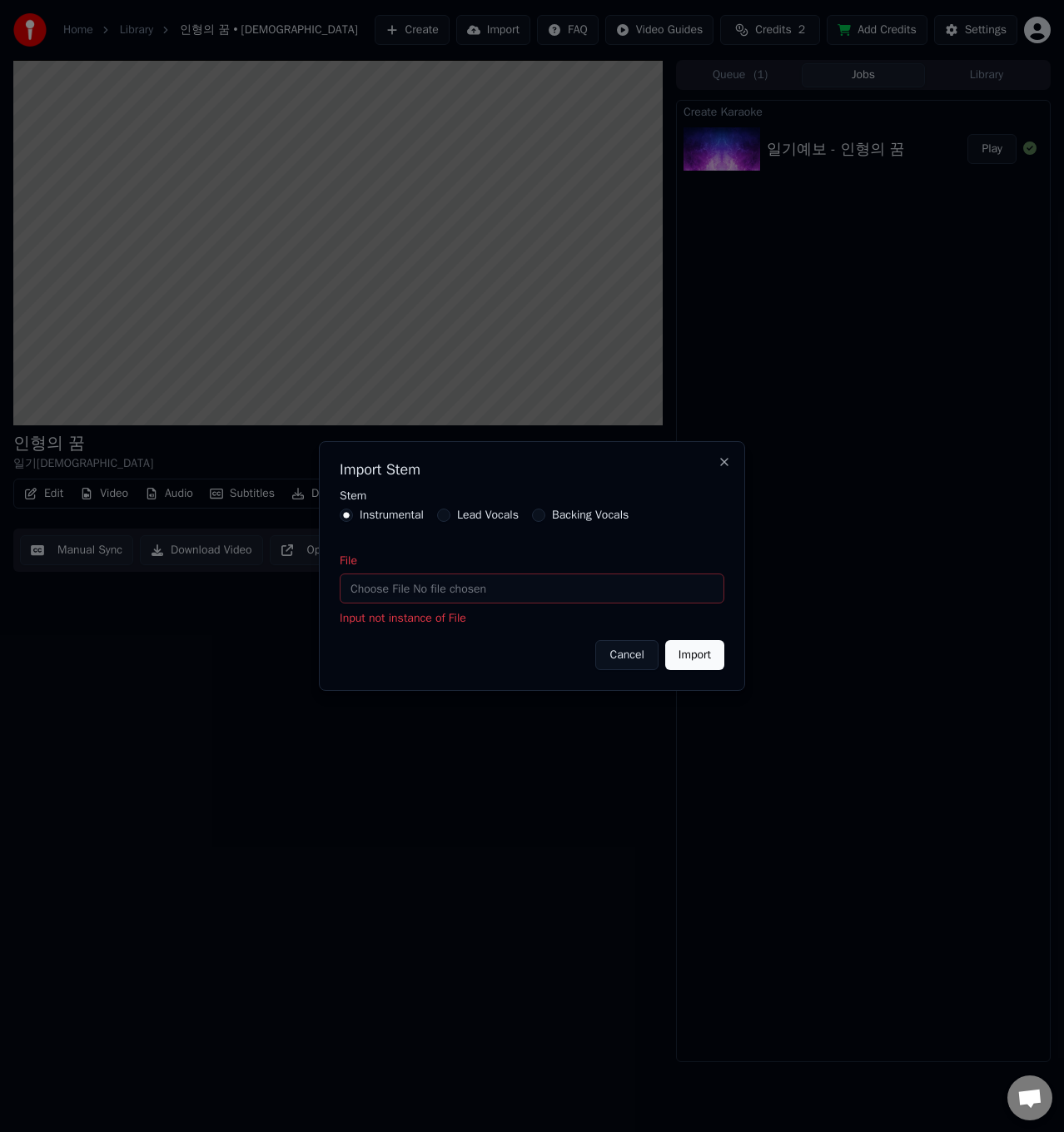 click on "File" at bounding box center (532, 588) 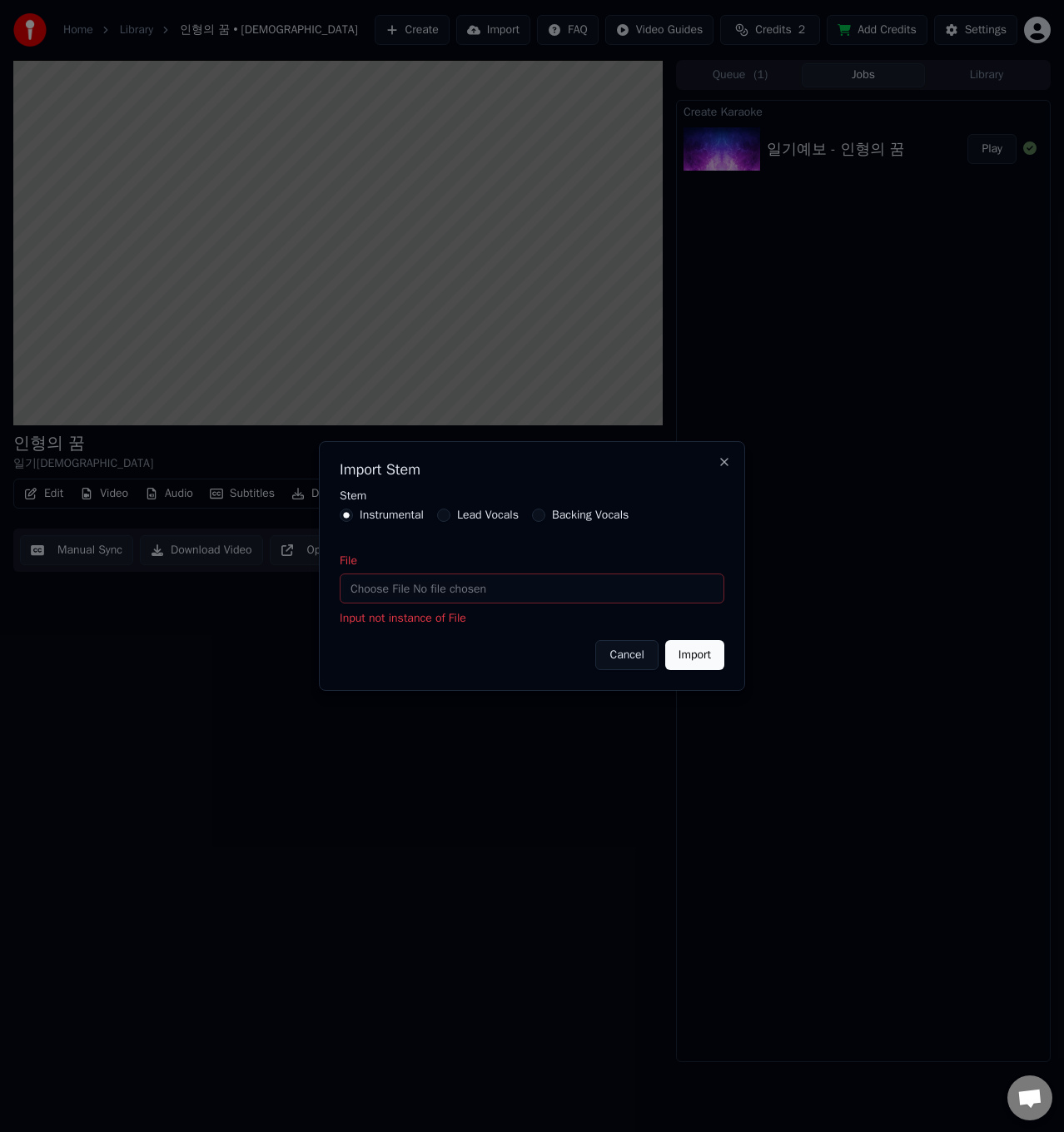 type on "**********" 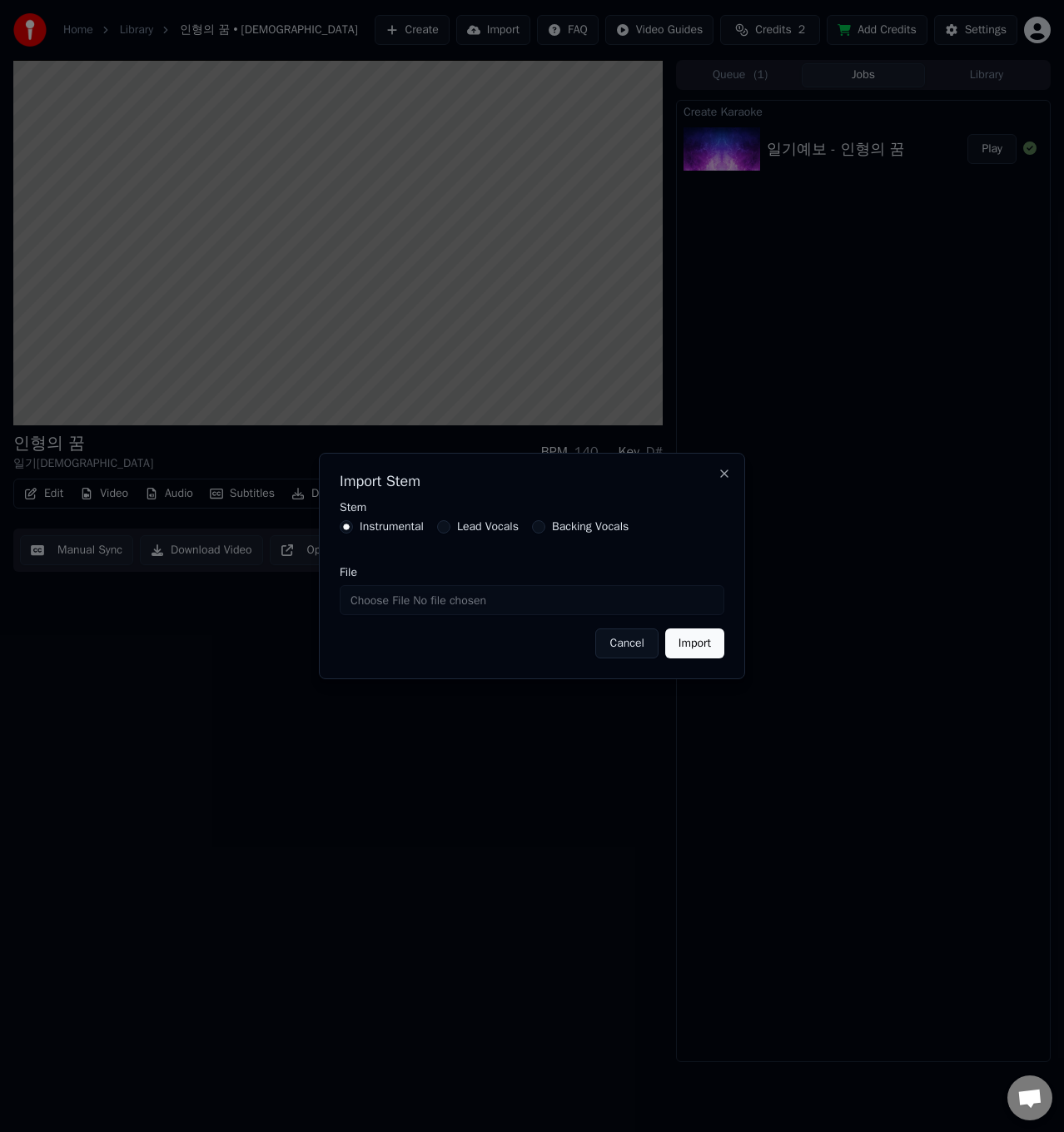 click on "Import" at bounding box center [694, 643] 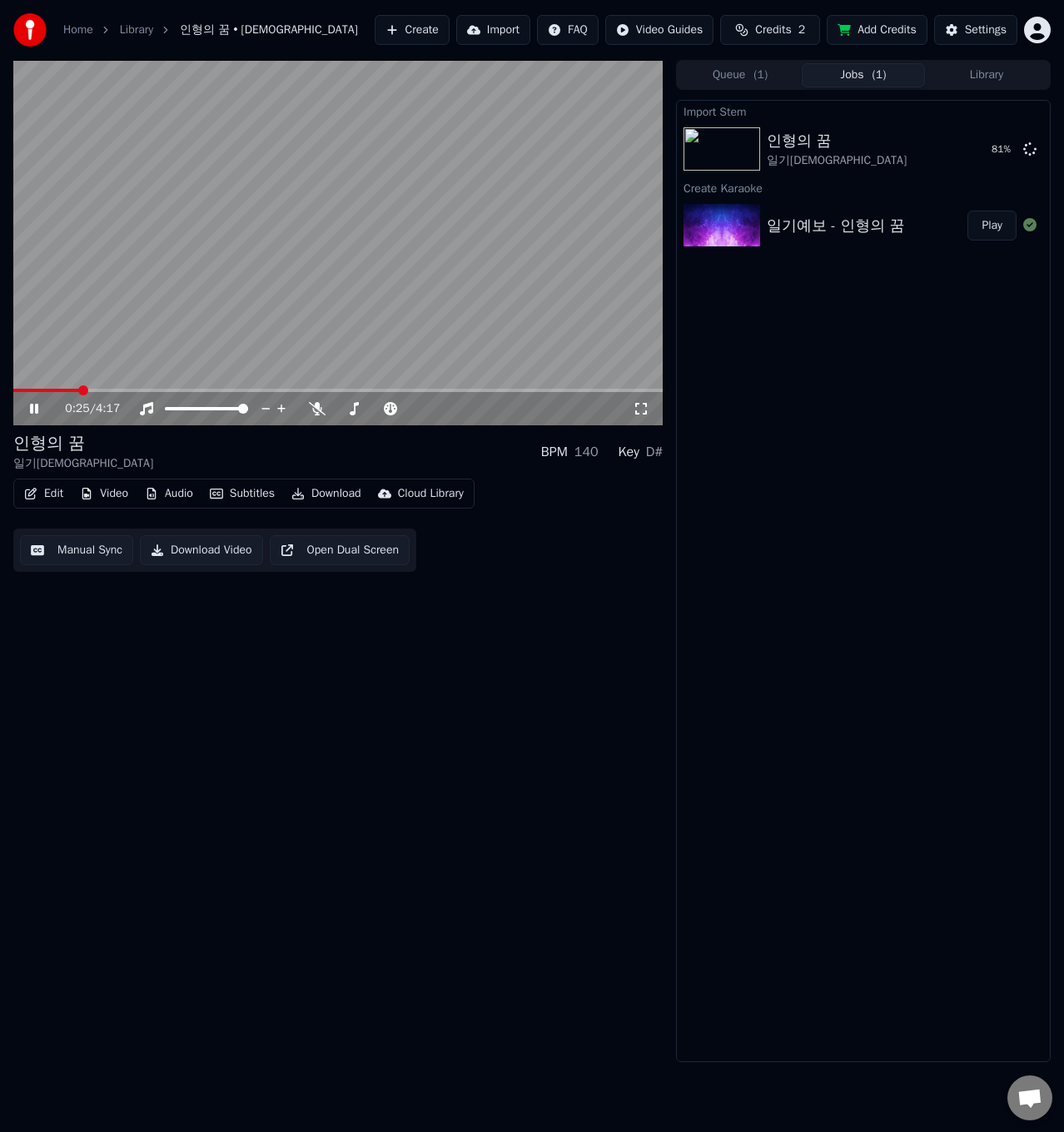 click on "Edit" at bounding box center (43, 494) 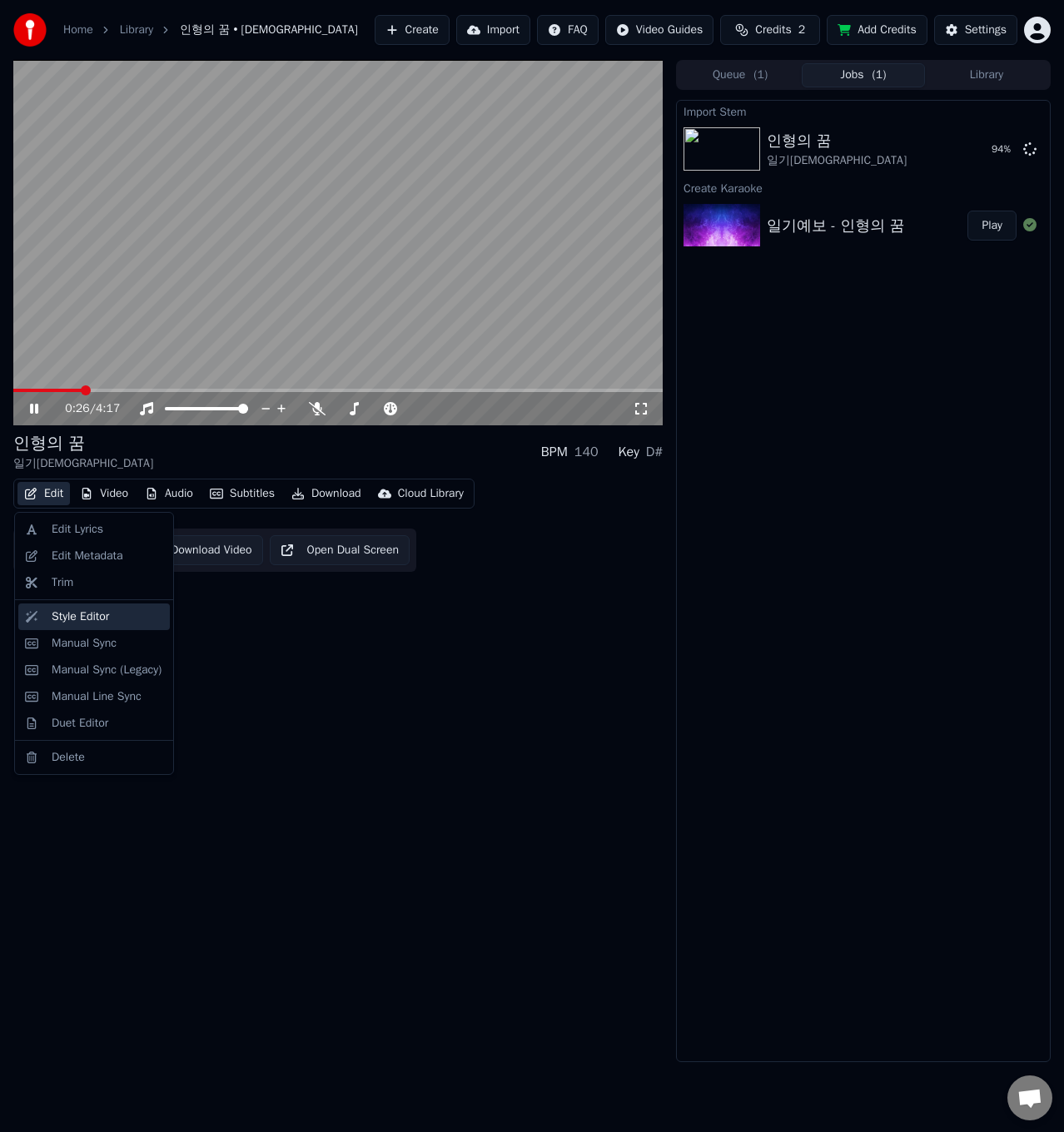 click on "Style Editor" at bounding box center (80, 617) 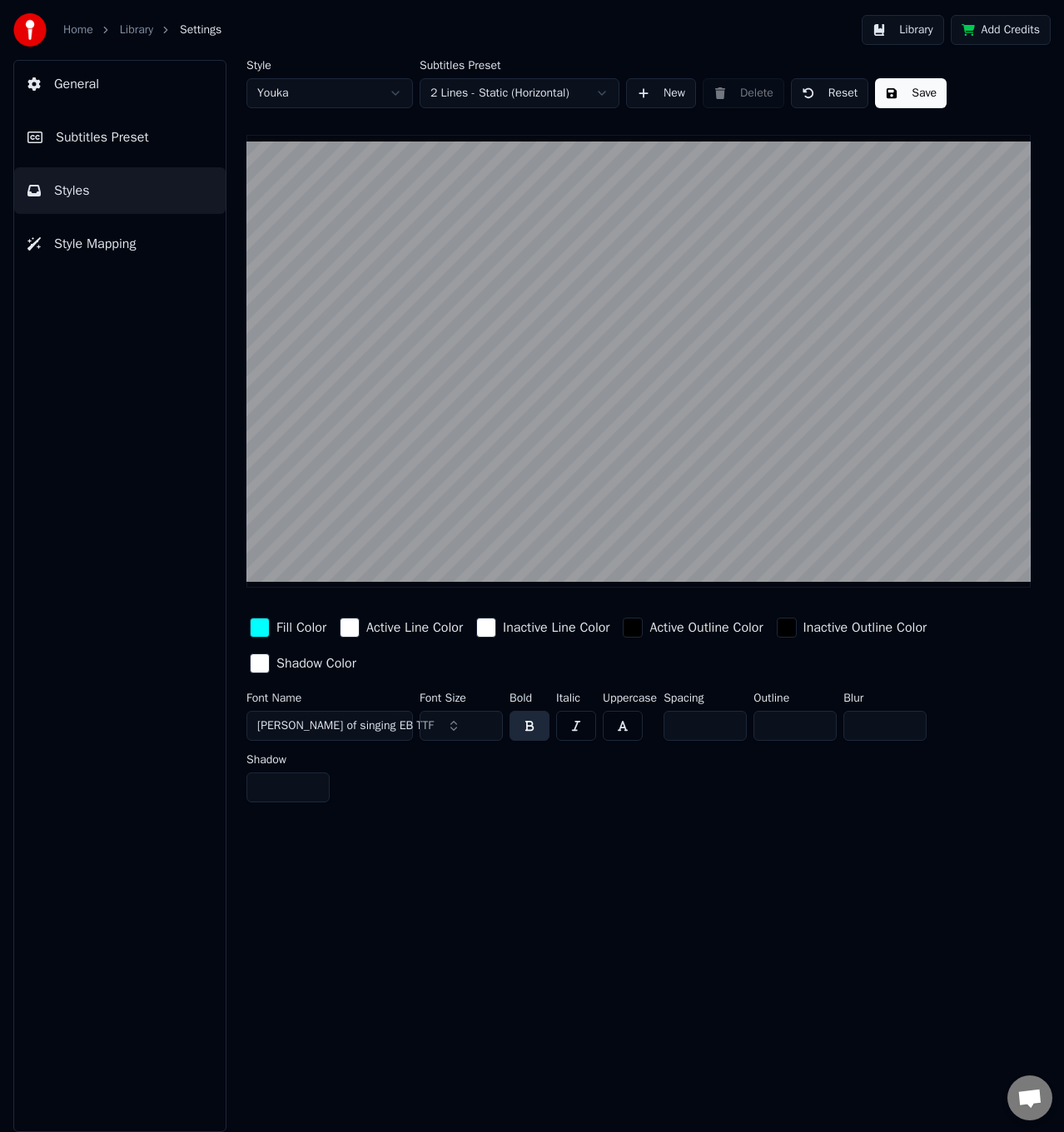 click on "Subtitles Preset" at bounding box center [120, 137] 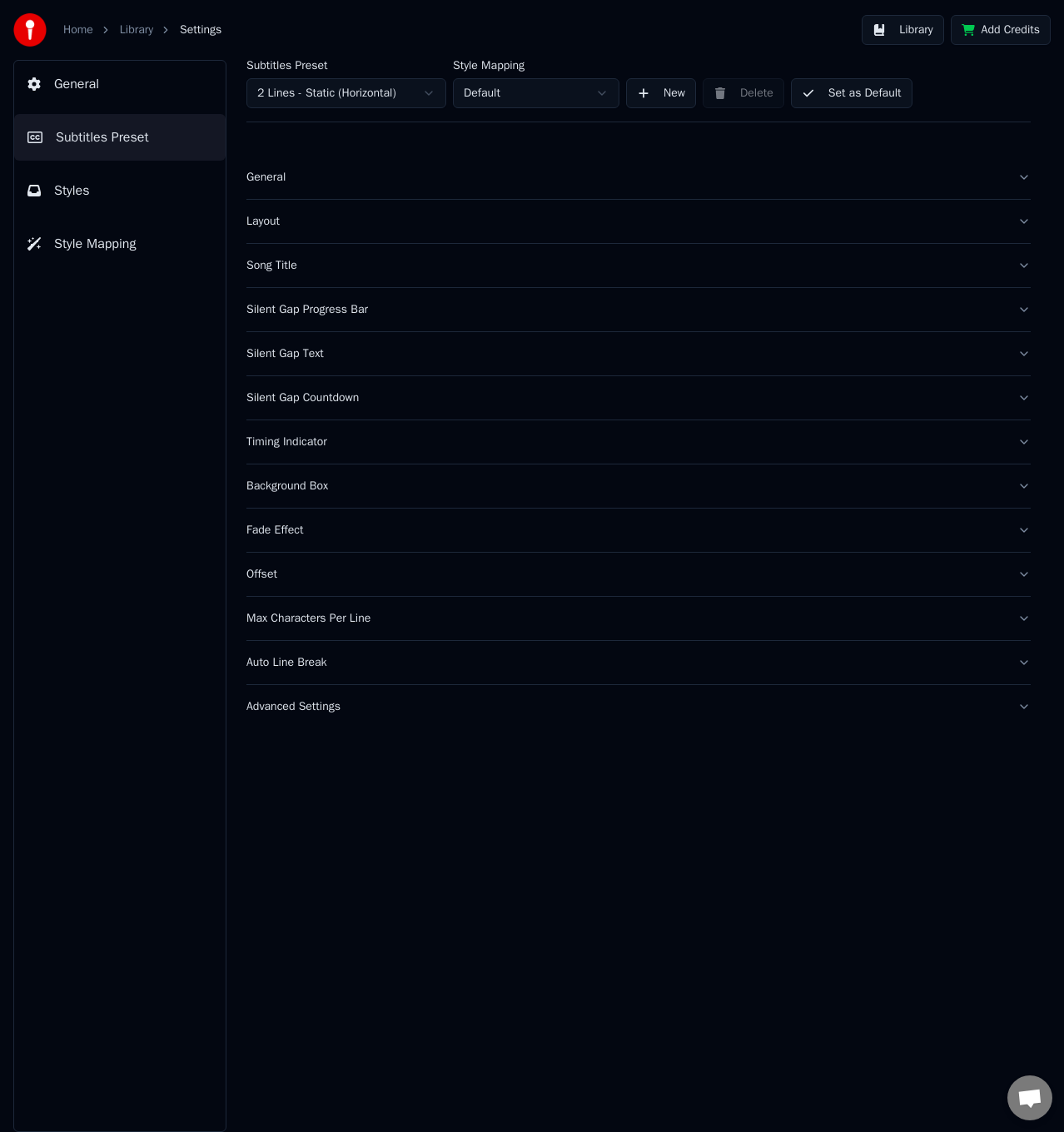click on "Layout" at bounding box center [639, 221] 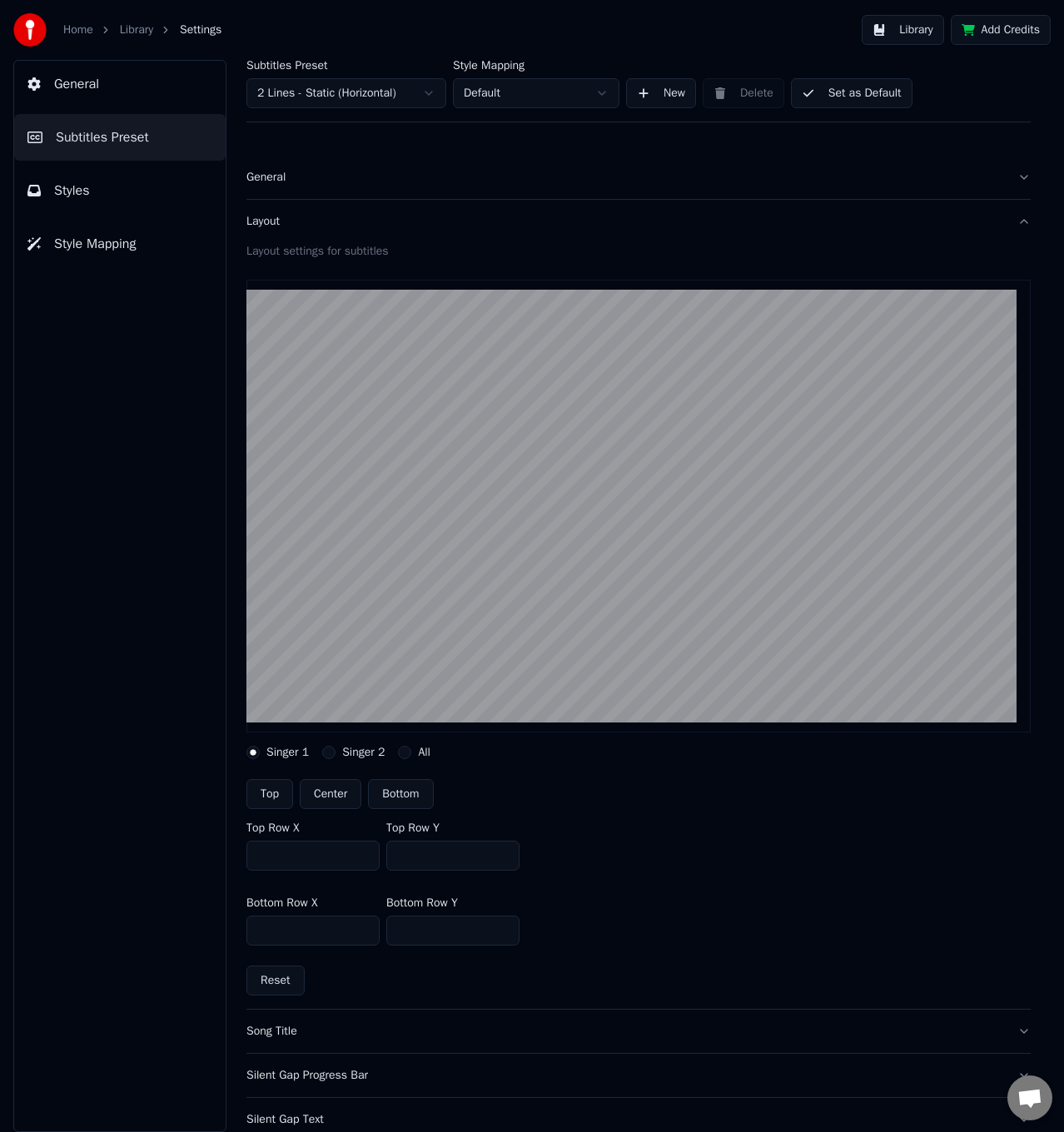 click on "Layout" at bounding box center [639, 221] 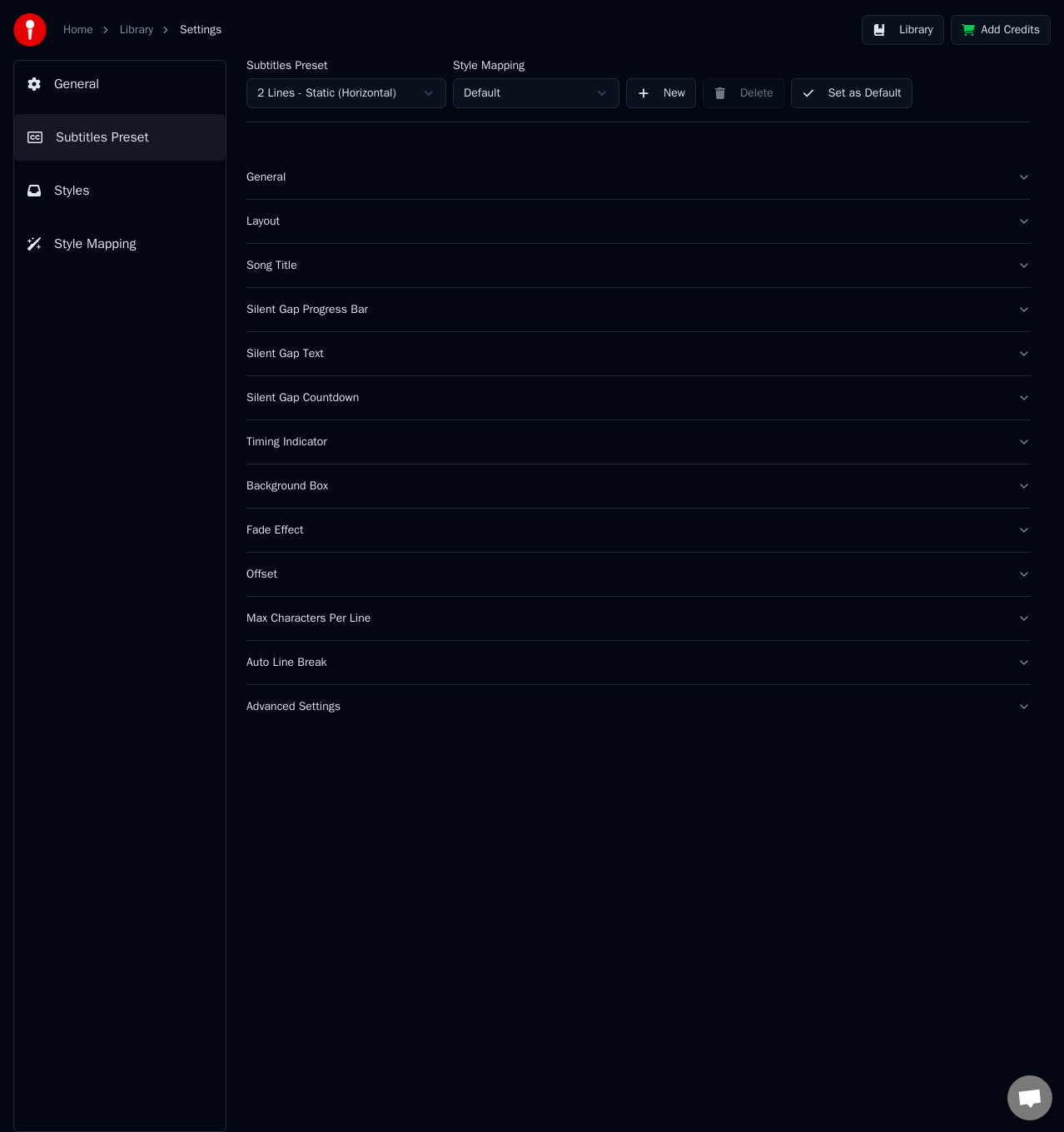 click on "Silent Gap Text" at bounding box center [625, 354] 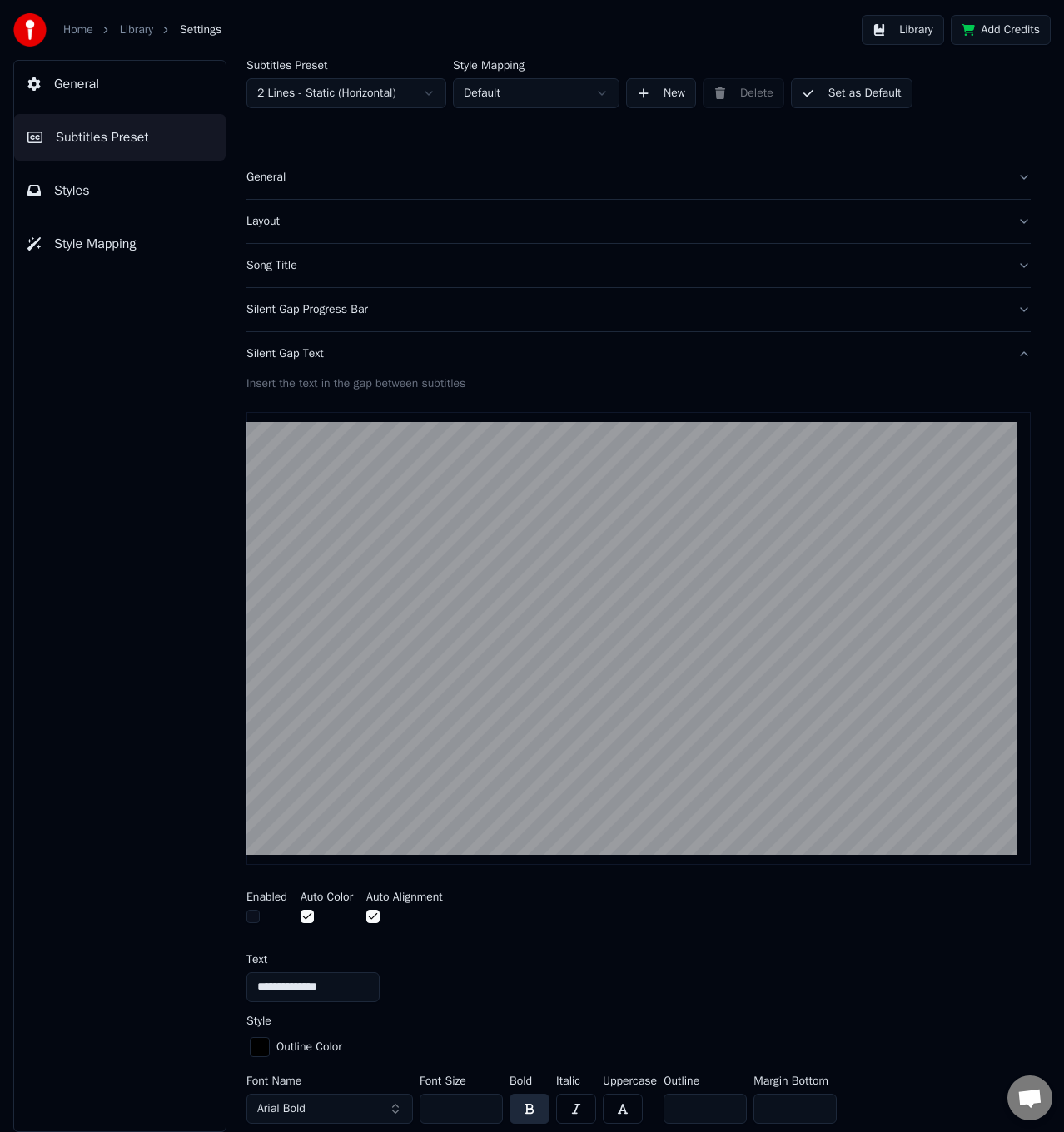click on "Silent Gap Text" at bounding box center (625, 354) 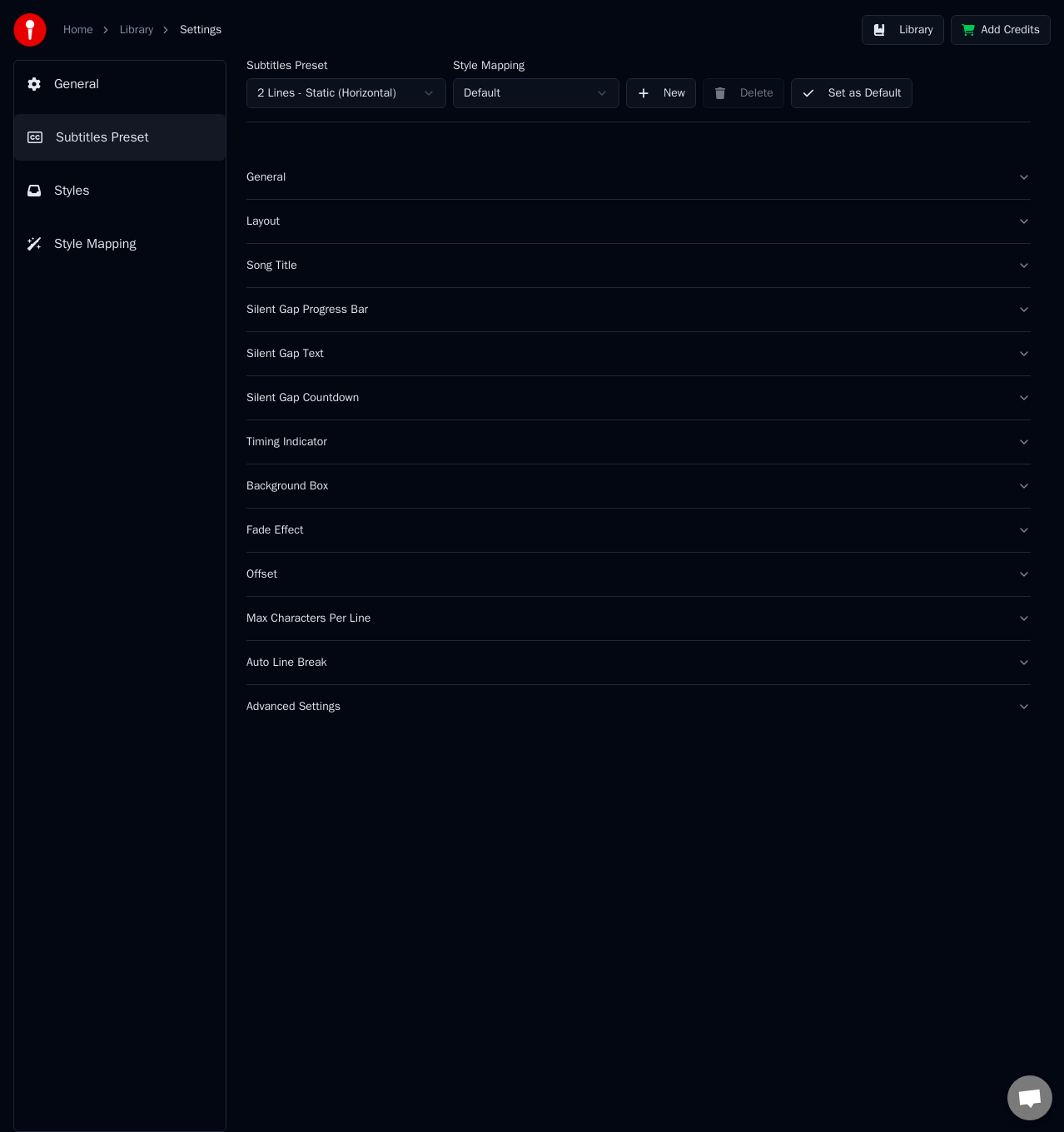 click on "Silent Gap Countdown" at bounding box center (639, 398) 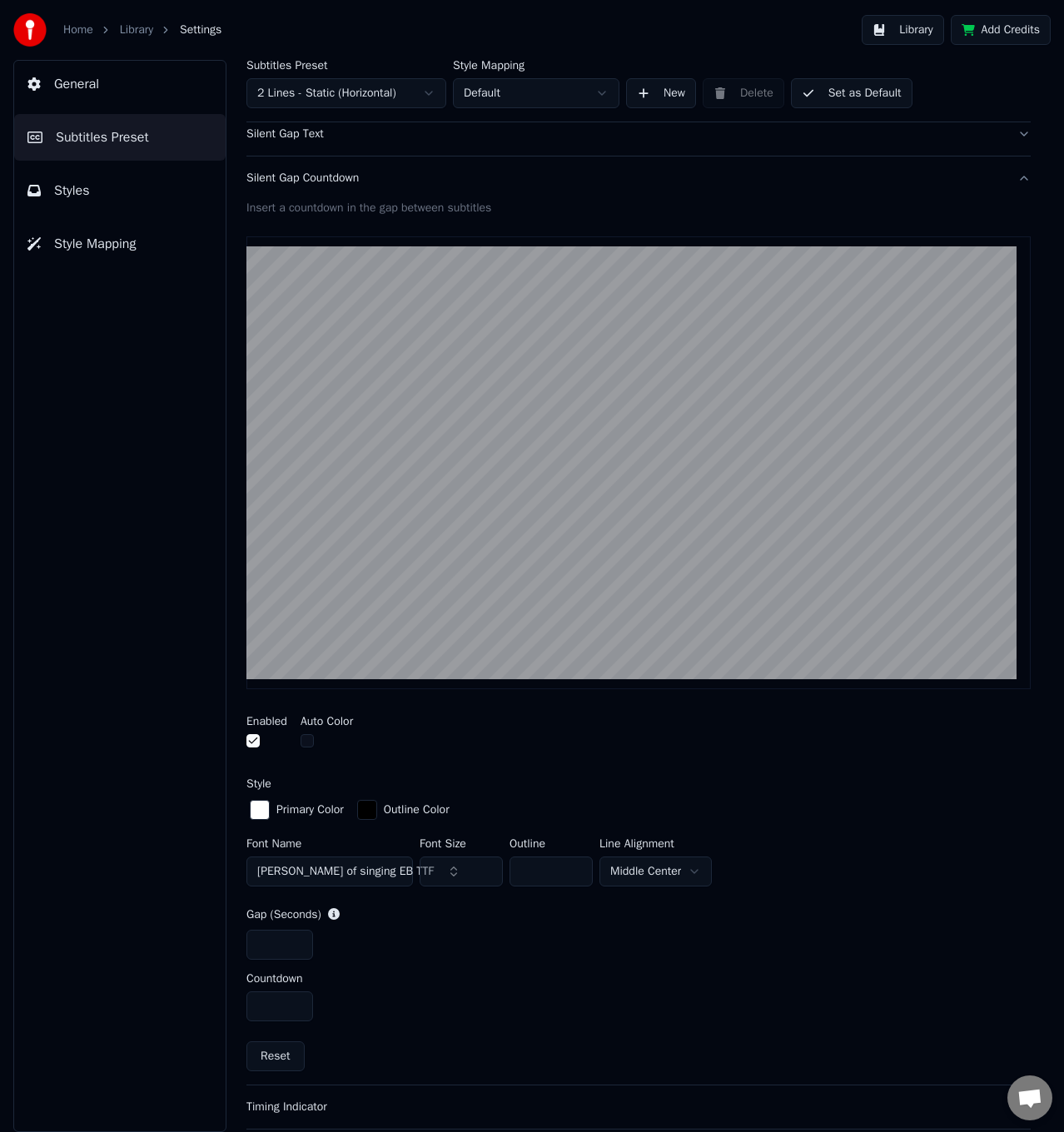 scroll, scrollTop: 250, scrollLeft: 0, axis: vertical 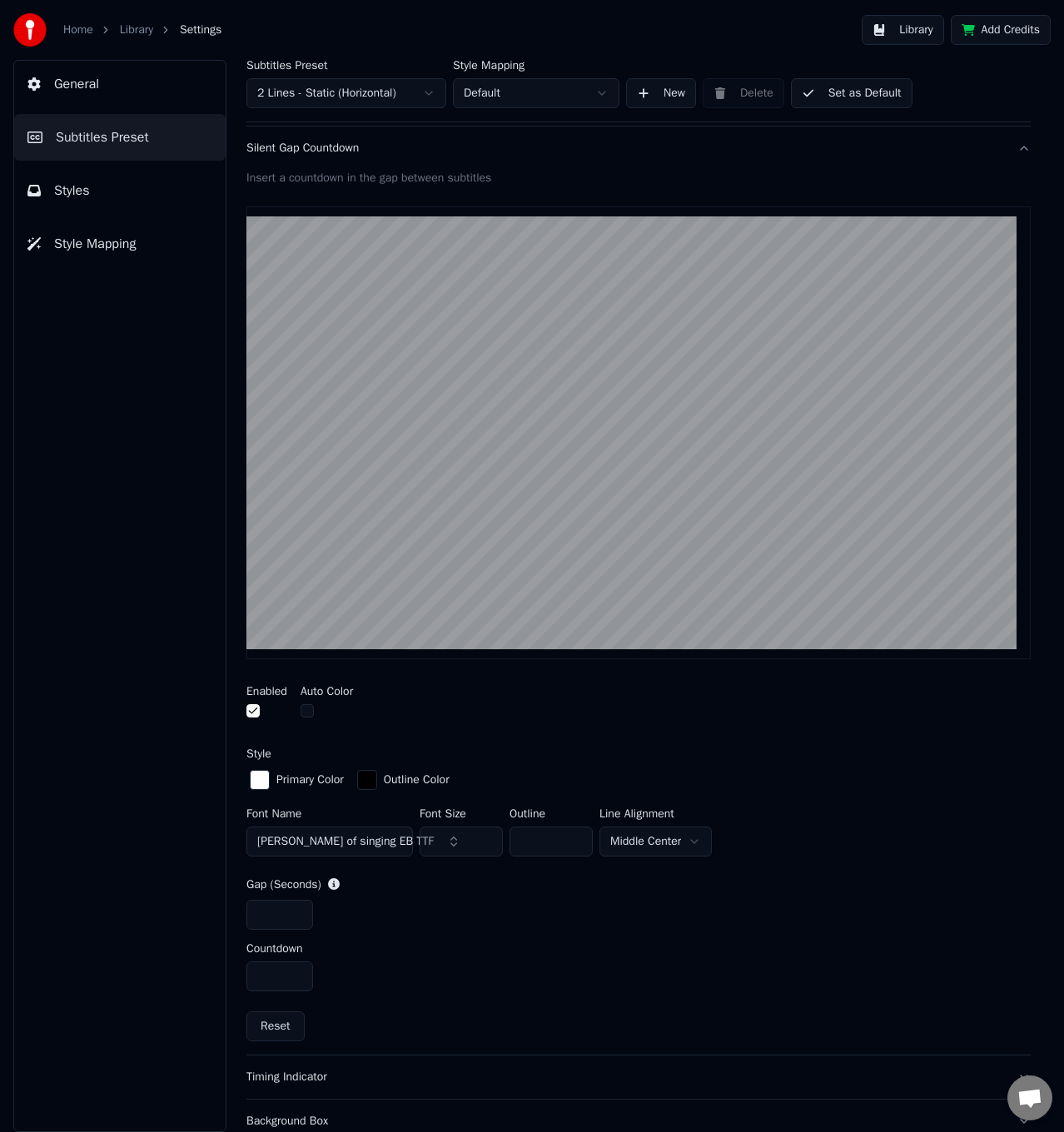 click on "Home Library Settings Library Add Credits General Subtitles Preset Styles Style Mapping Subtitles Preset 2 Lines - Static (Horizontal) Style Mapping Default New Delete Set as Default General Layout Song Title Silent Gap Progress Bar Silent Gap Text Silent Gap Countdown Insert a countdown in the gap between subtitles Enabled Auto Color Style Primary Color Outline Color Font Name [PERSON_NAME] of singing EB TTF Font Size ** Outline * Line Alignment Middle Center Gap (Seconds) * Countdown * Reset Timing Indicator Background Box Fade Effect Offset Max Characters Per Line Auto Line Break Advanced Settings" at bounding box center [532, 566] 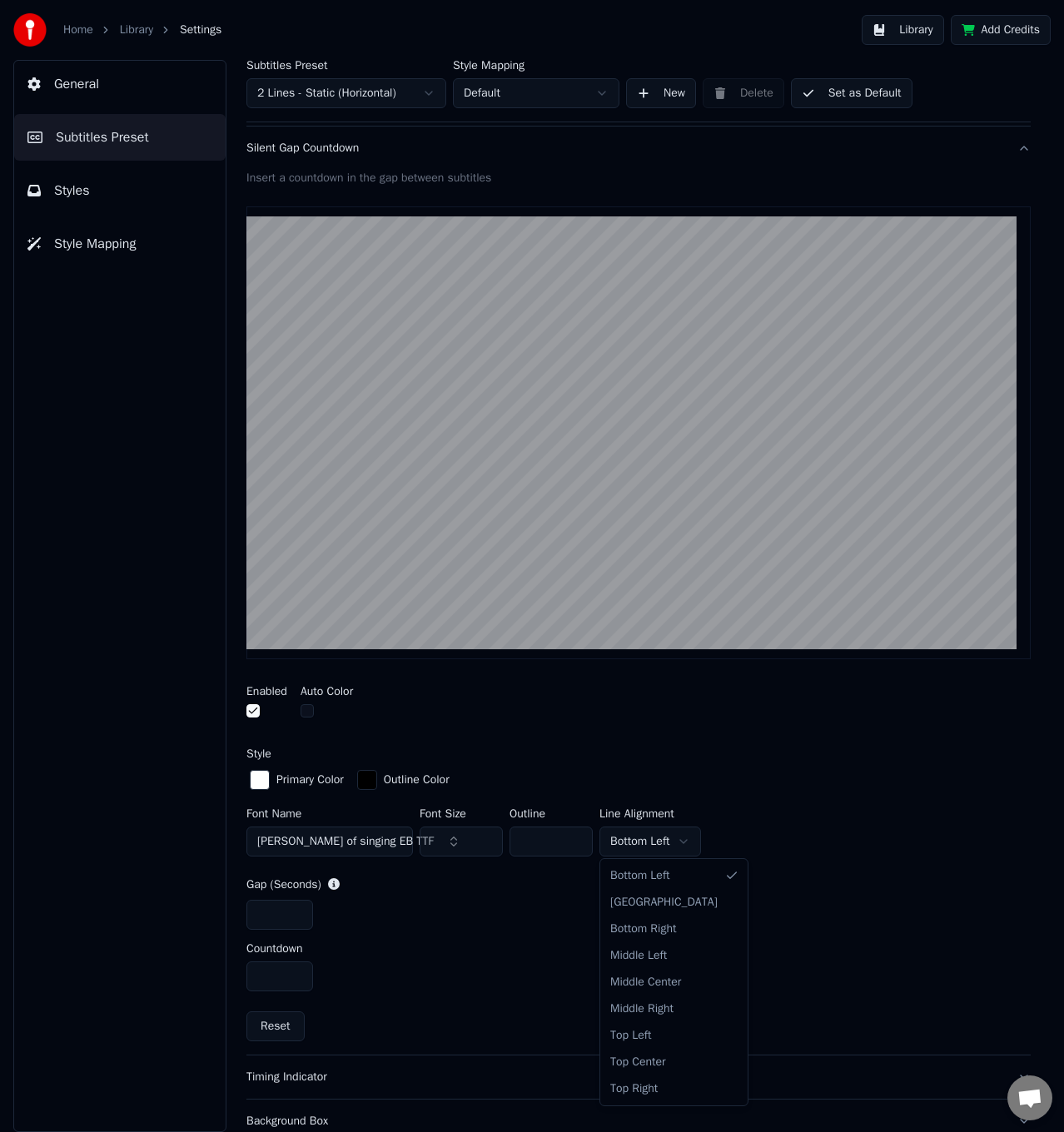 click on "Home Library Settings Library Add Credits General Subtitles Preset Styles Style Mapping Subtitles Preset 2 Lines - Static (Horizontal) Style Mapping Default New Delete Set as Default General Layout Song Title Silent Gap Progress Bar Silent Gap Text Silent Gap Countdown Insert a countdown in the gap between subtitles Enabled Auto Color Style Primary Color Outline Color Font Name [PERSON_NAME] of singing EB TTF Font Size ** Outline * Line Alignment Bottom Left Gap (Seconds) * Countdown * Reset Timing Indicator Background Box Fade Effect Offset Max Characters Per Line Auto Line Break Advanced Settings Bottom Left Bottom Center Bottom Right Middle Left Middle Center Middle Right Top Left Top Center Top Right" at bounding box center [532, 566] 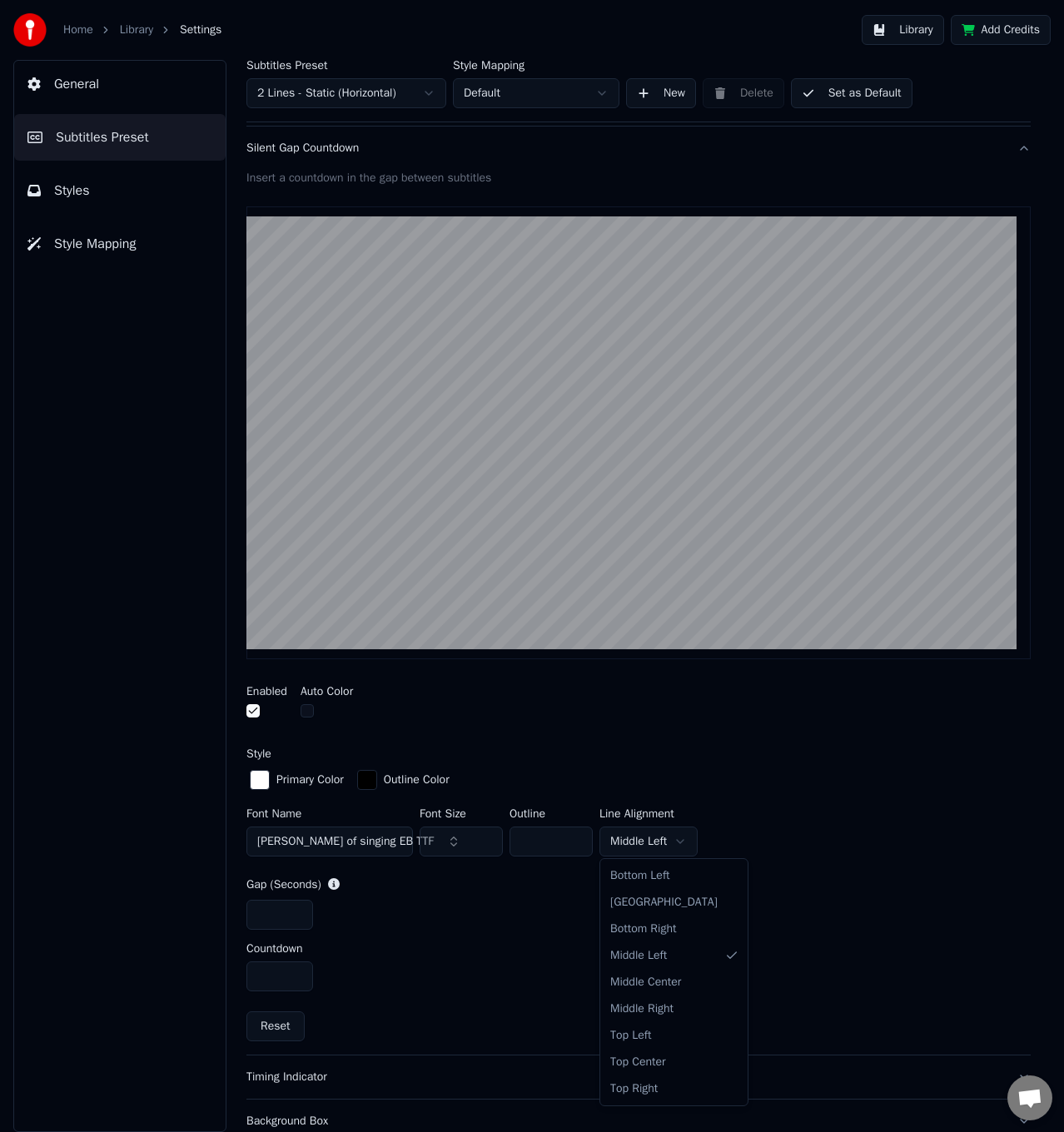 click on "Home Library Settings Library Add Credits General Subtitles Preset Styles Style Mapping Subtitles Preset 2 Lines - Static (Horizontal) Style Mapping Default New Delete Set as Default General Layout Song Title Silent Gap Progress Bar Silent Gap Text Silent Gap Countdown Insert a countdown in the gap between subtitles Enabled Auto Color Style Primary Color Outline Color Font Name [PERSON_NAME] of singing EB TTF Font Size ** Outline * Line Alignment Middle Left Gap (Seconds) * Countdown * Reset Timing Indicator Background Box Fade Effect Offset Max Characters Per Line Auto Line Break Advanced Settings Bottom Left Bottom Center Bottom Right Middle Left Middle Center Middle Right Top Left Top Center Top Right" at bounding box center (532, 566) 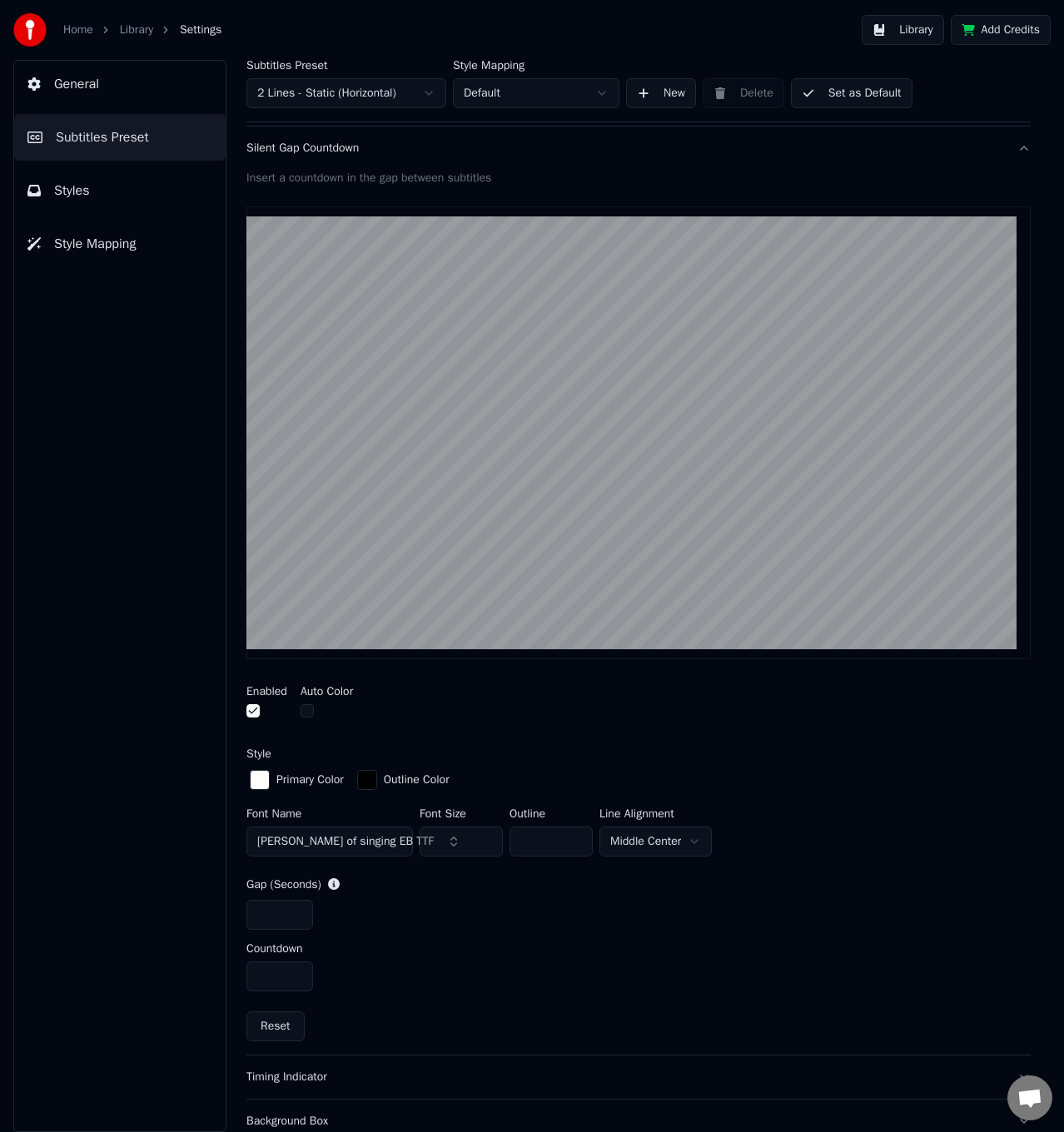 click on "Home Library Settings Library Add Credits General Subtitles Preset Styles Style Mapping Subtitles Preset 2 Lines - Static (Horizontal) Style Mapping Default New Delete Set as Default General Layout Song Title Silent Gap Progress Bar Silent Gap Text Silent Gap Countdown Insert a countdown in the gap between subtitles Enabled Auto Color Style Primary Color Outline Color Font Name [PERSON_NAME] of singing EB TTF Font Size ** Outline * Line Alignment Middle Center Gap (Seconds) * Countdown * Reset Timing Indicator Background Box Fade Effect Offset Max Characters Per Line Auto Line Break Advanced Settings" at bounding box center (532, 566) 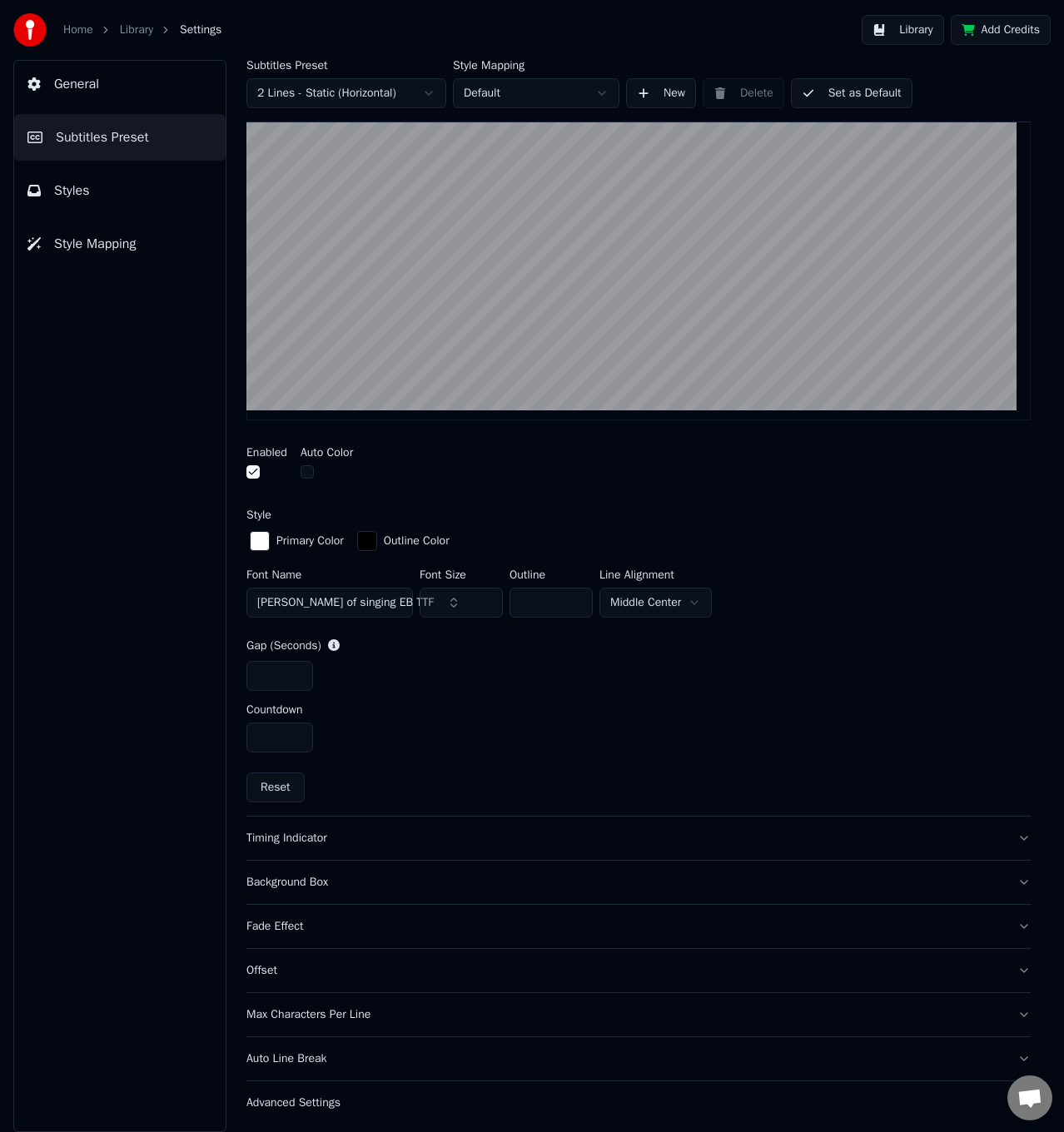 scroll, scrollTop: 493, scrollLeft: 0, axis: vertical 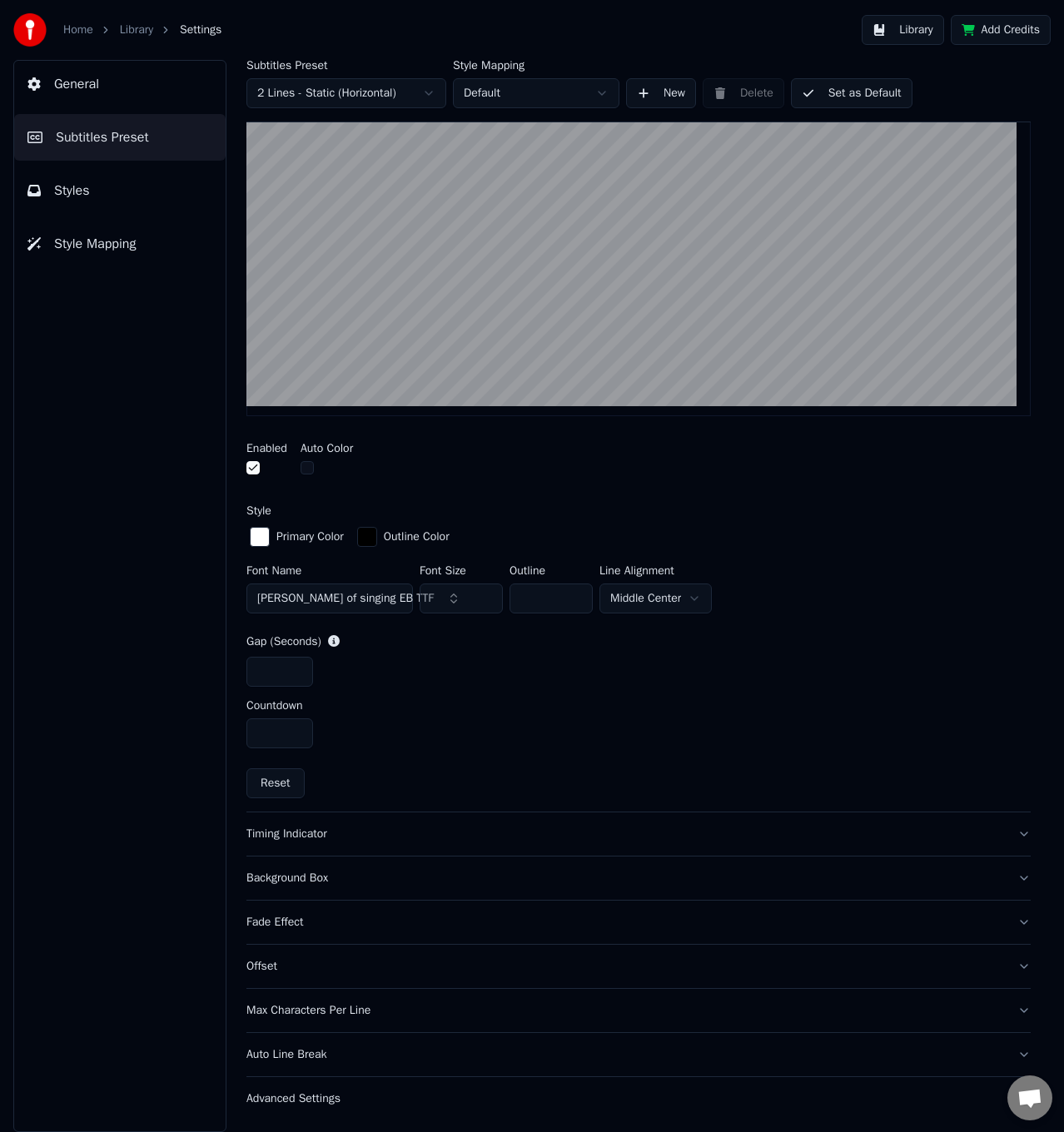 click on "Home Library Settings Library Add Credits General Subtitles Preset Styles Style Mapping Subtitles Preset 2 Lines - Static (Horizontal) Style Mapping Default New Delete Set as Default General Layout Song Title Silent Gap Progress Bar Silent Gap Text Silent Gap Countdown Insert a countdown in the gap between subtitles Enabled Auto Color Style Primary Color Outline Color Font Name [PERSON_NAME] of singing EB TTF Font Size ** Outline * Line Alignment Middle Center Gap (Seconds) * Countdown * Reset Timing Indicator Background Box Fade Effect Offset Max Characters Per Line Auto Line Break Advanced Settings" at bounding box center (532, 566) 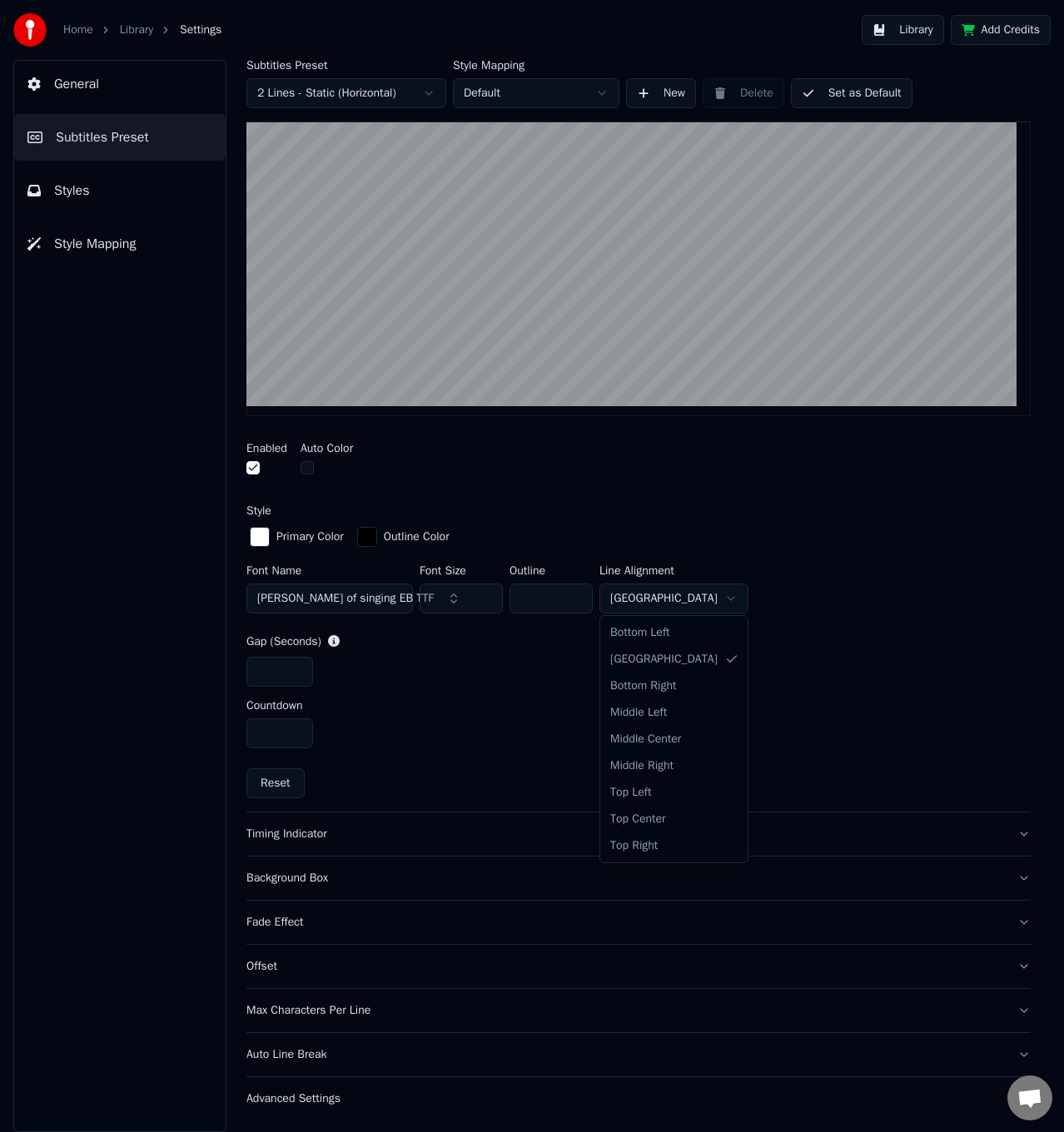 click on "Home Library Settings Library Add Credits General Subtitles Preset Styles Style Mapping Subtitles Preset 2 Lines - Static (Horizontal) Style Mapping Default New Delete Set as Default General Layout Song Title Silent Gap Progress Bar Silent Gap Text Silent Gap Countdown Insert a countdown in the gap between subtitles Enabled Auto Color Style Primary Color Outline Color Font Name [PERSON_NAME] of singing EB TTF Font Size ** Outline * Line Alignment Bottom Center Gap (Seconds) * Countdown * Reset Timing Indicator Background Box Fade Effect Offset Max Characters Per Line Auto Line Break Advanced Settings Bottom Left Bottom Center Bottom Right Middle Left Middle Center Middle Right Top Left Top Center Top Right" at bounding box center [532, 566] 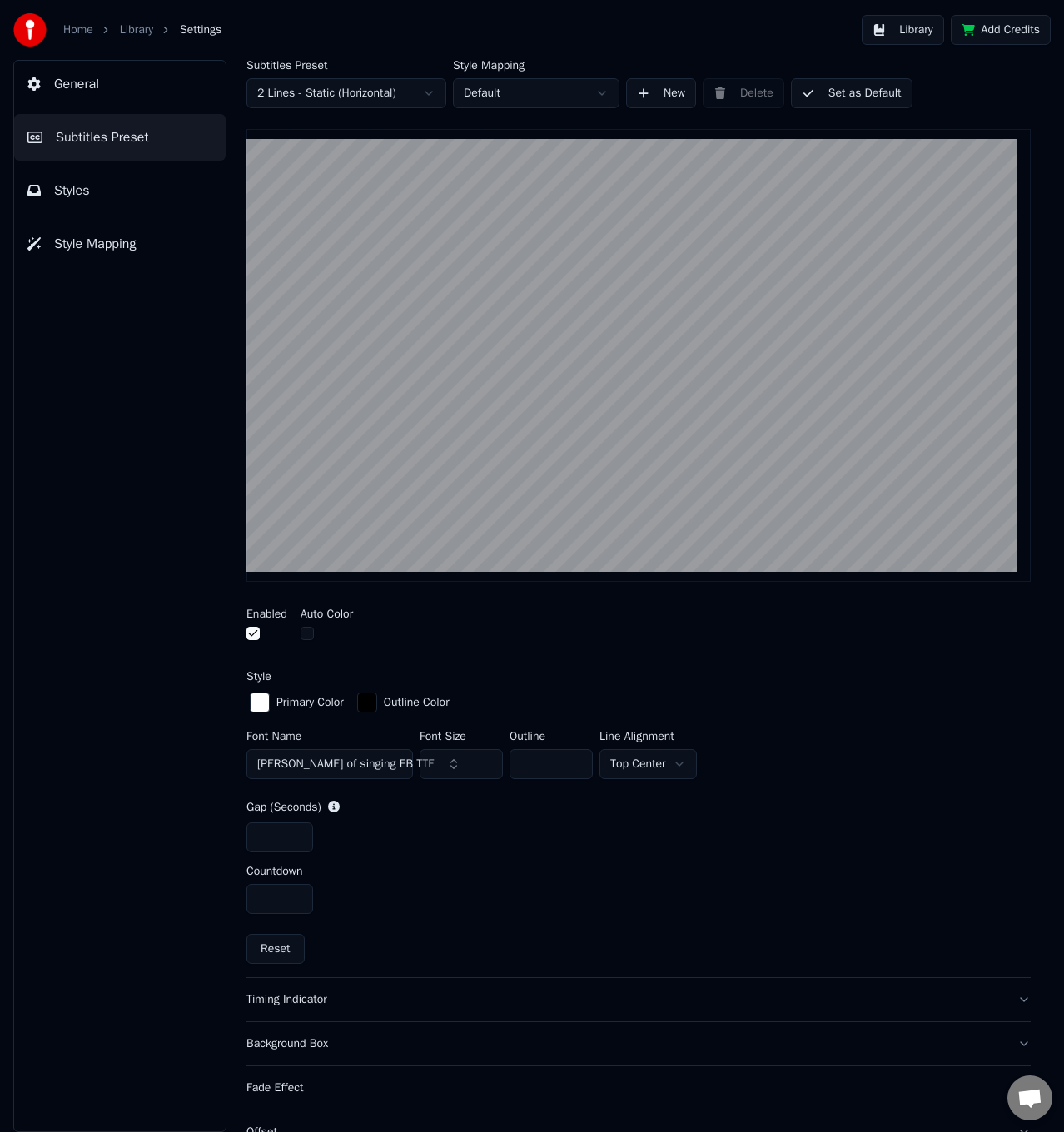 scroll, scrollTop: 326, scrollLeft: 0, axis: vertical 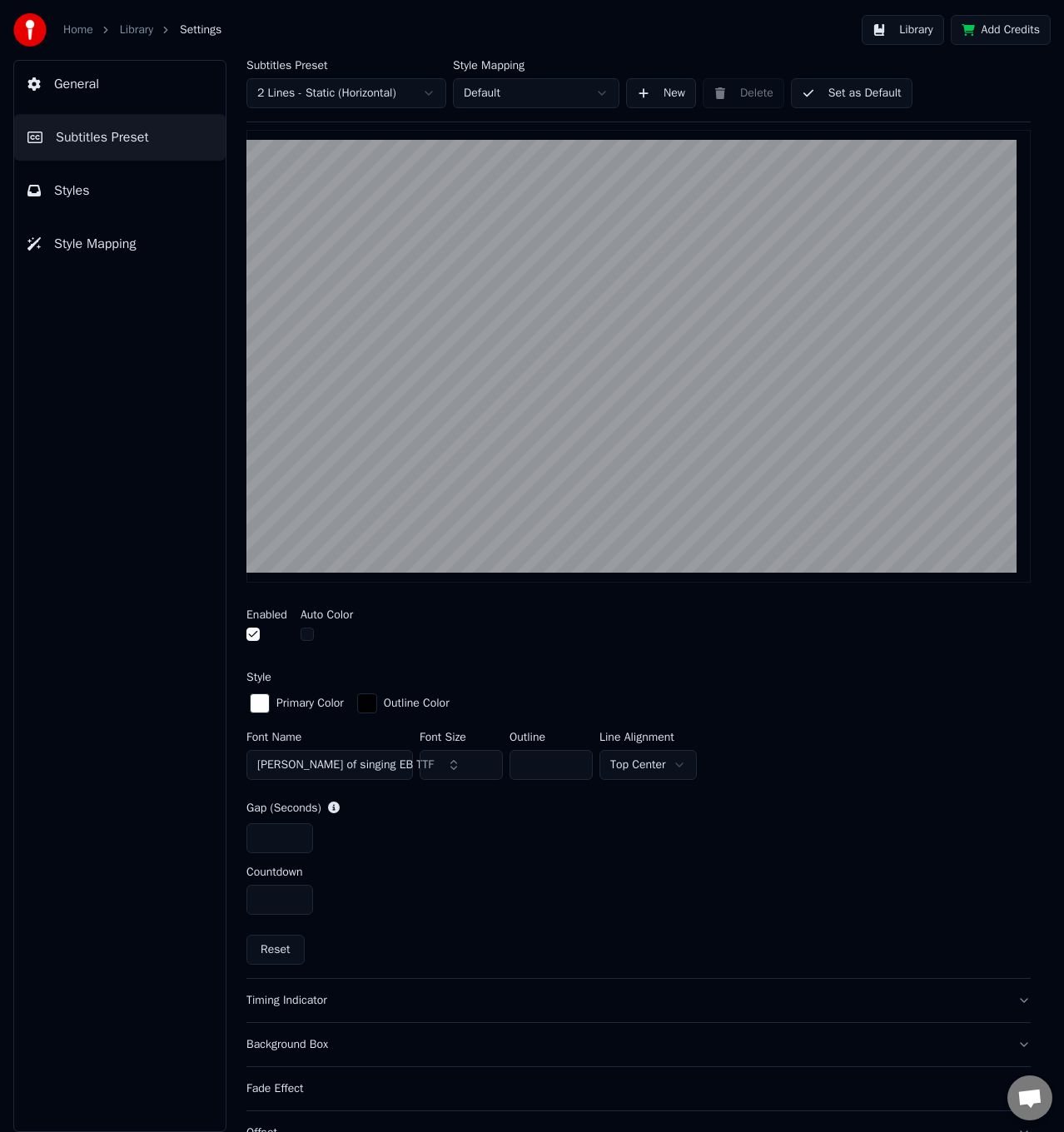 click on "Home Library Settings Library Add Credits General Subtitles Preset Styles Style Mapping Subtitles Preset 2 Lines - Static (Horizontal) Style Mapping Default New Delete Set as Default General Layout Song Title Silent Gap Progress Bar Silent Gap Text Silent Gap Countdown Insert a countdown in the gap between subtitles Enabled Auto Color Style Primary Color Outline Color Font Name [PERSON_NAME] of singing EB TTF Font Size ** Outline * Line Alignment Top Center Gap (Seconds) * Countdown * Reset Timing Indicator Background Box Fade Effect Offset Max Characters Per Line Auto Line Break Advanced Settings" at bounding box center (532, 566) 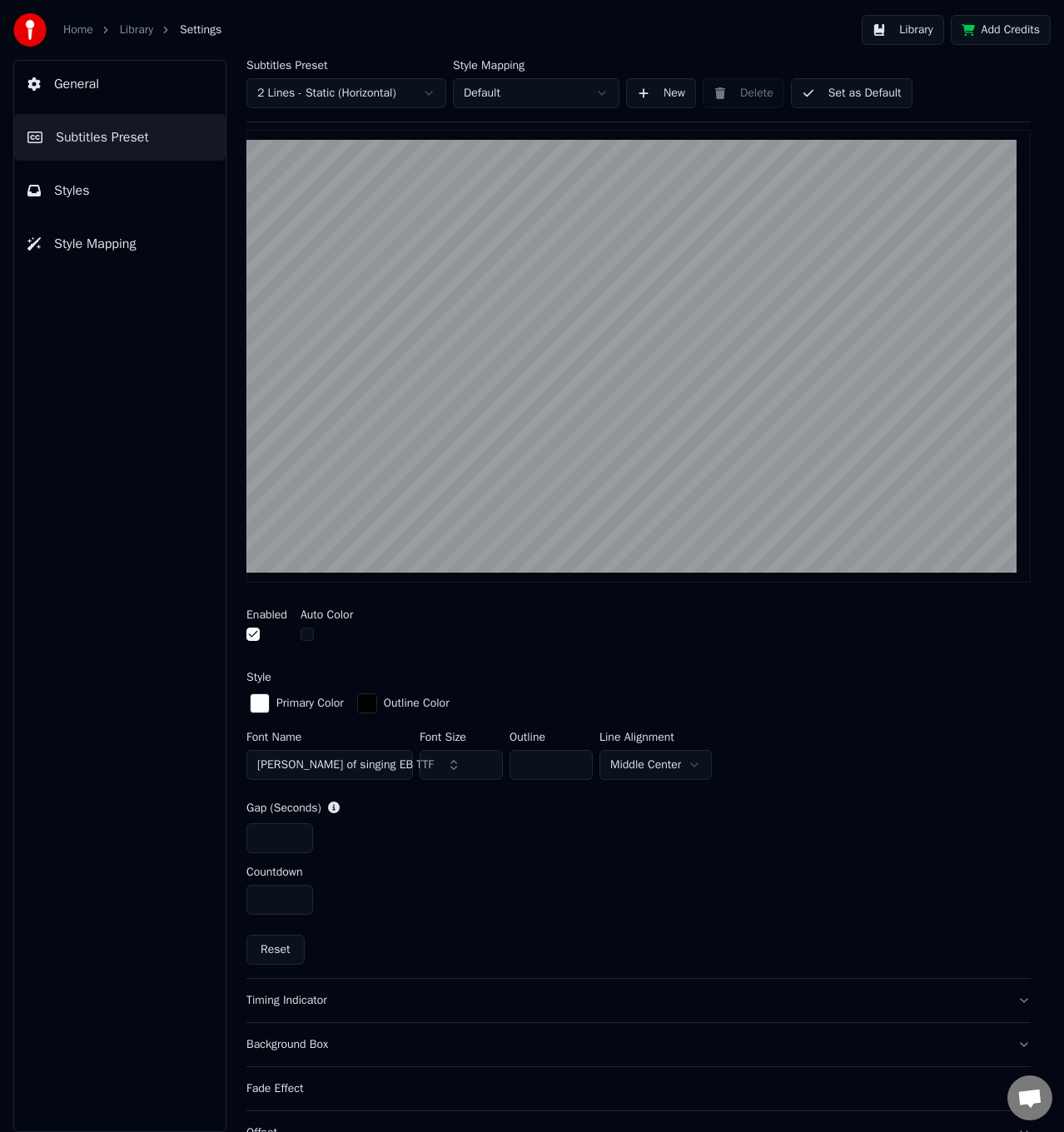 click on "Gap (Seconds)" at bounding box center (639, 808) 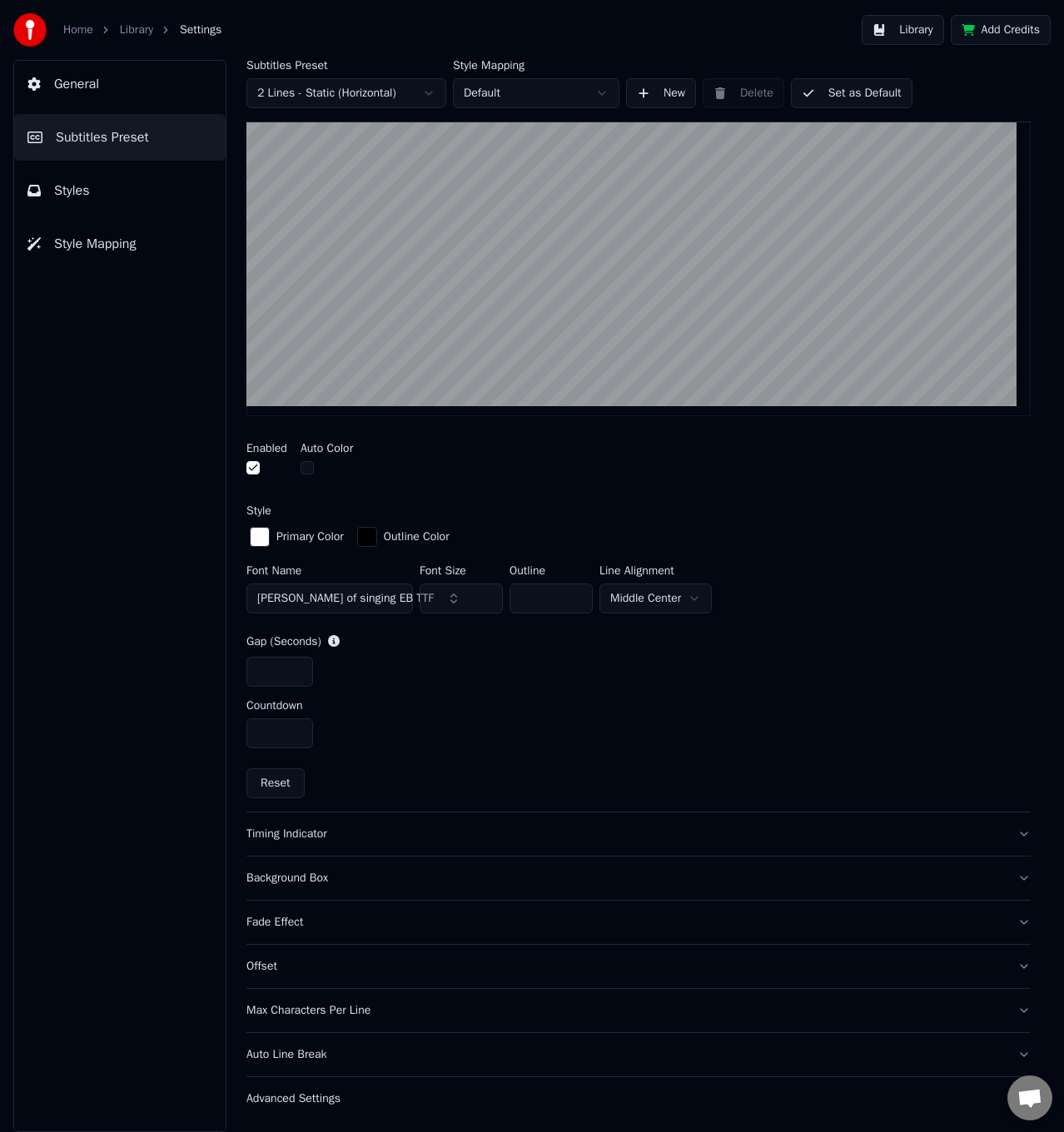click on "Timing Indicator" at bounding box center (625, 834) 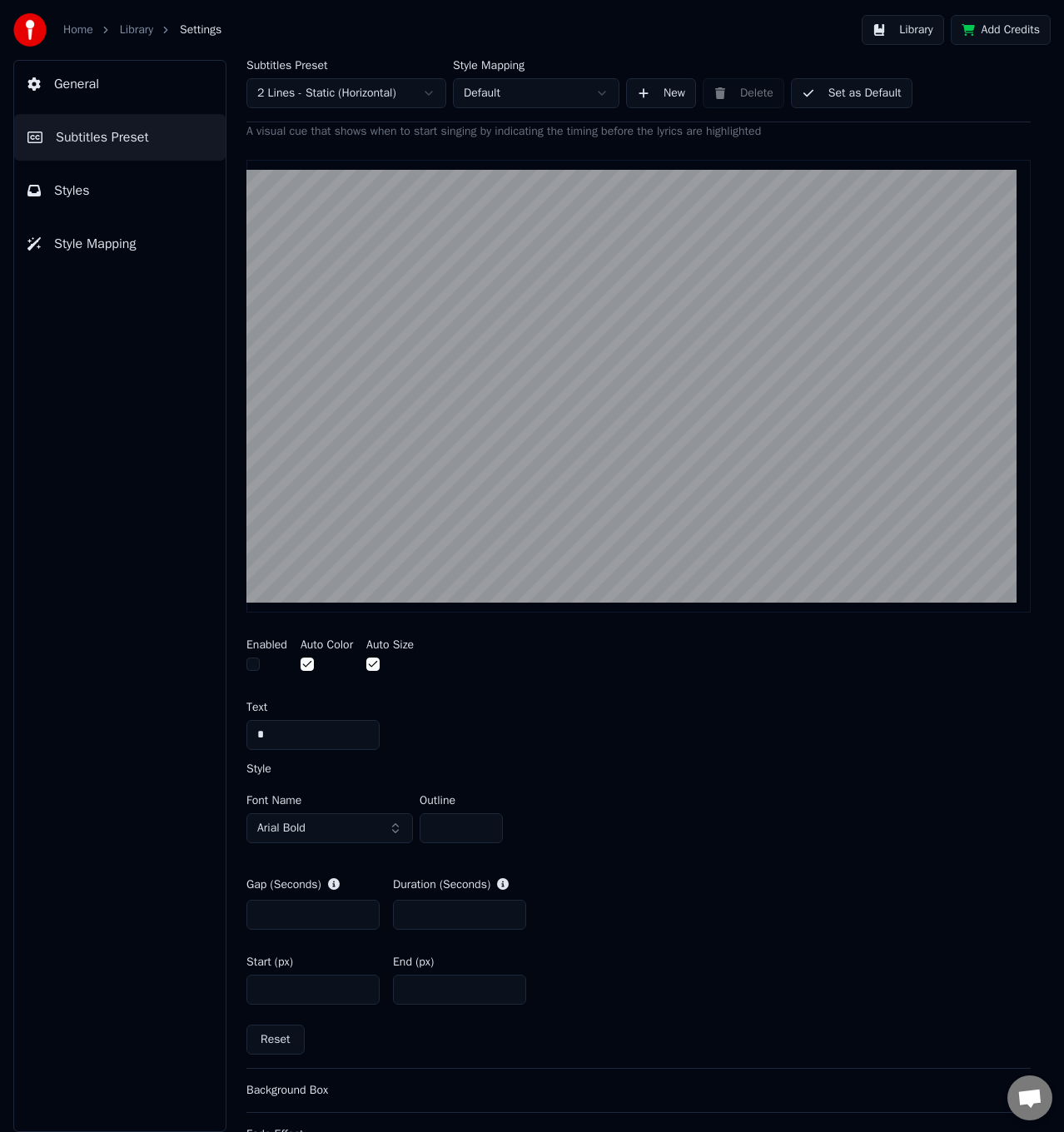 scroll, scrollTop: 554, scrollLeft: 0, axis: vertical 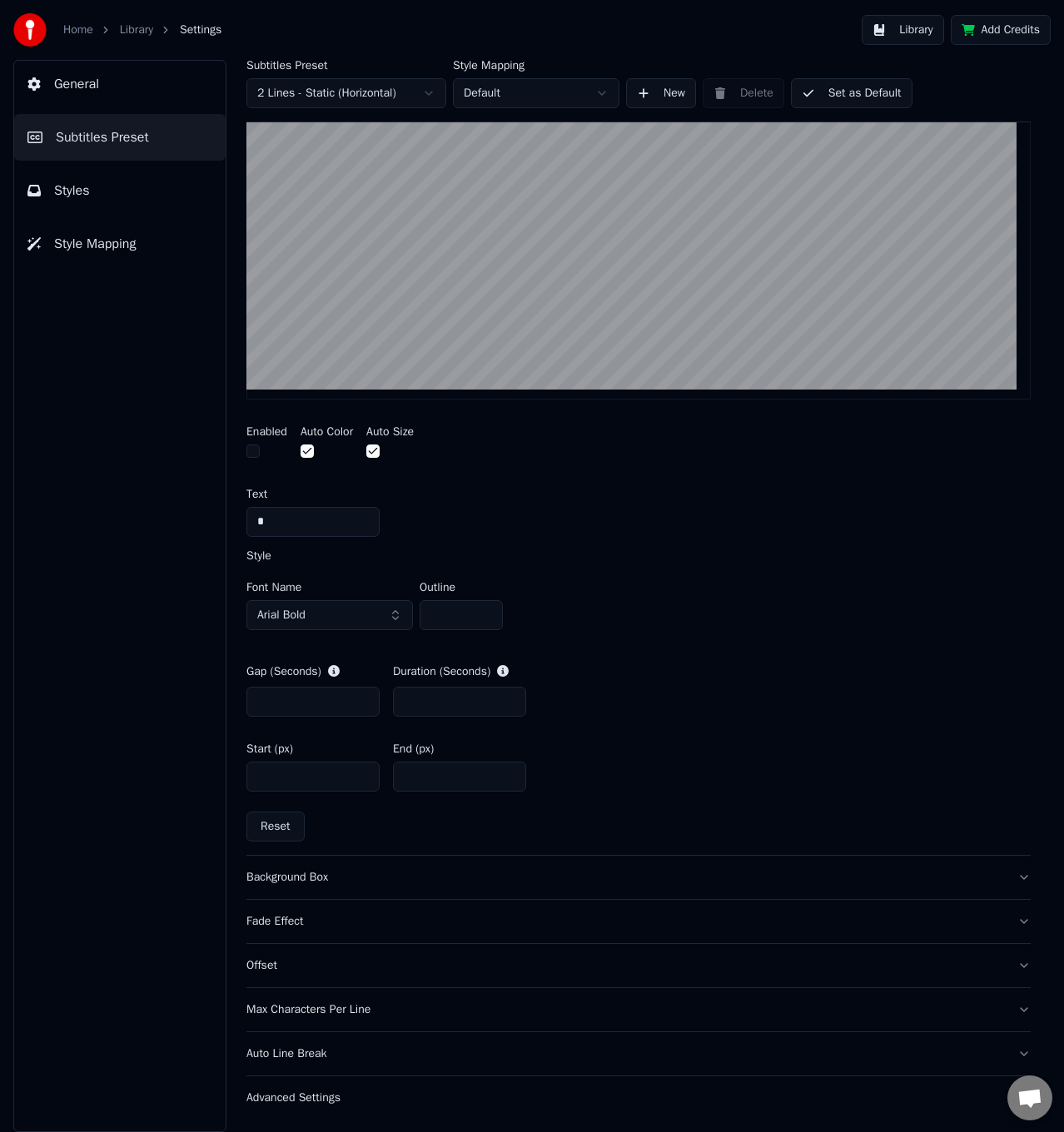 click on "Fade Effect" at bounding box center [639, 921] 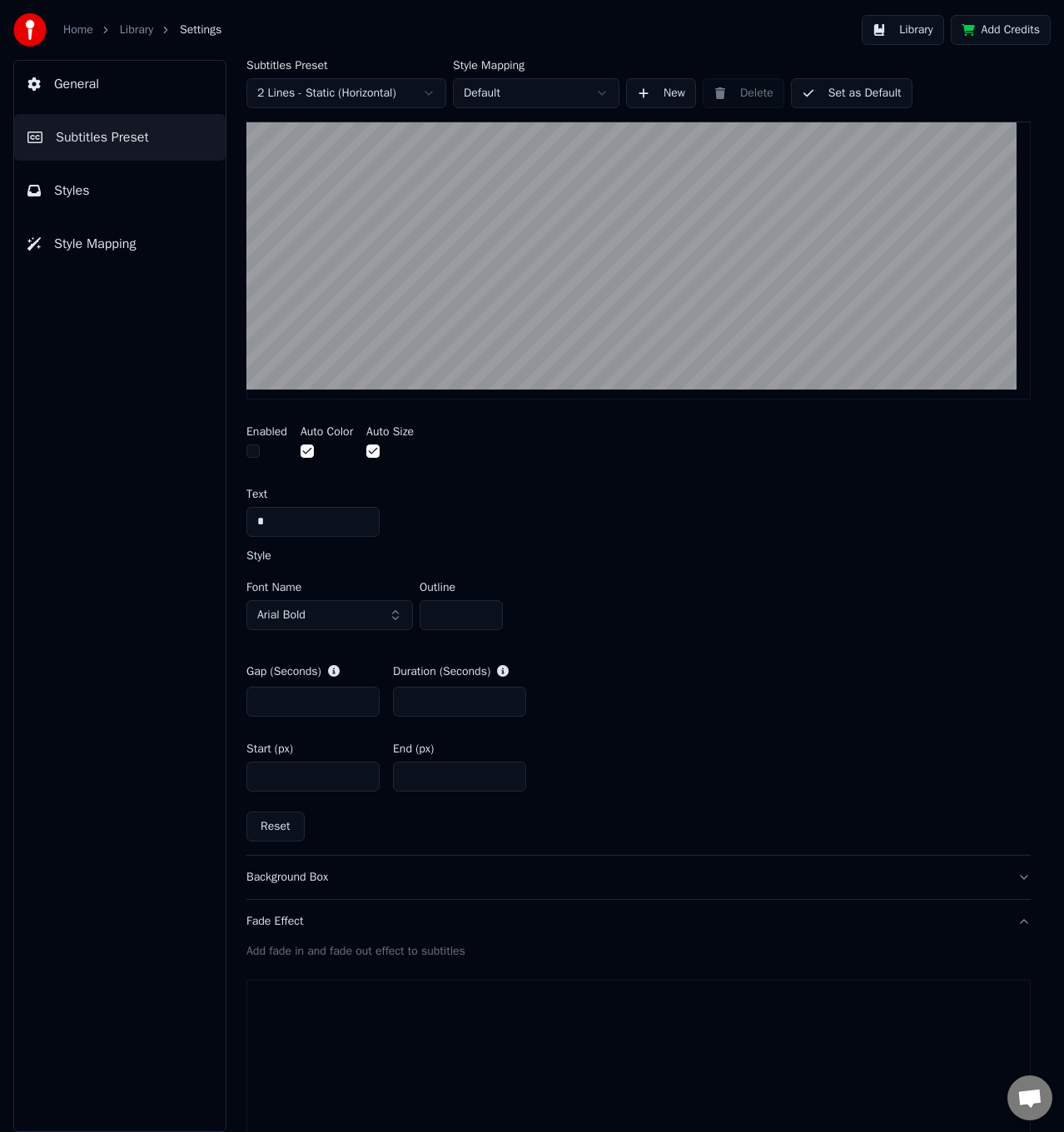 scroll, scrollTop: 347, scrollLeft: 0, axis: vertical 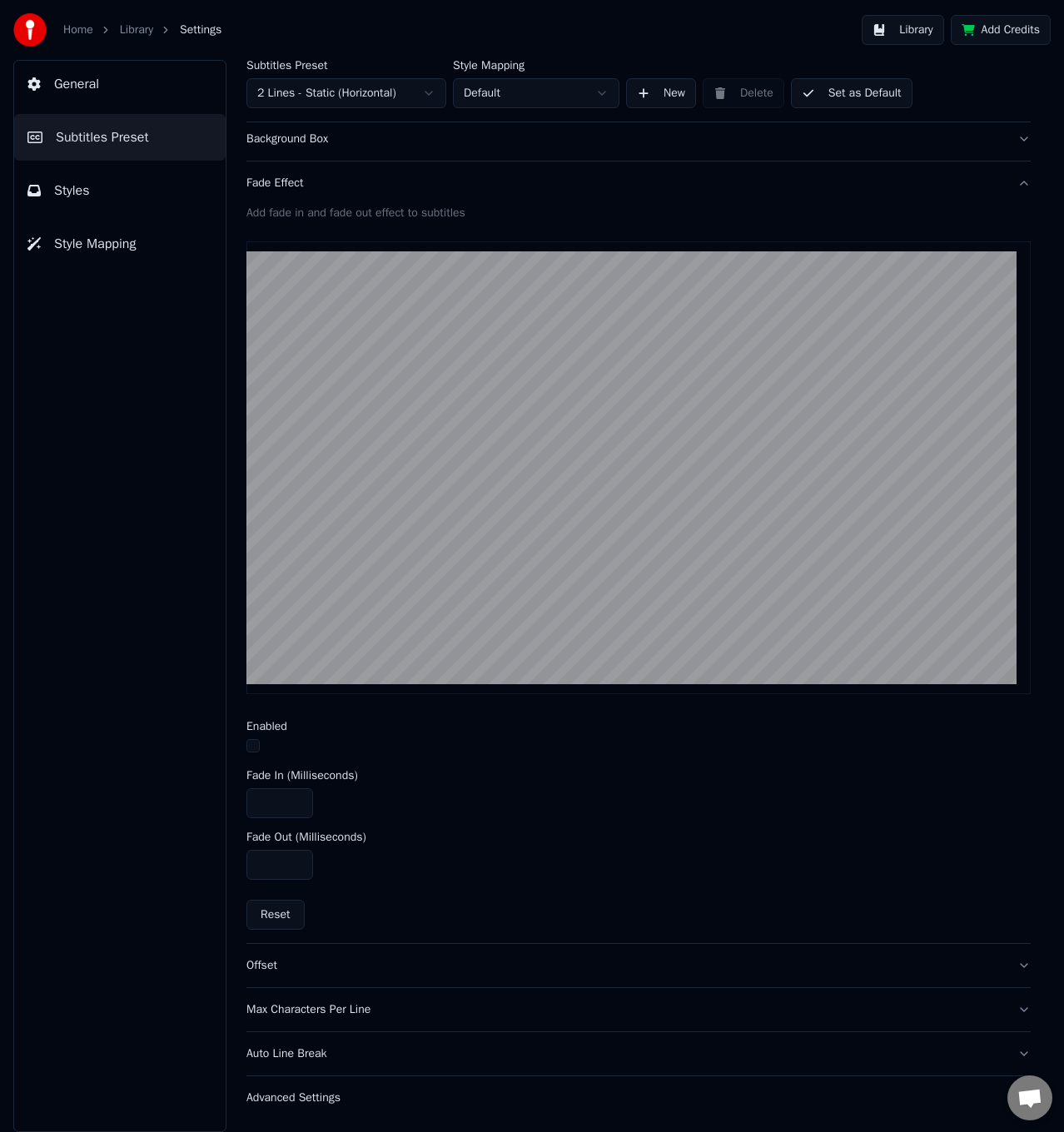 click on "Fade Effect" at bounding box center (625, 183) 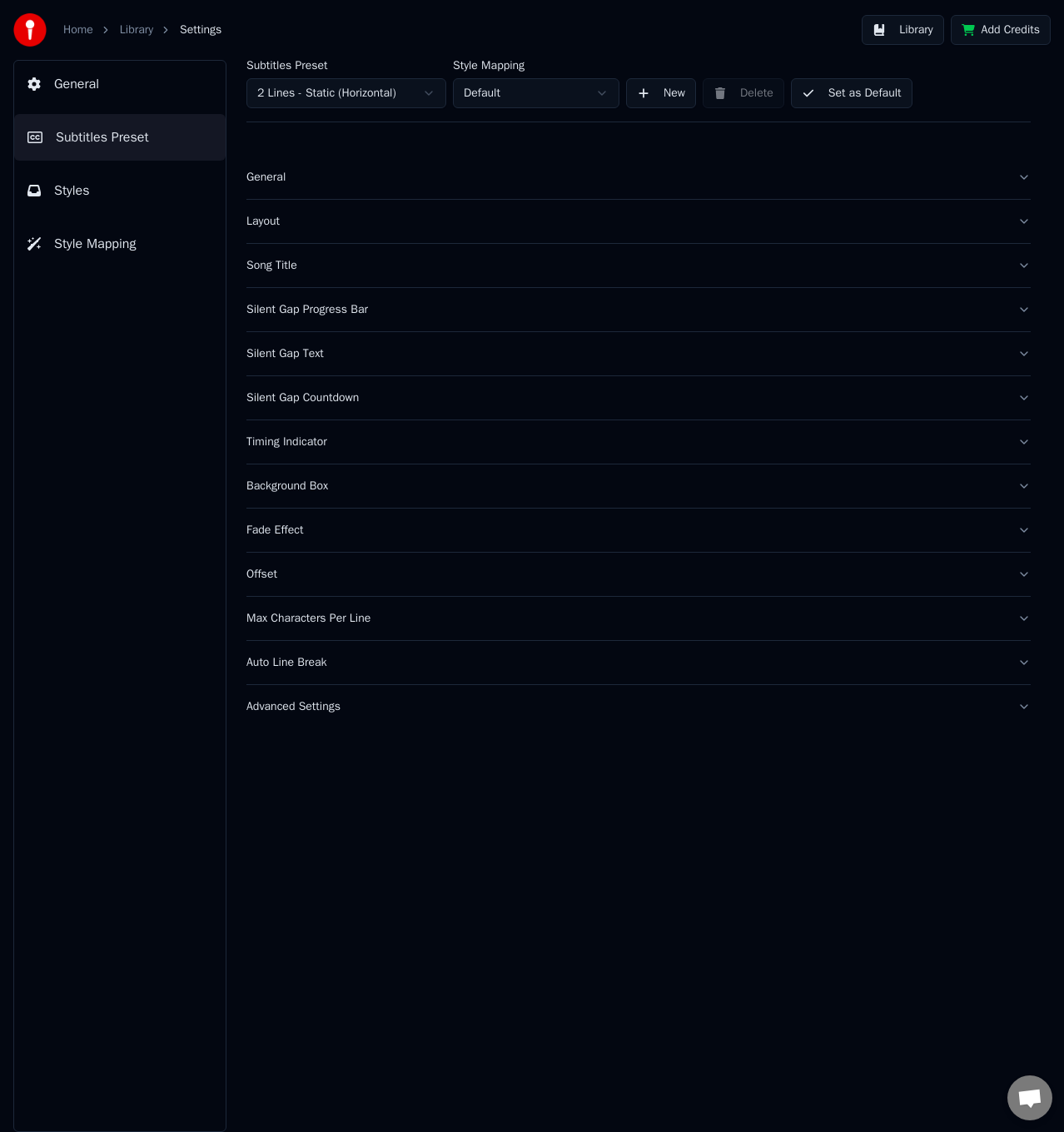 click on "Max Characters Per Line" at bounding box center [625, 618] 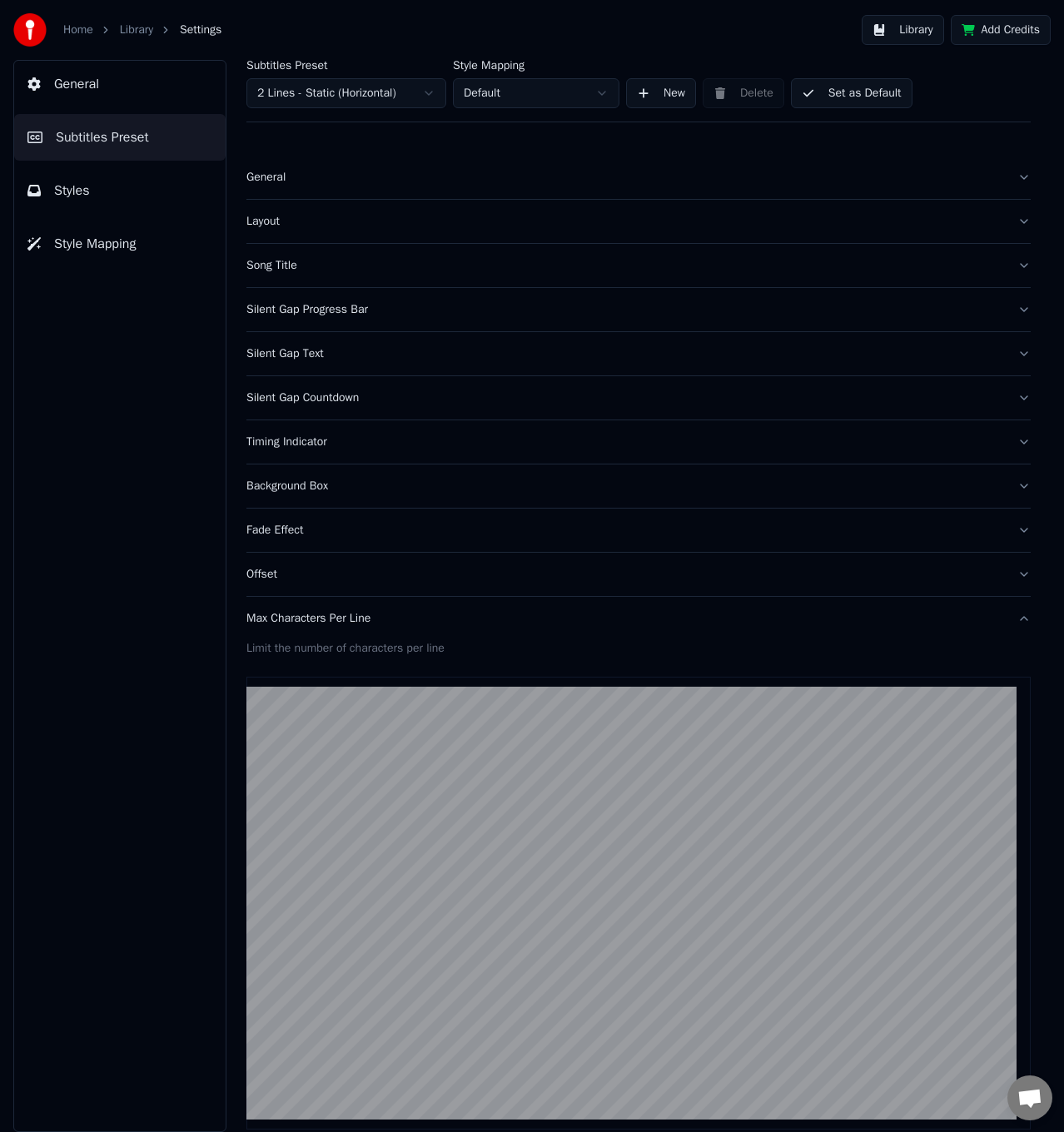 click on "Max Characters Per Line" at bounding box center (625, 618) 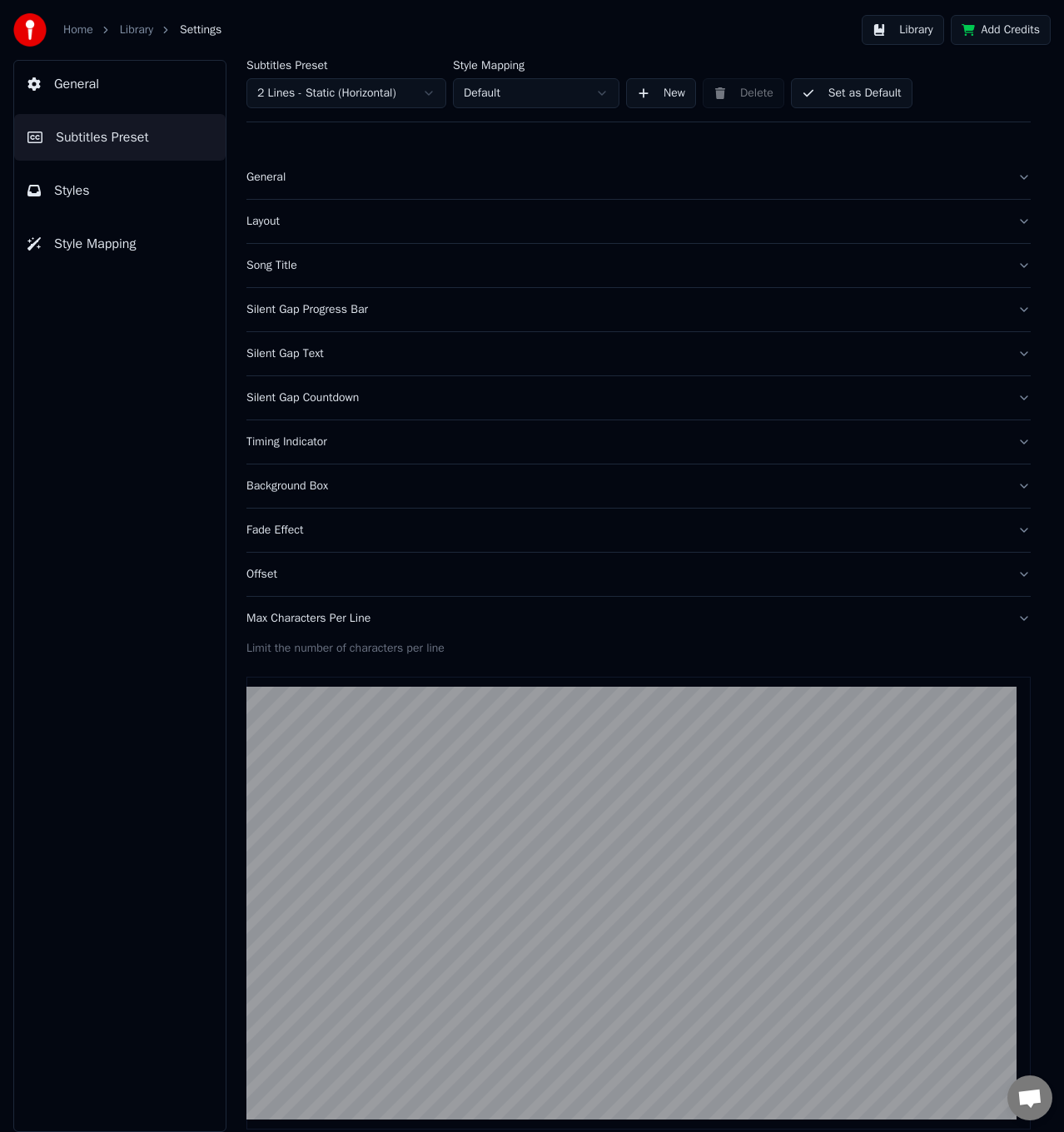 click on "Offset" at bounding box center (639, 574) 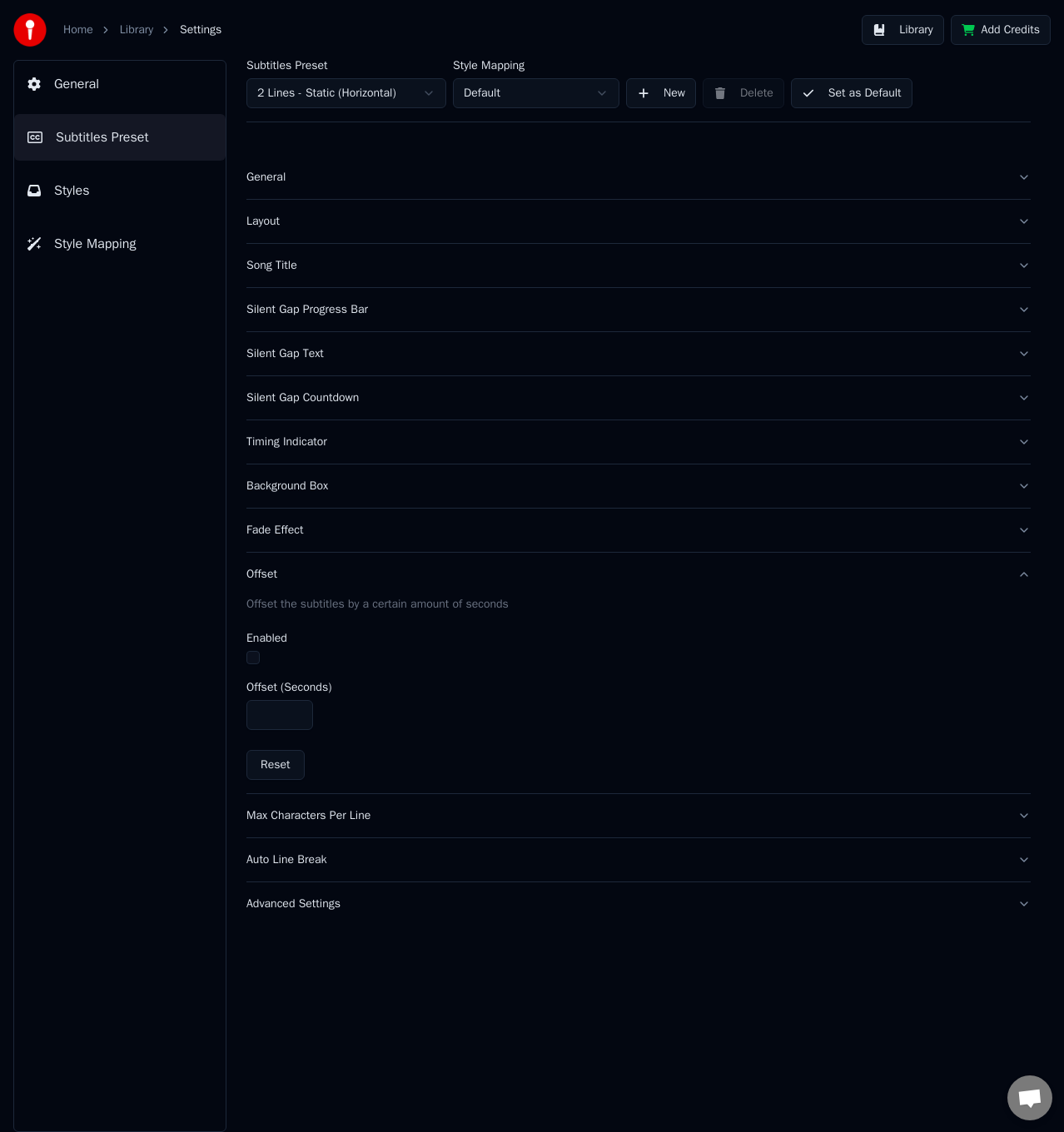 click on "Offset" at bounding box center [639, 574] 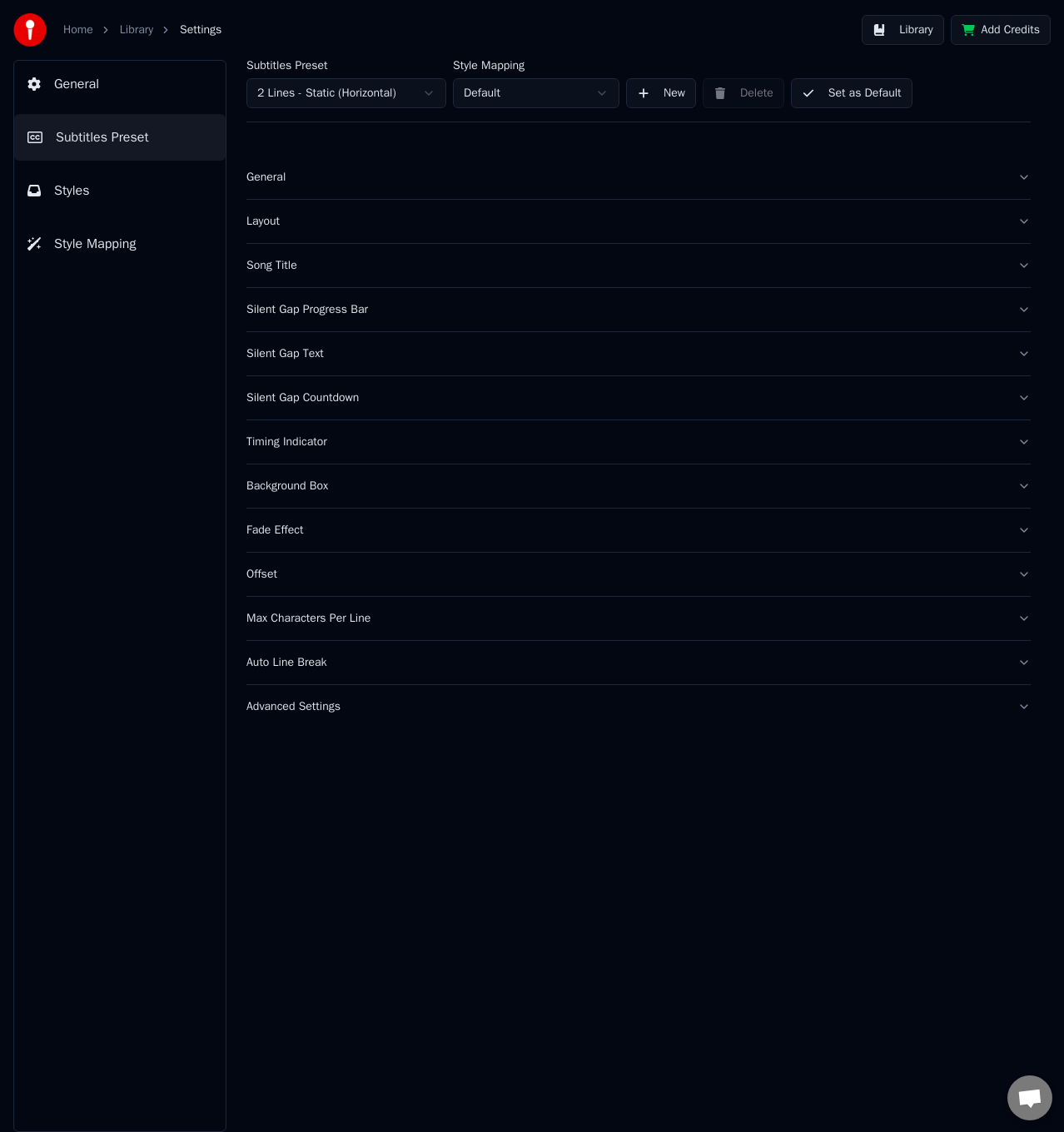 click on "Auto Line Break" at bounding box center [625, 663] 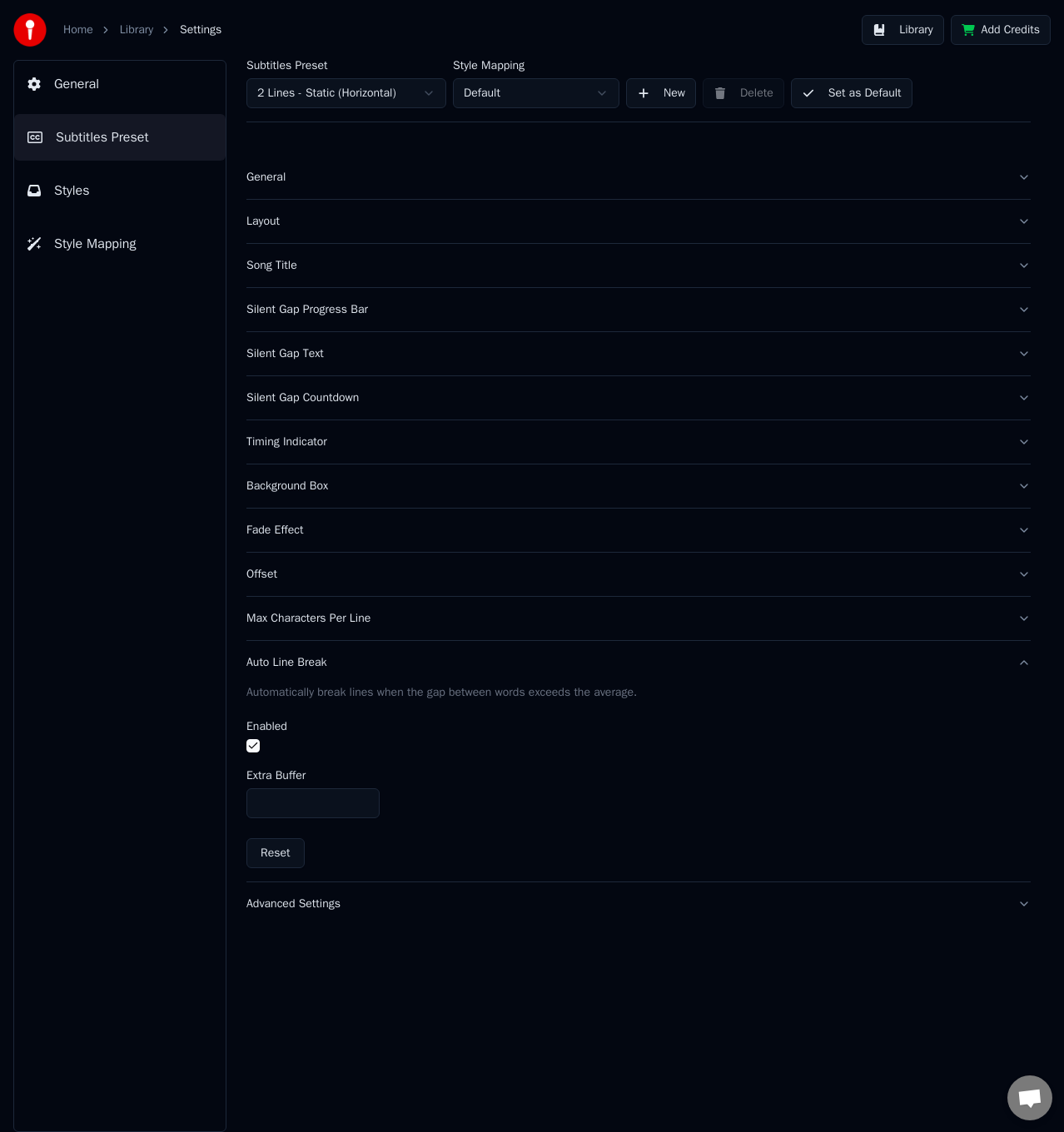 click on "Auto Line Break" at bounding box center (625, 663) 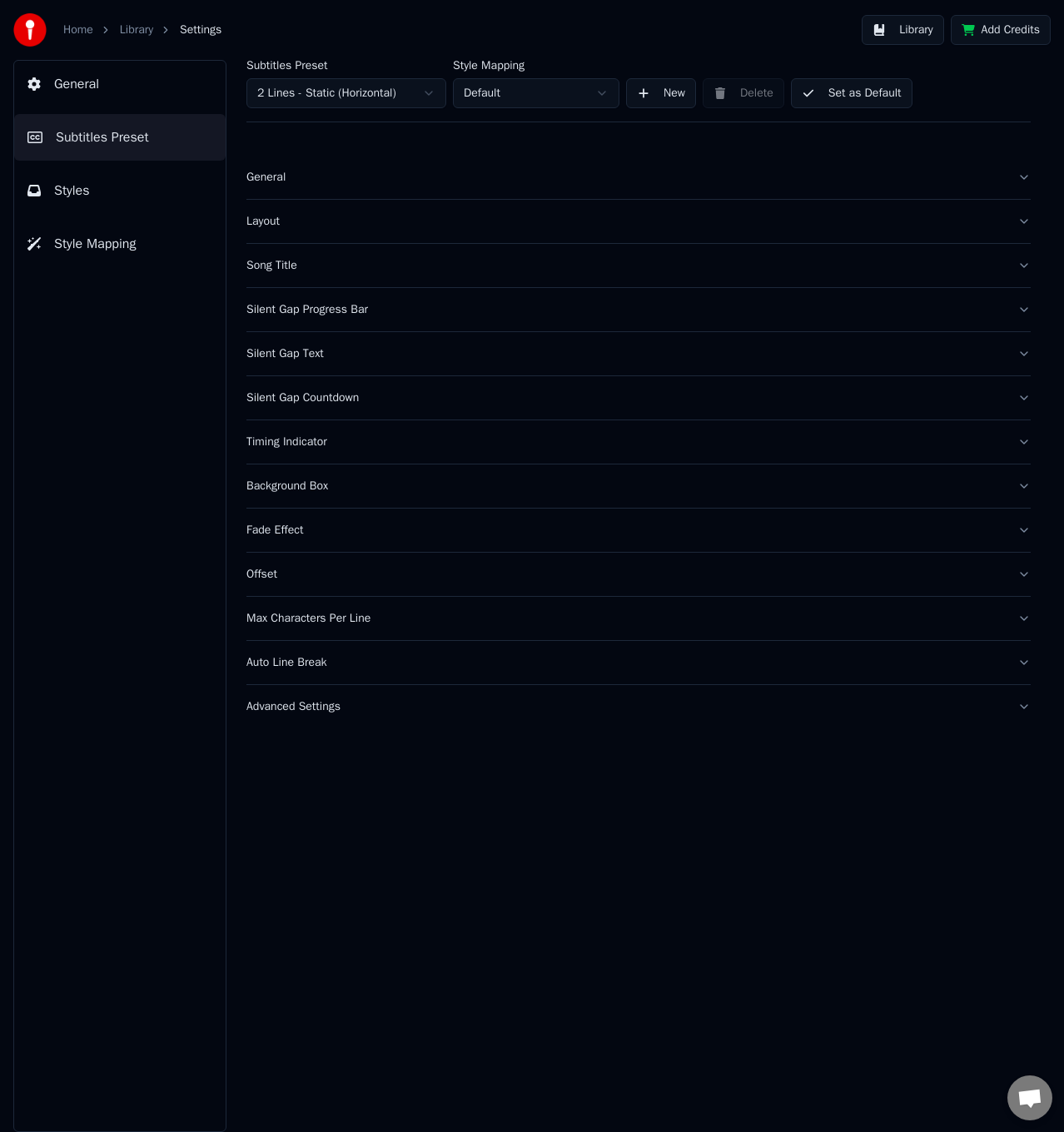 click on "General Layout Song Title Silent Gap Progress Bar Silent Gap Text Silent Gap Countdown Timing Indicator Background Box Fade Effect Offset Max Characters Per Line Auto Line Break Advanced Settings" at bounding box center (639, 439) 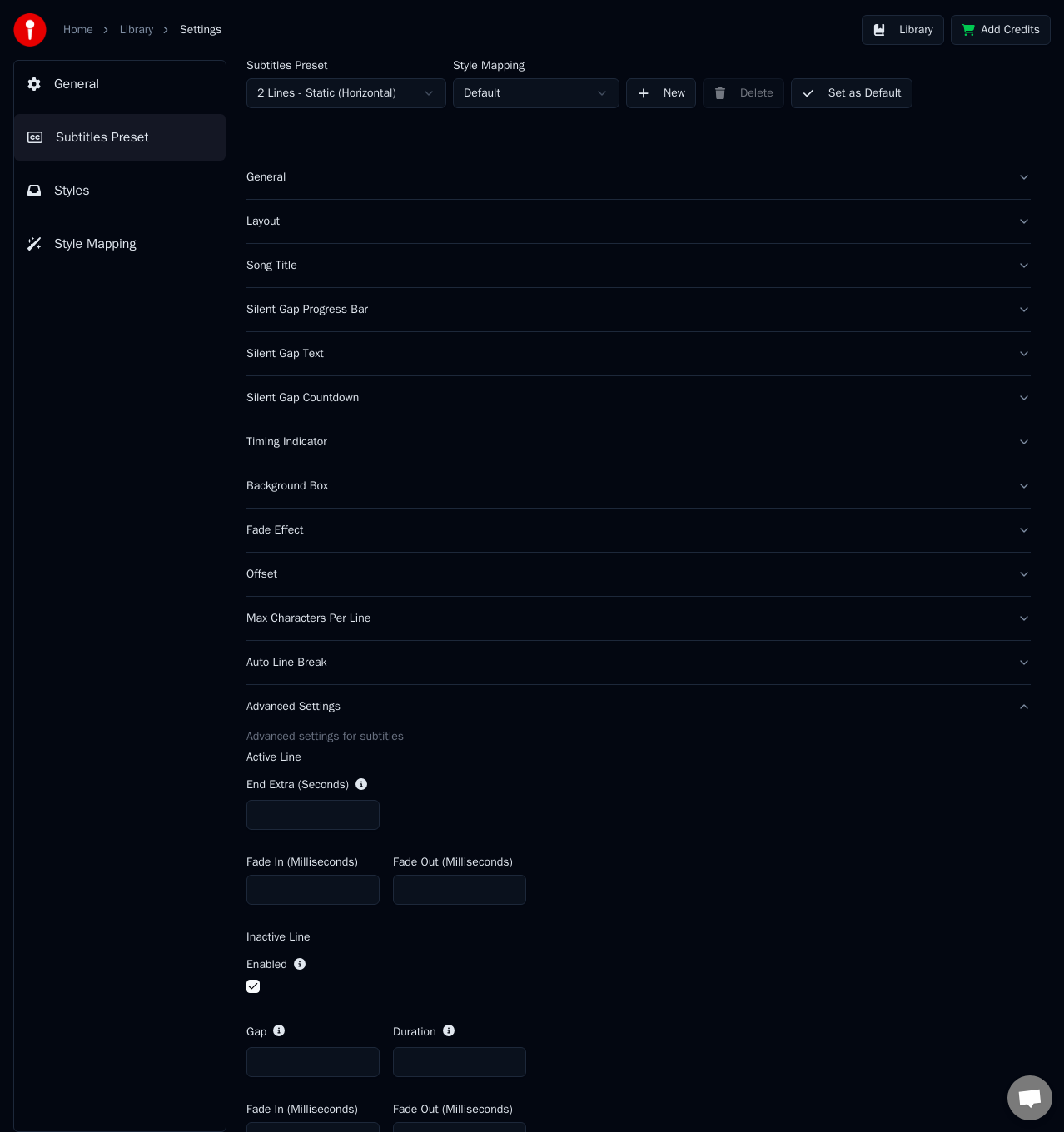 click on "Advanced Settings" at bounding box center (639, 707) 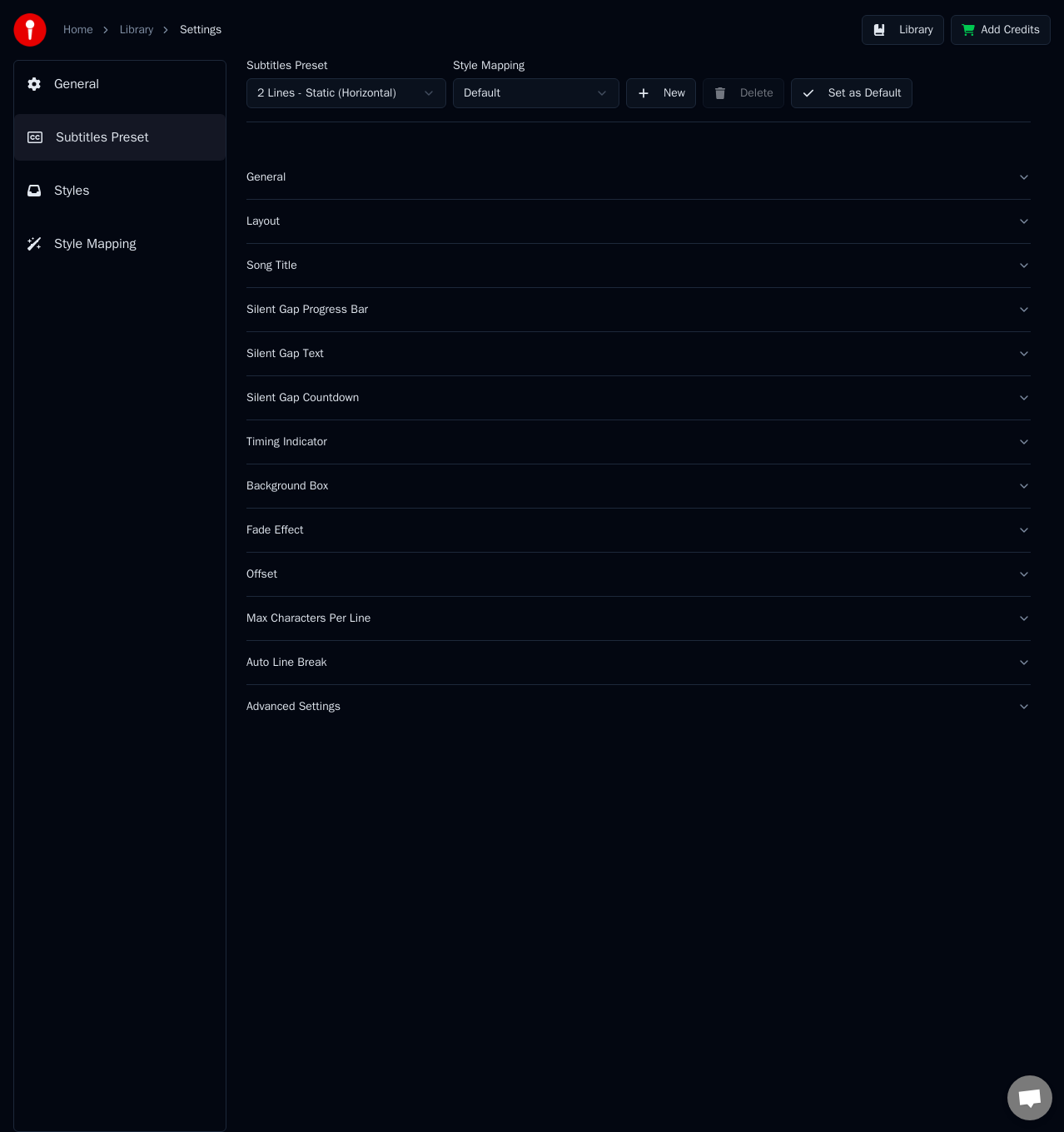 click on "Fade Effect" at bounding box center [639, 530] 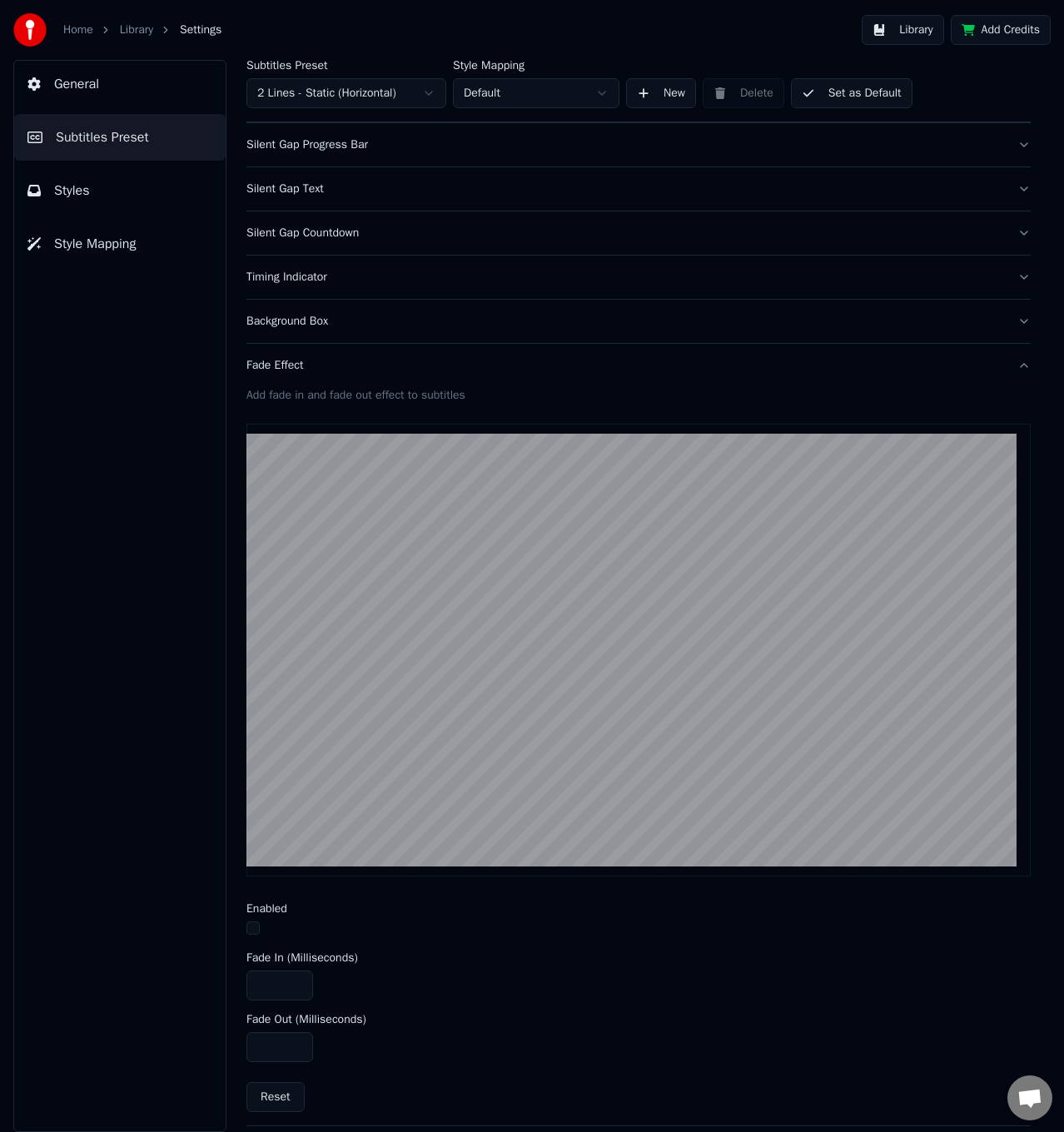 scroll, scrollTop: 166, scrollLeft: 0, axis: vertical 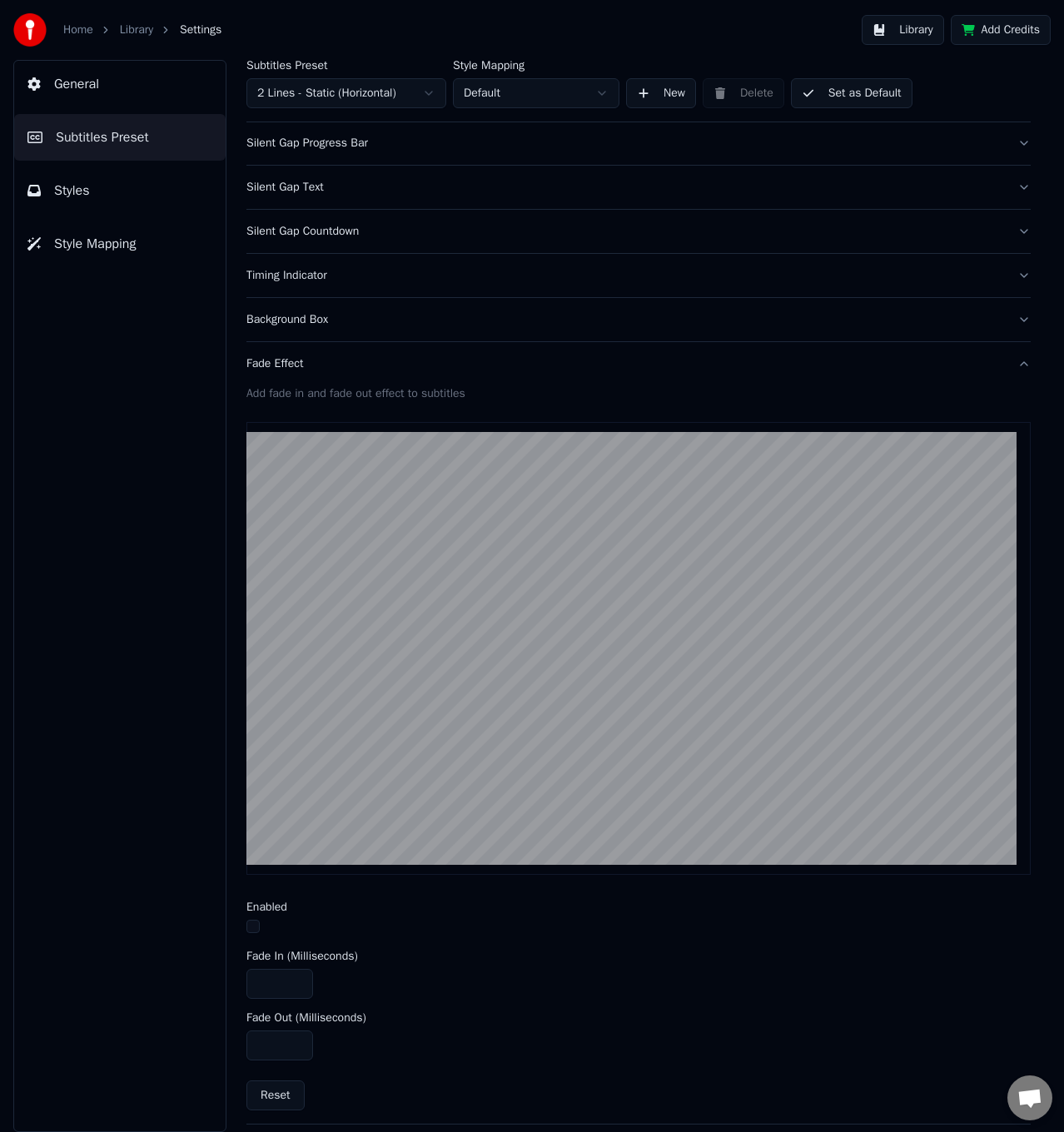 click at bounding box center (253, 926) 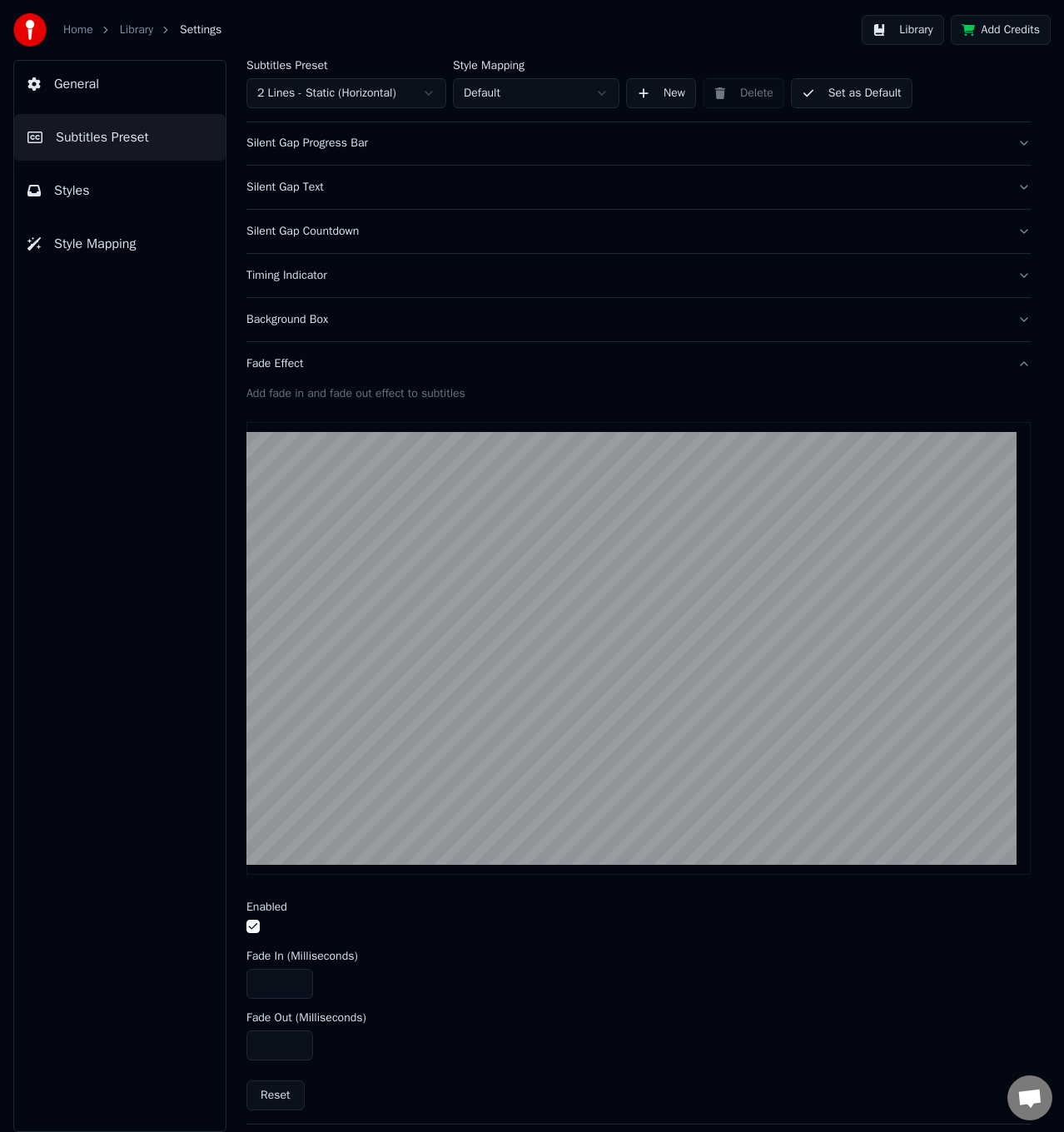 click at bounding box center [639, 928] 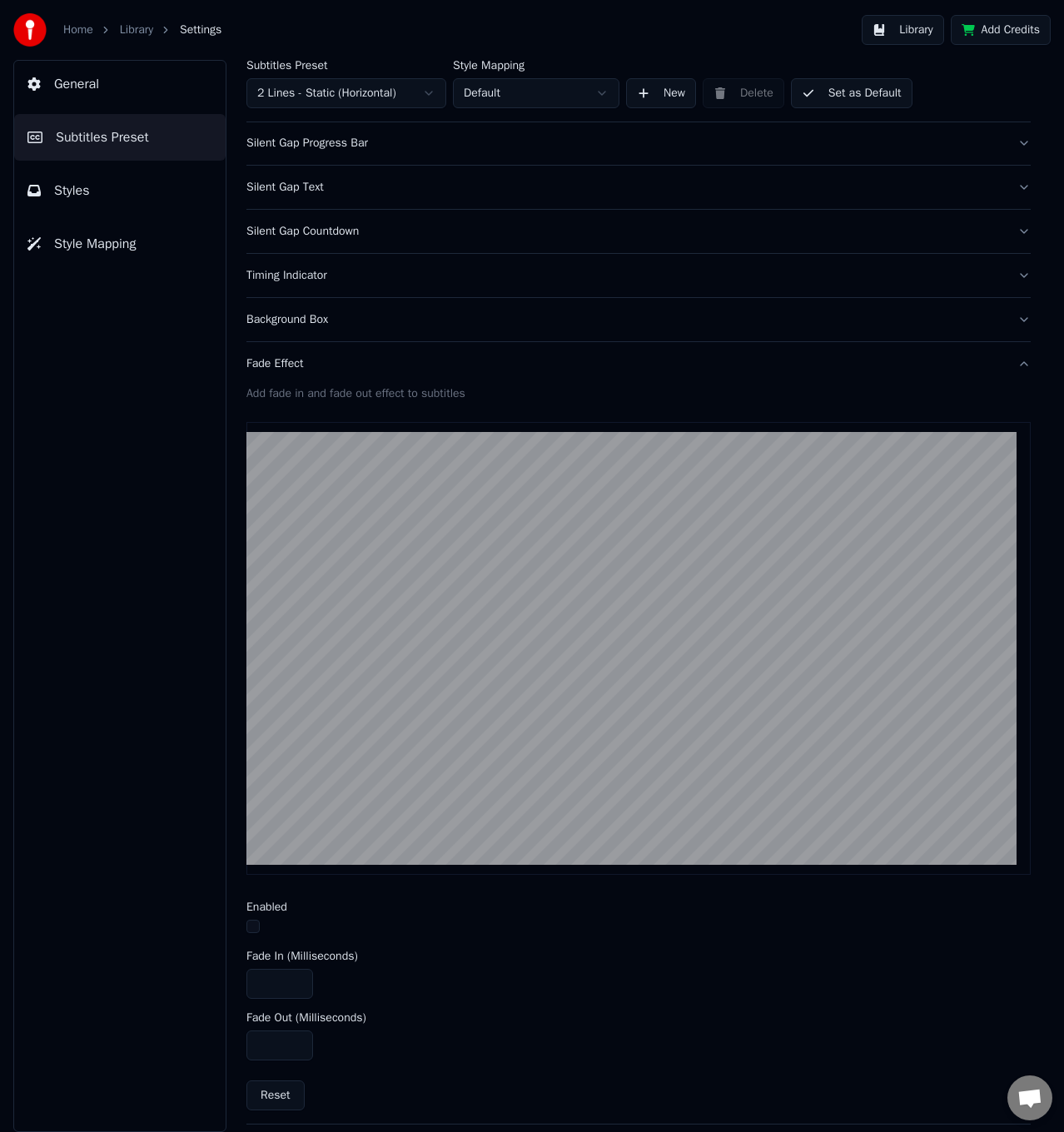 click on "Subtitles Preset 2 Lines - Static (Horizontal) Style Mapping Default New Delete Set as Default General Layout Song Title Silent Gap Progress Bar Silent Gap Text Silent Gap Countdown Timing Indicator Background Box Fade Effect Add fade in and fade out effect to subtitles Enabled Fade In (Milliseconds) **** Fade Out (Milliseconds) *** Reset Offset Max Characters Per Line Auto Line Break Advanced Settings" at bounding box center (639, 596) 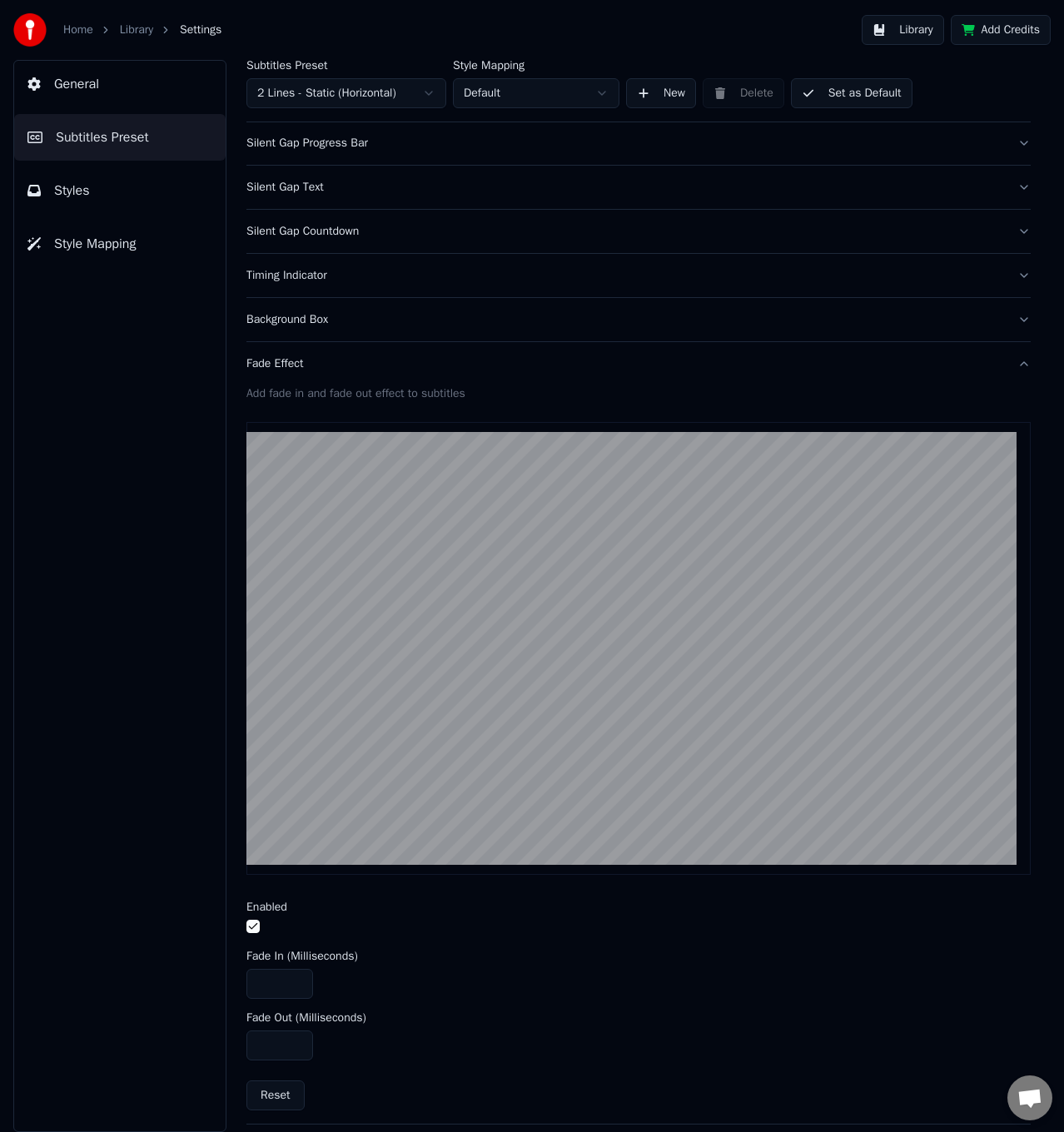 click on "Fade Effect" at bounding box center [625, 364] 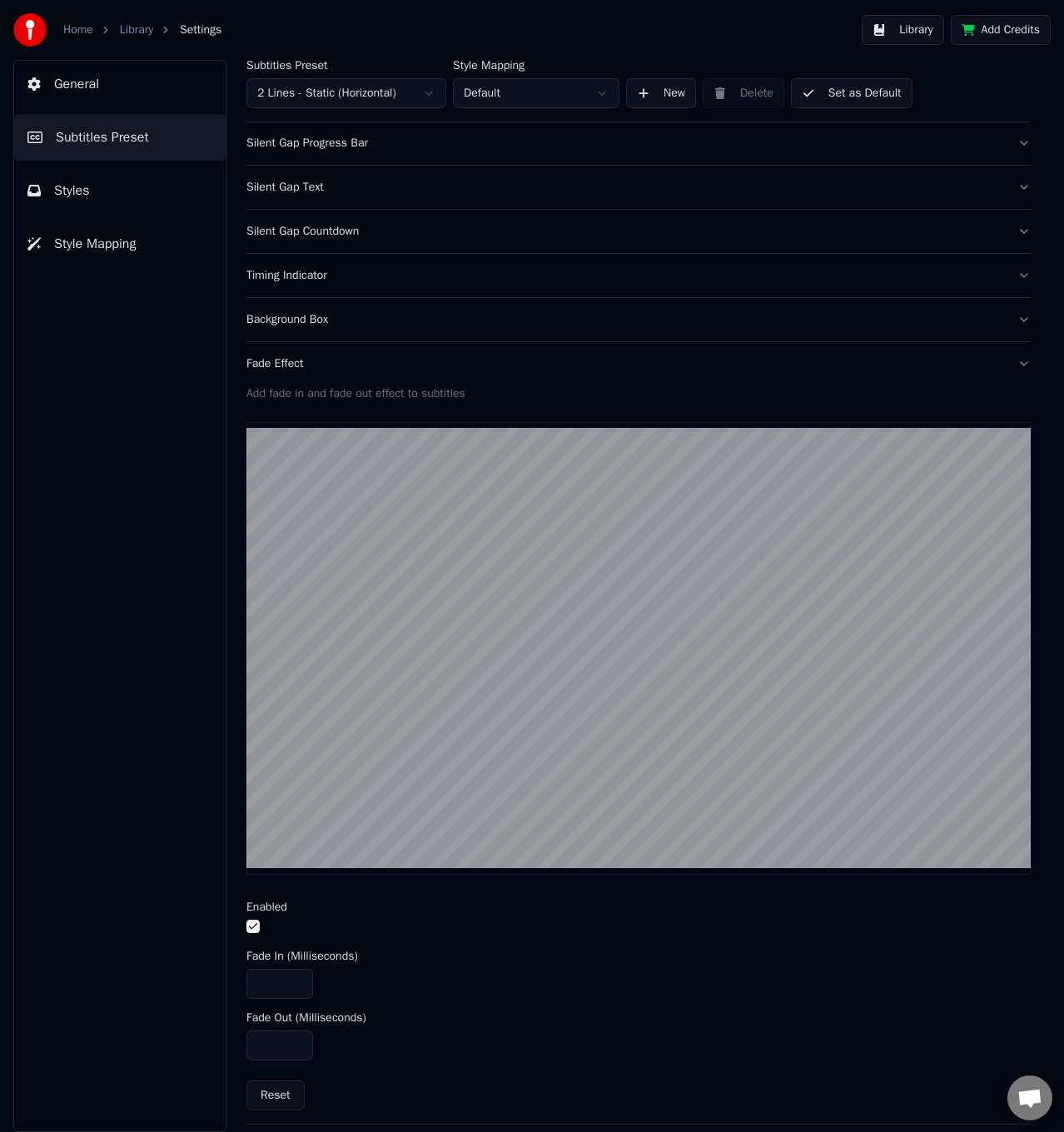 scroll, scrollTop: 0, scrollLeft: 0, axis: both 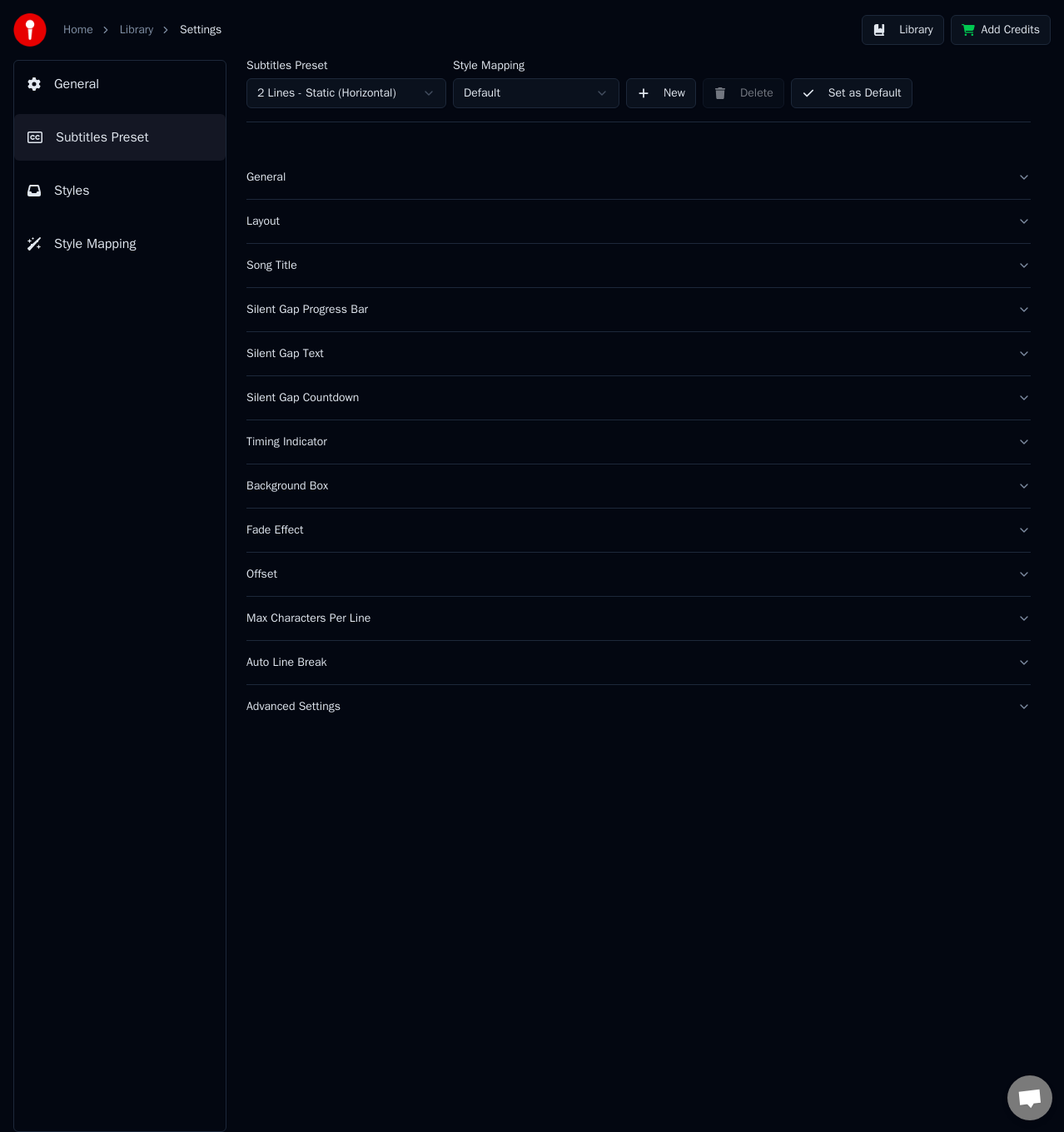 click on "Fade Effect" at bounding box center (639, 530) 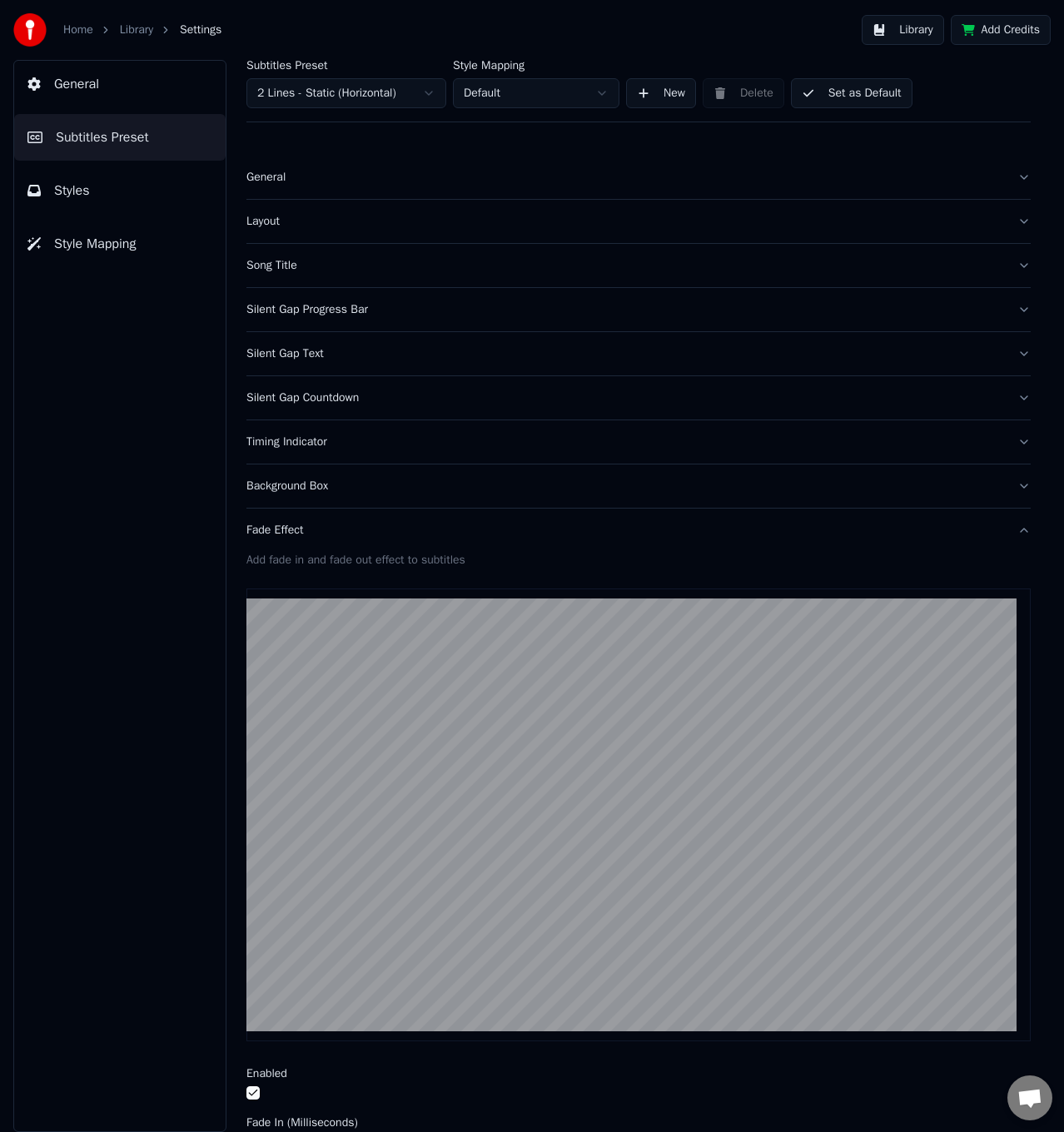 click on "Background Box" at bounding box center [625, 486] 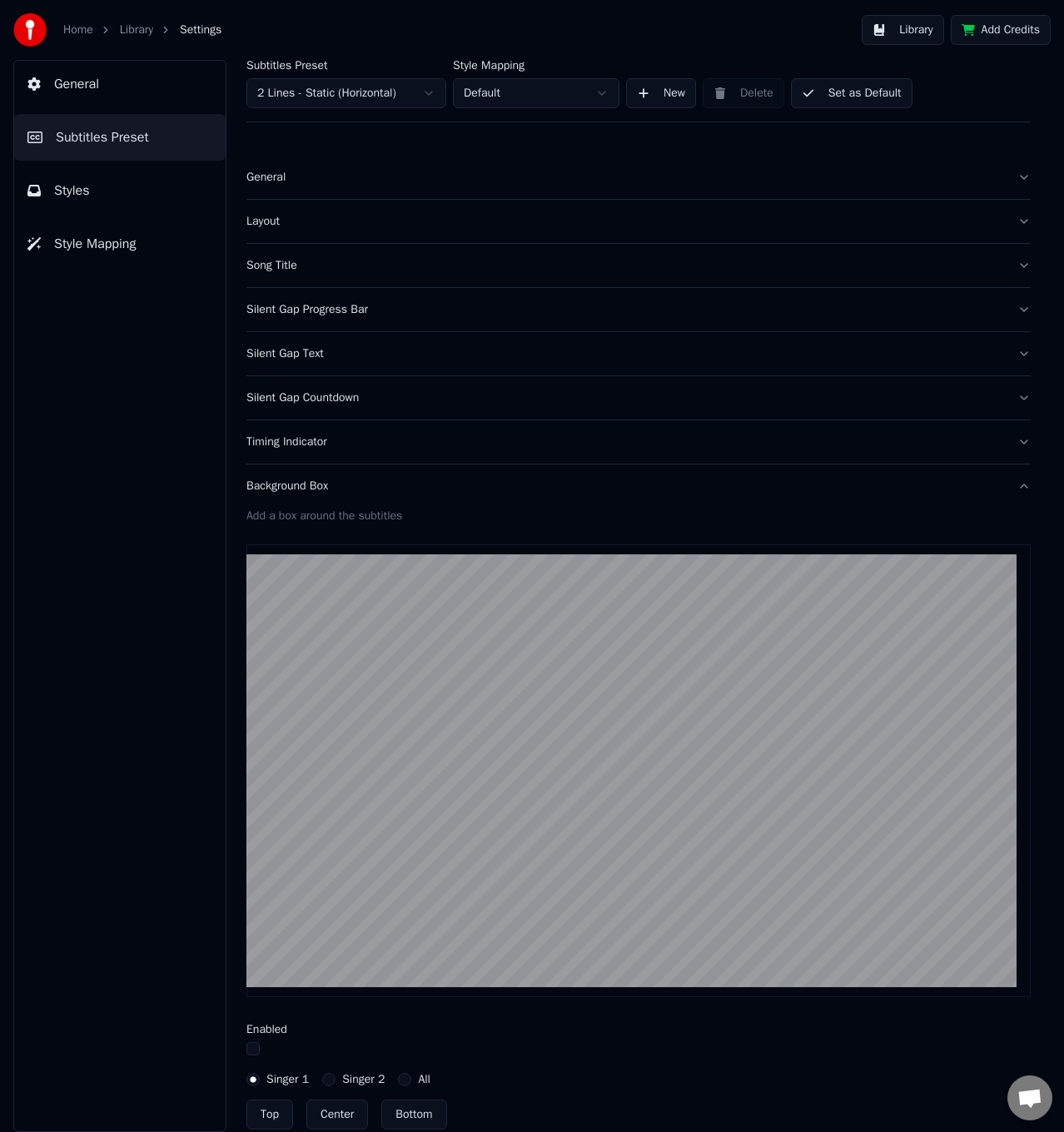 click on "Timing Indicator" at bounding box center (625, 442) 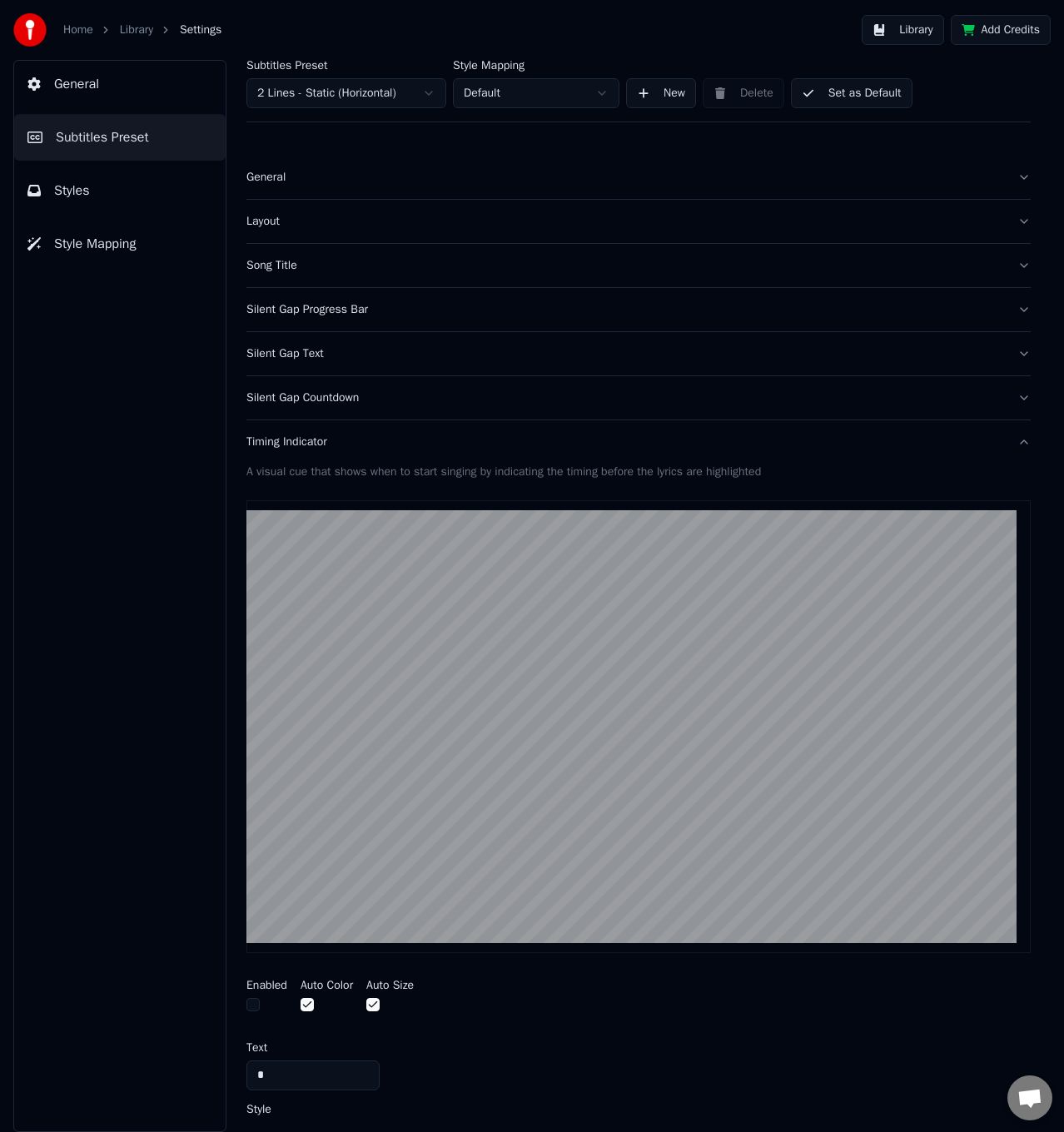 click on "Silent Gap Countdown" at bounding box center [625, 398] 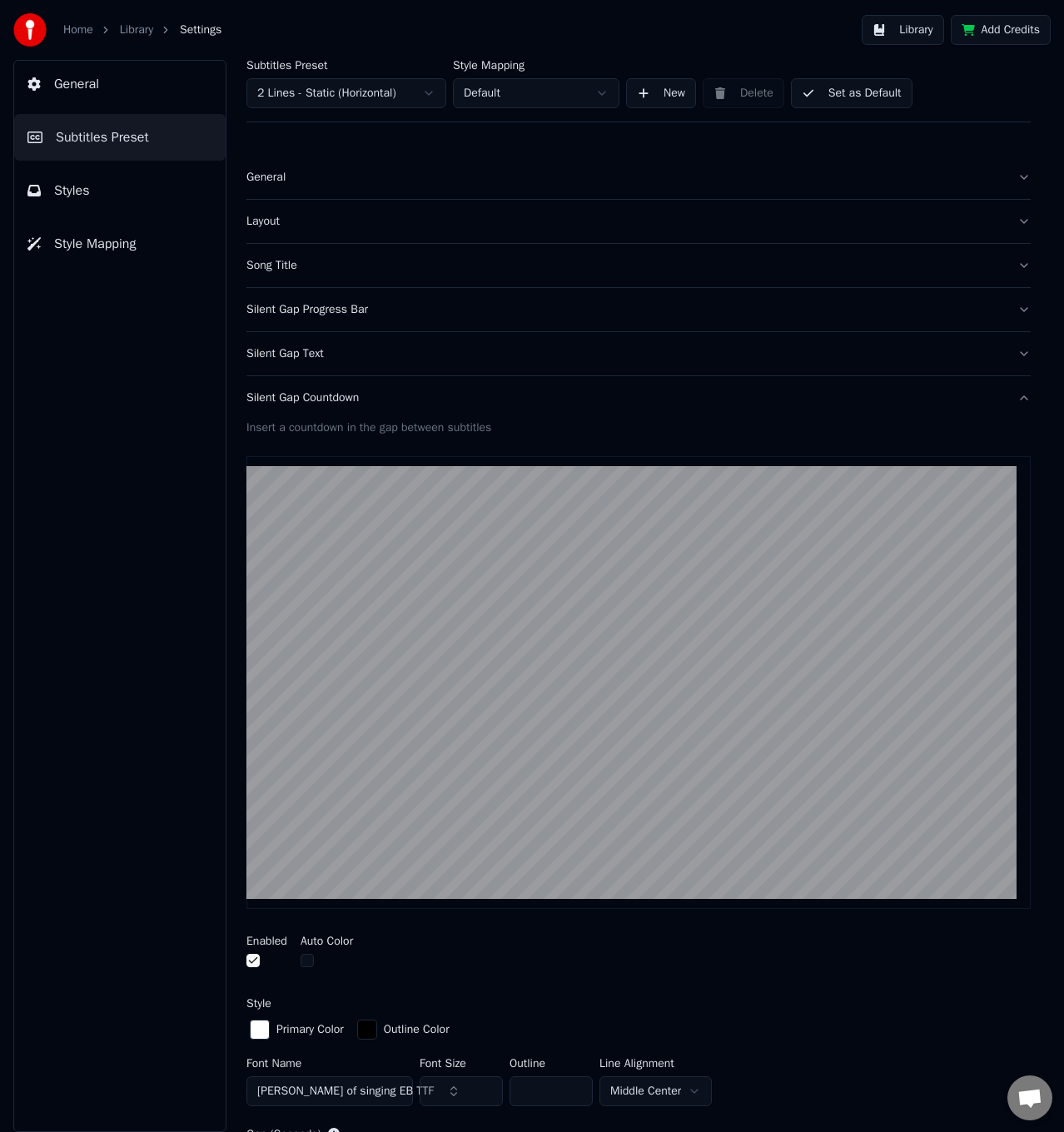 click on "Silent Gap Progress Bar" at bounding box center [625, 310] 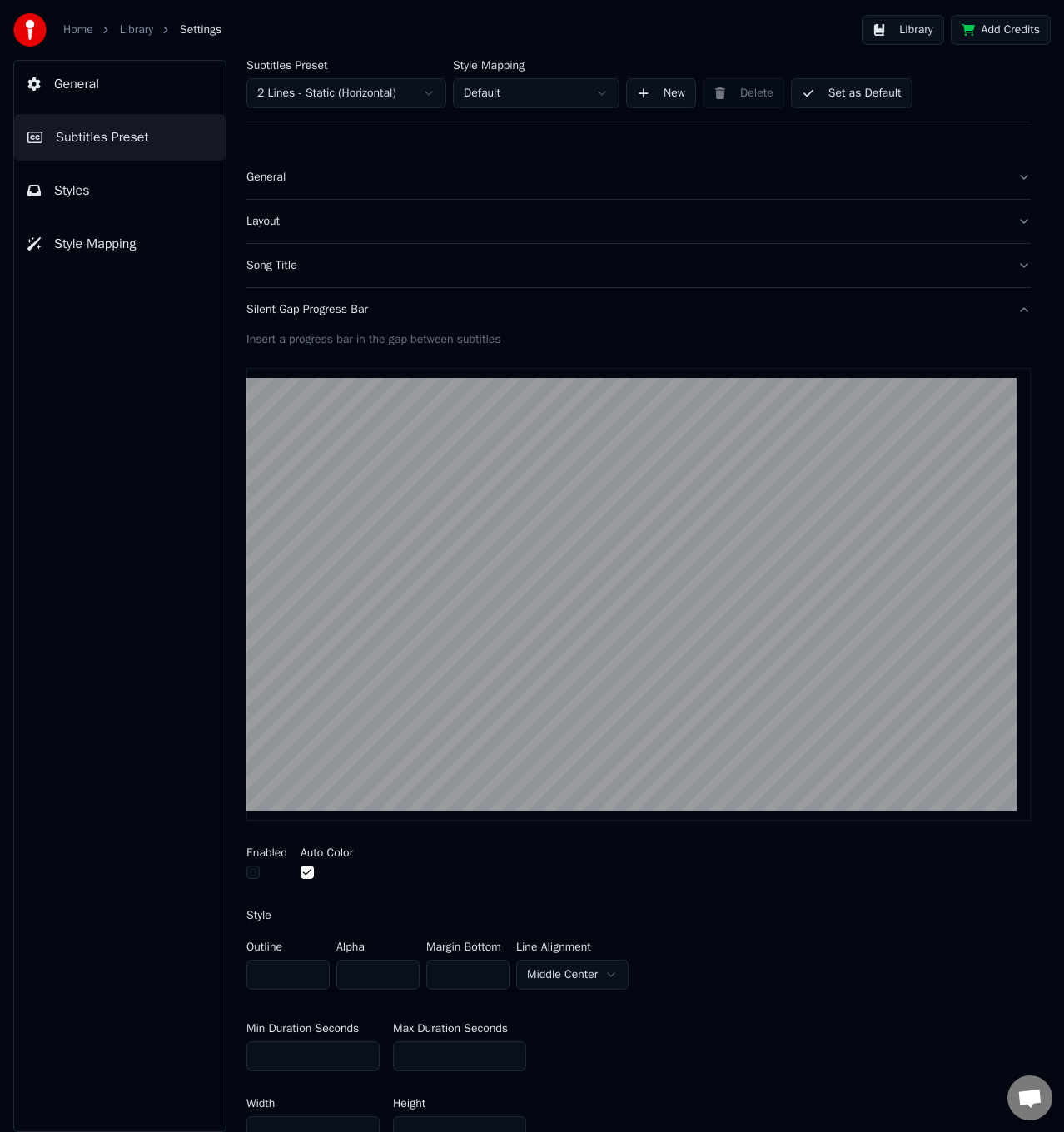 click on "Song Title" at bounding box center [625, 266] 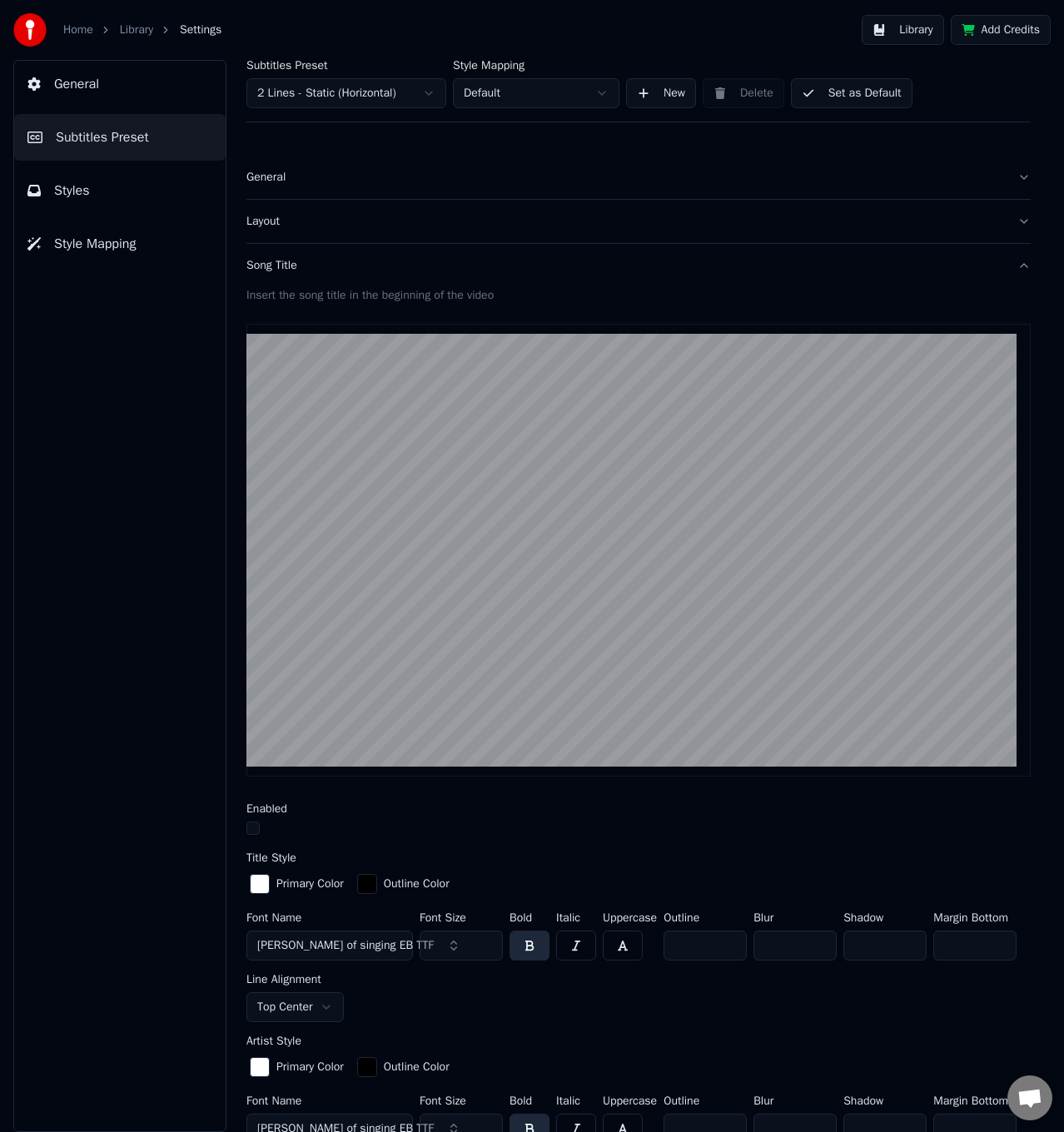 click on "Layout" at bounding box center (625, 221) 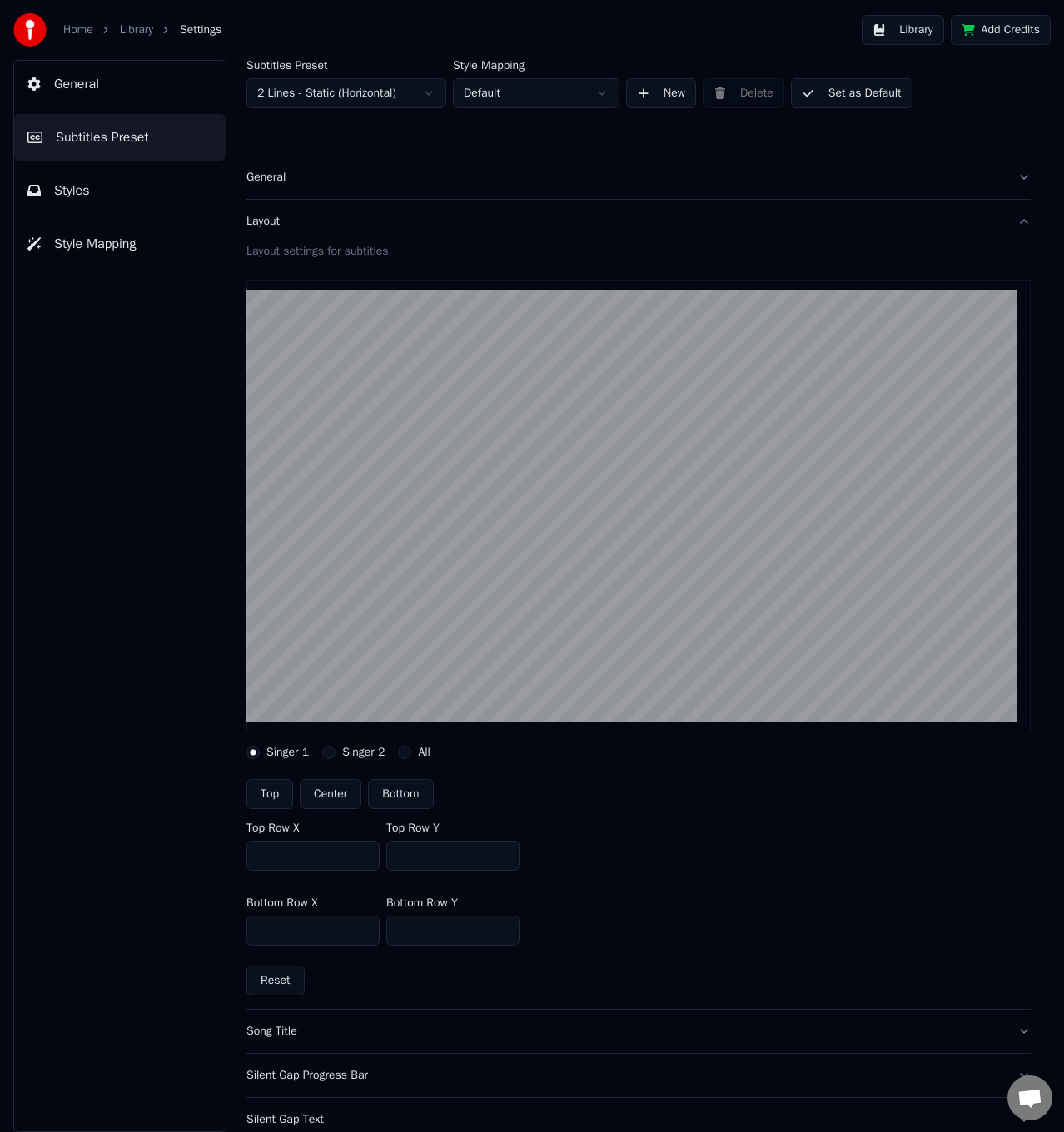 click on "General" at bounding box center [625, 177] 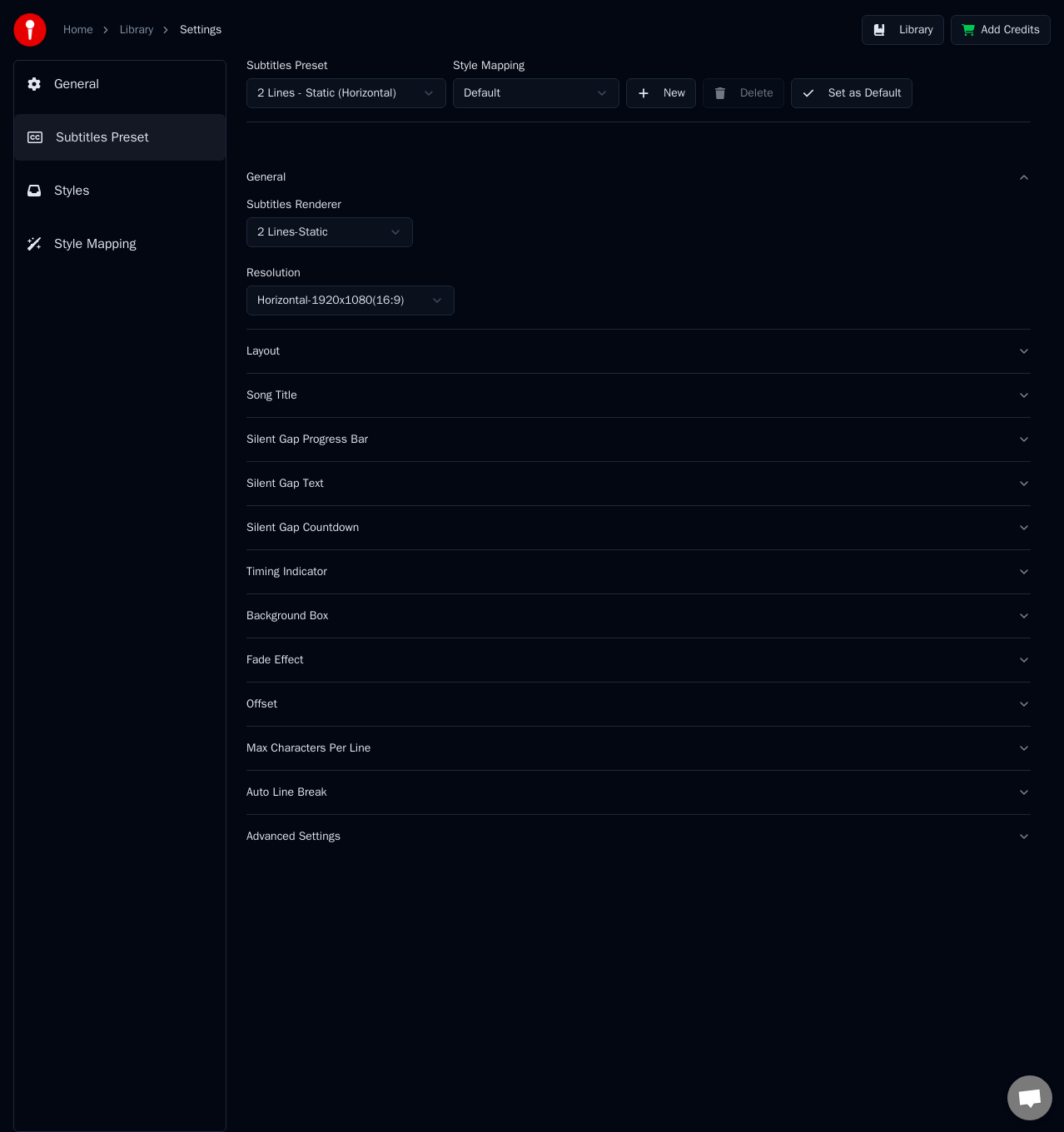 click on "Song Title" at bounding box center [639, 395] 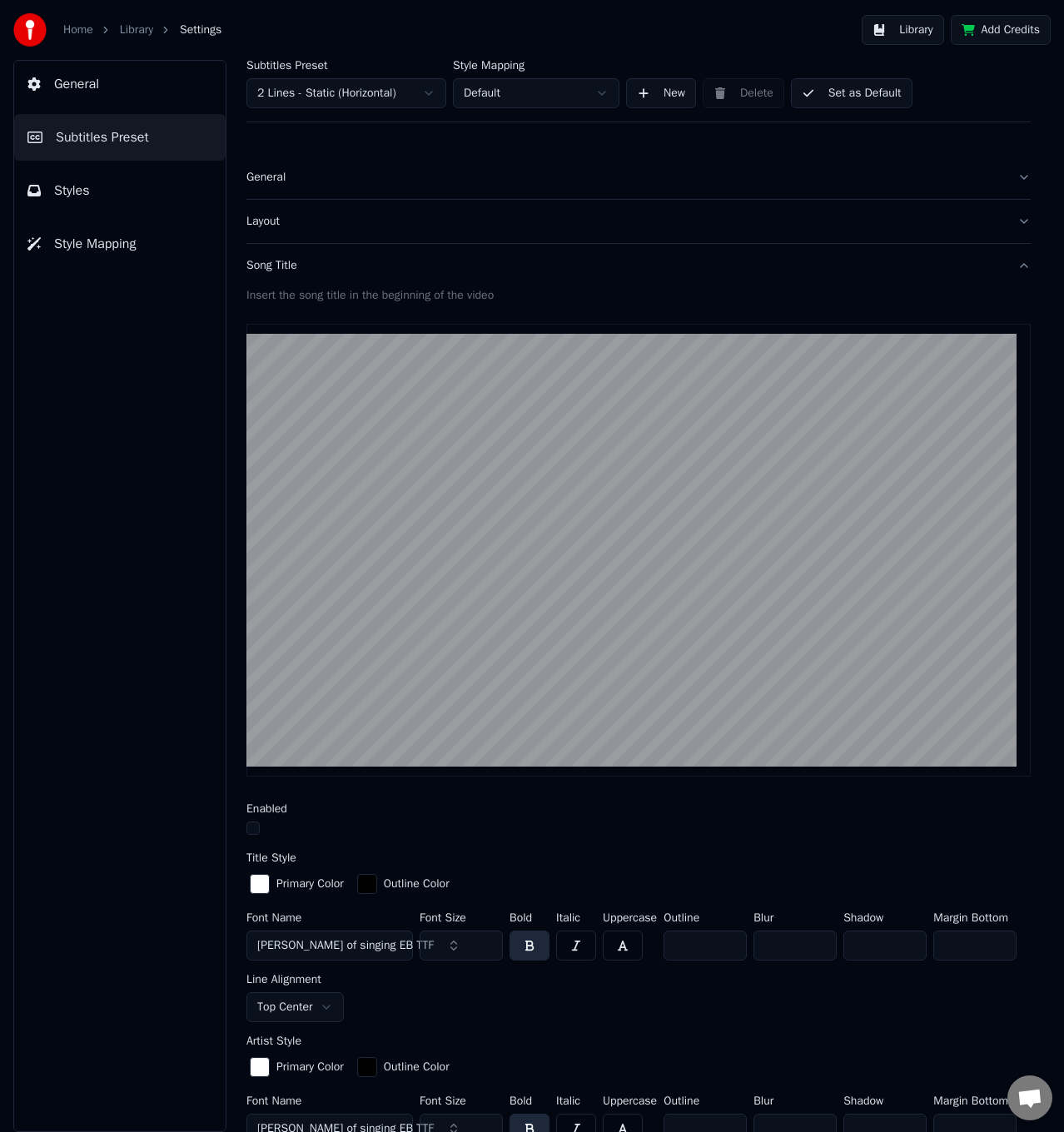 click at bounding box center (639, 550) 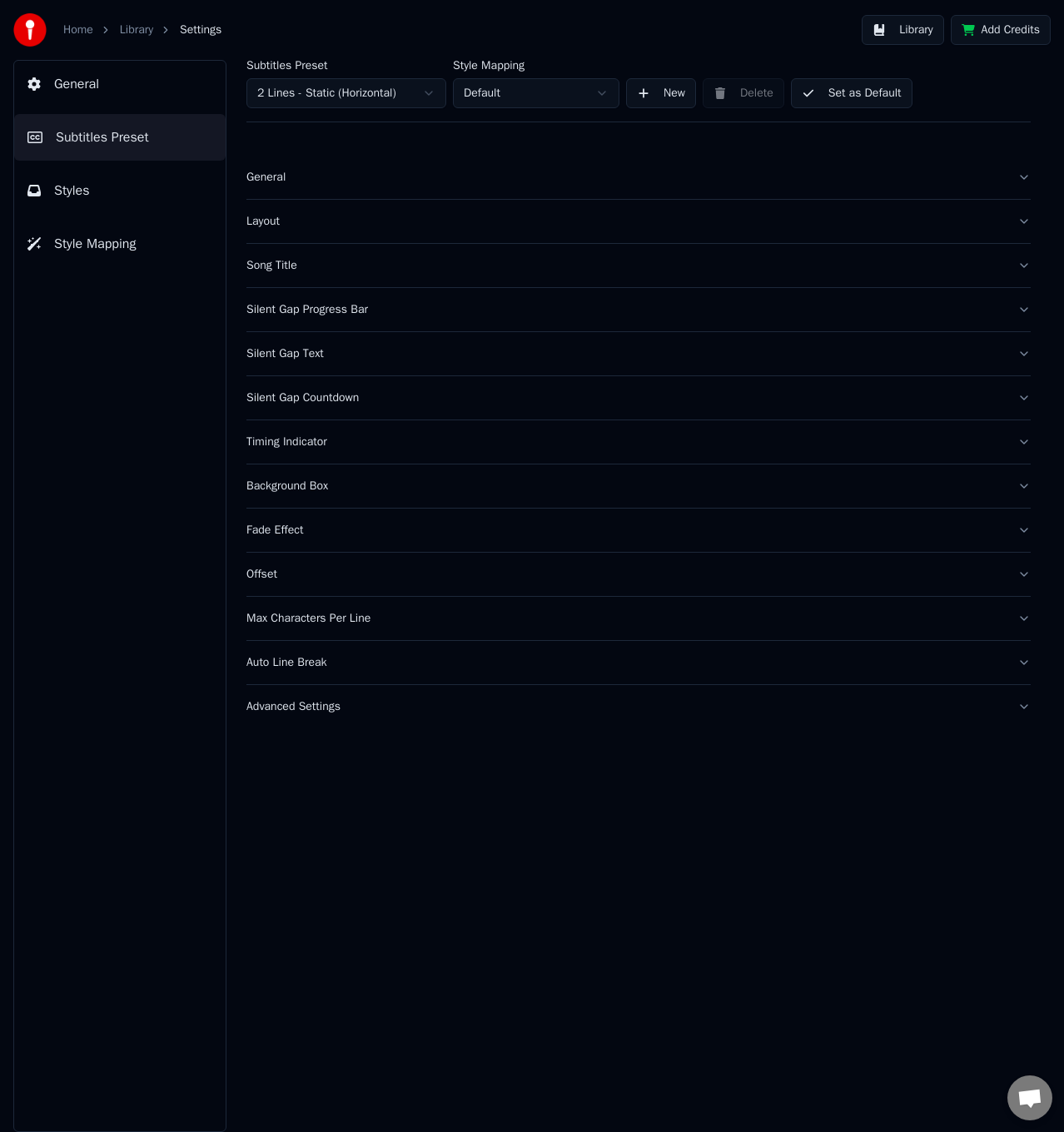 click on "Layout" at bounding box center (625, 221) 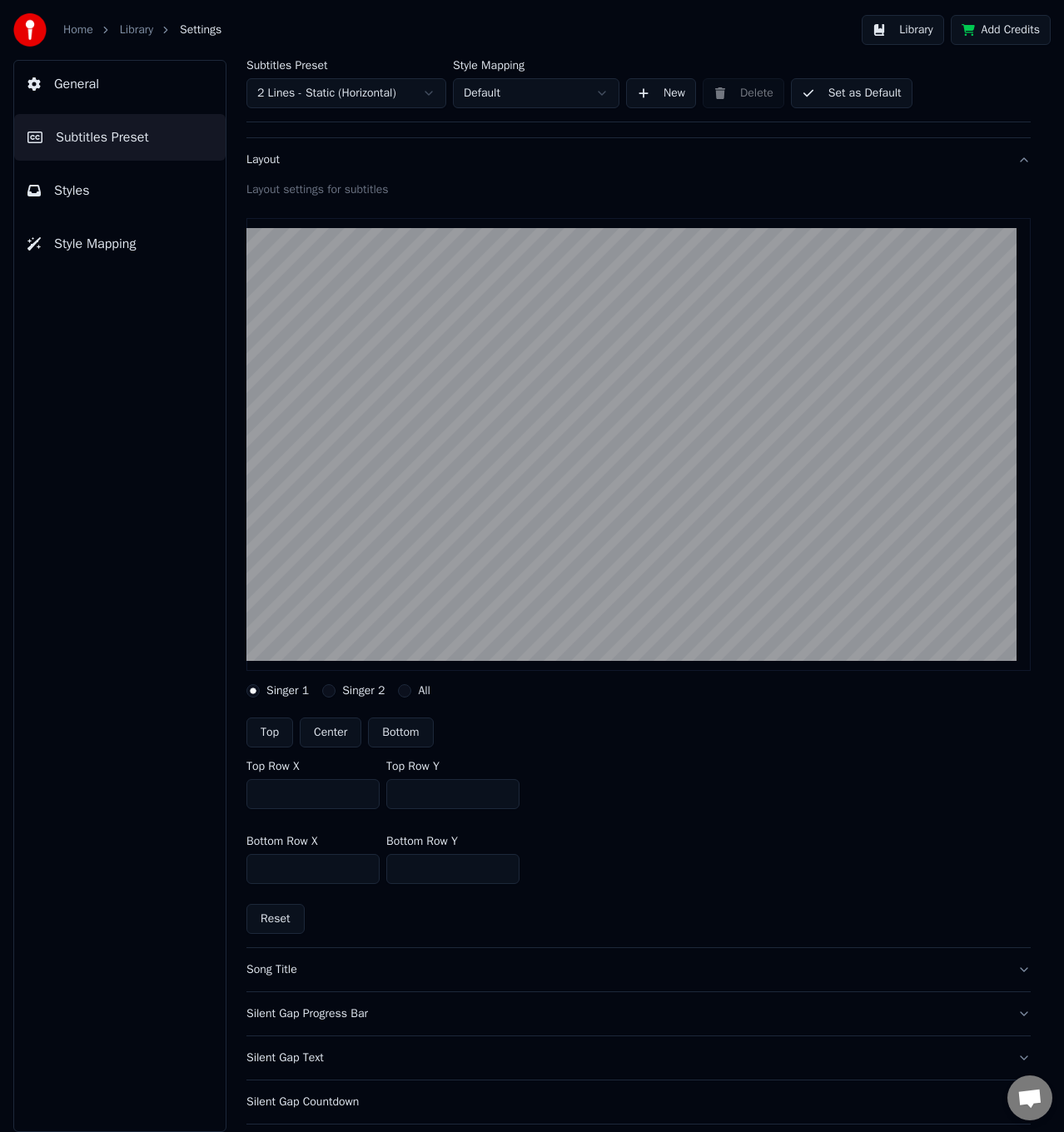 scroll, scrollTop: 166, scrollLeft: 0, axis: vertical 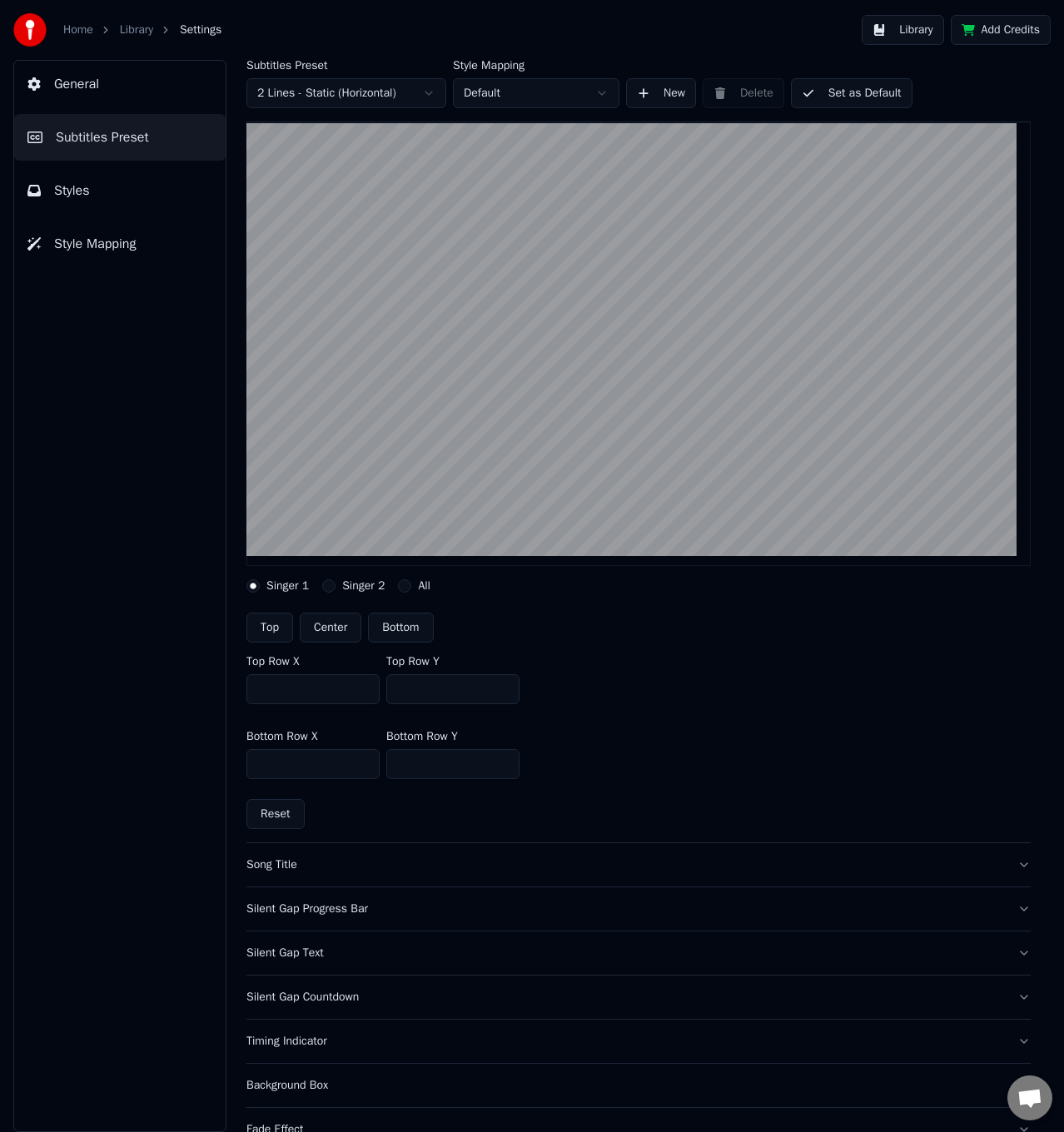 click on "Library" at bounding box center [137, 30] 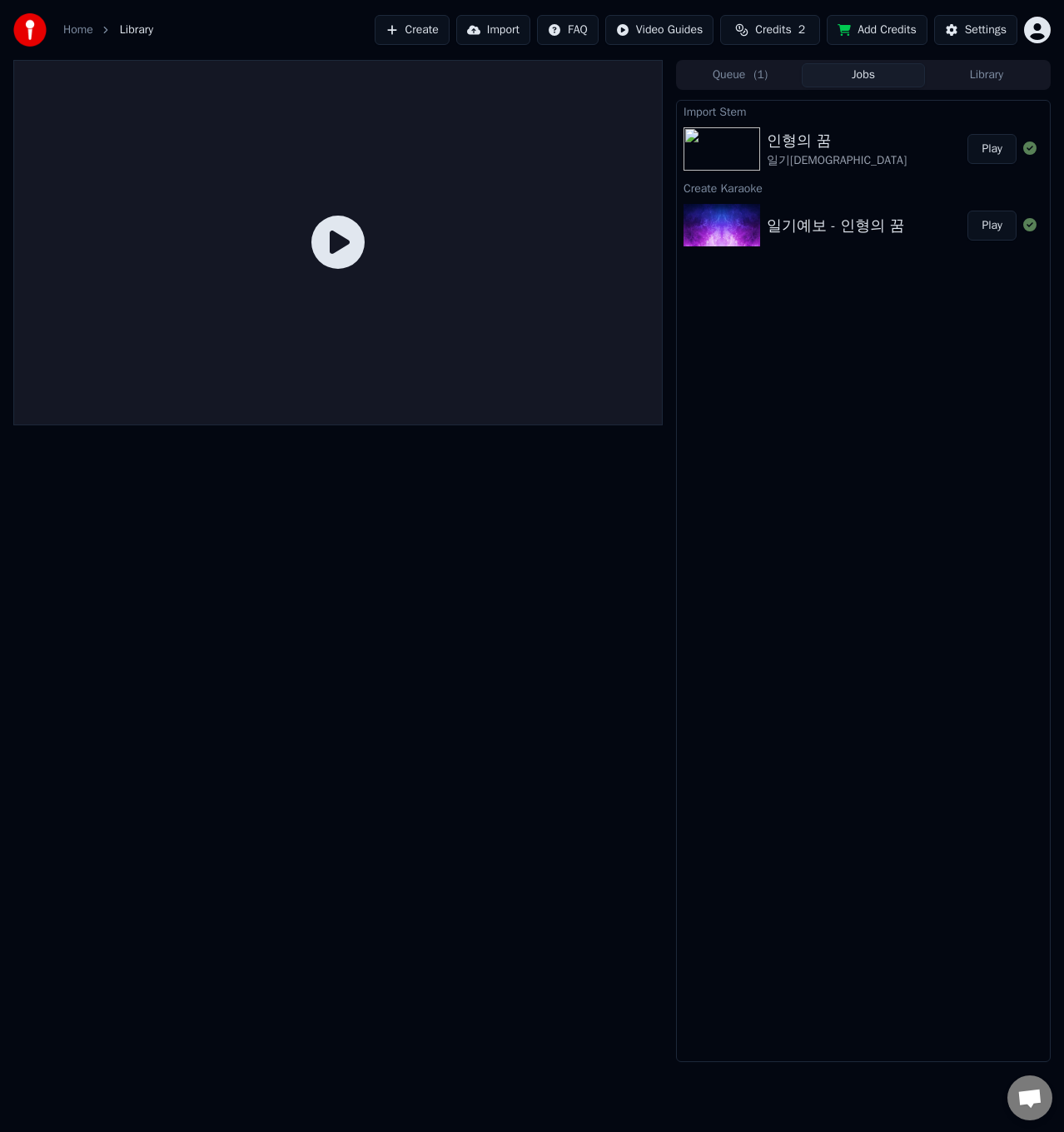 click on "Play" at bounding box center [992, 149] 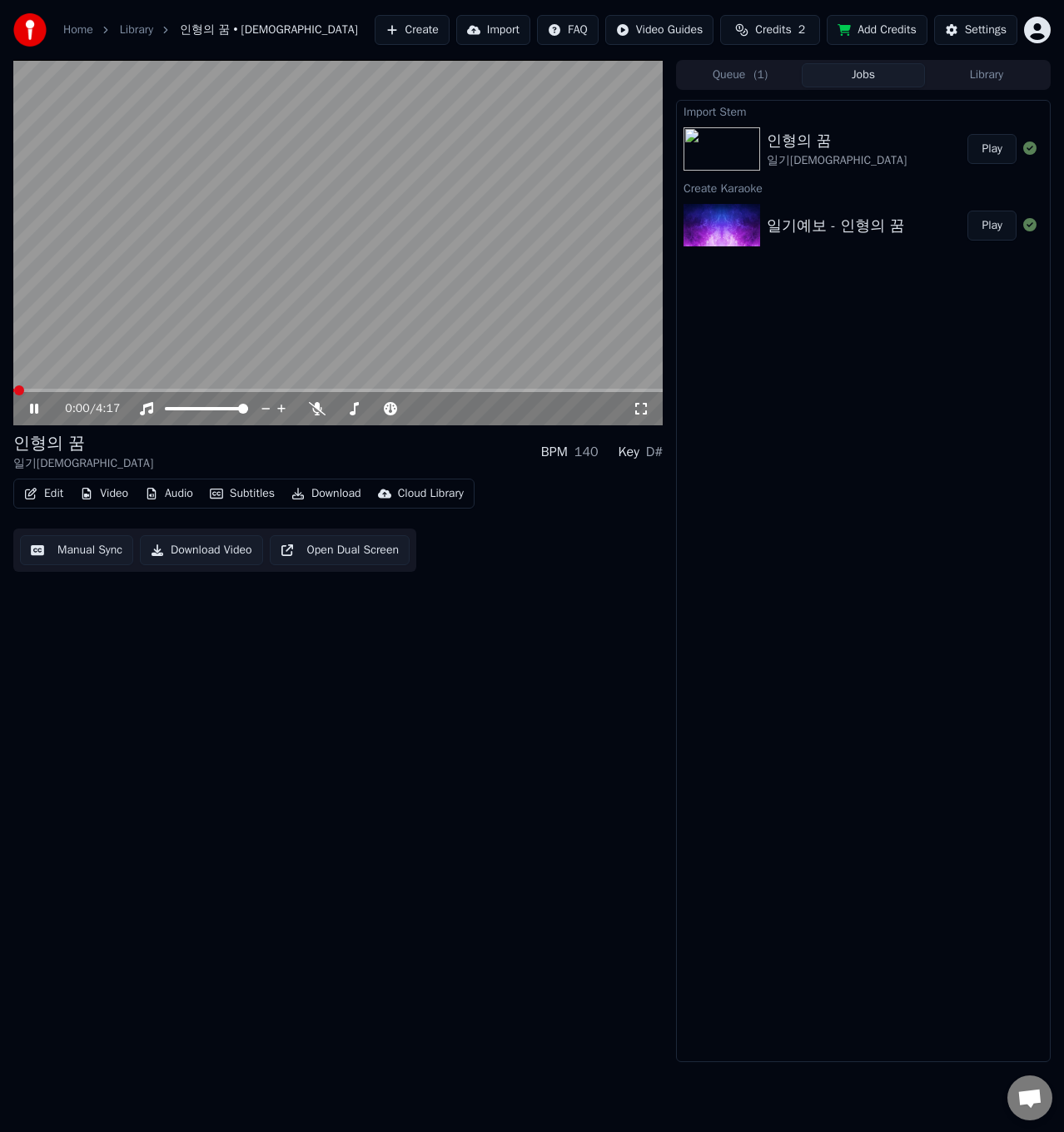 click on "Audio" at bounding box center (169, 494) 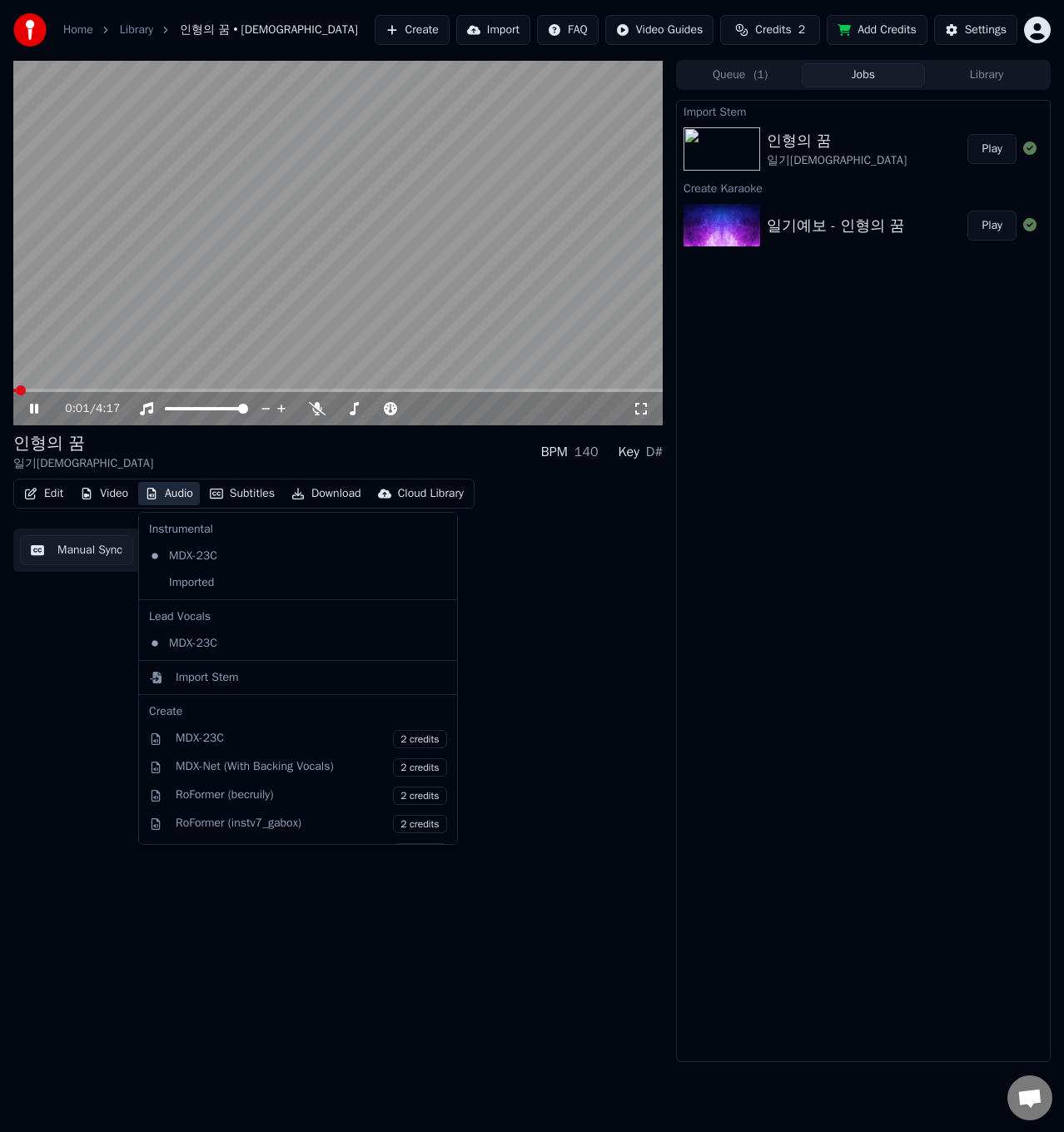 click on "Instrumental MDX-23C Imported Lead Vocals MDX-23C Import Stem Create MDX-23C 2 credits MDX-Net (With Backing Vocals) 2 credits RoFormer (becruily) 2 credits RoFormer (instv7_gabox) 2 credits Demucs 2 credits RoFormer 2 credits MusicAI (Instrumental / Backing / Lead) 10 credits MusicAI (Instrumental Only) 5 credits MusicAI (With Backing Vocals) 10 credits MusicAI (Without Backing Vocals) 10 credits" at bounding box center (298, 678) 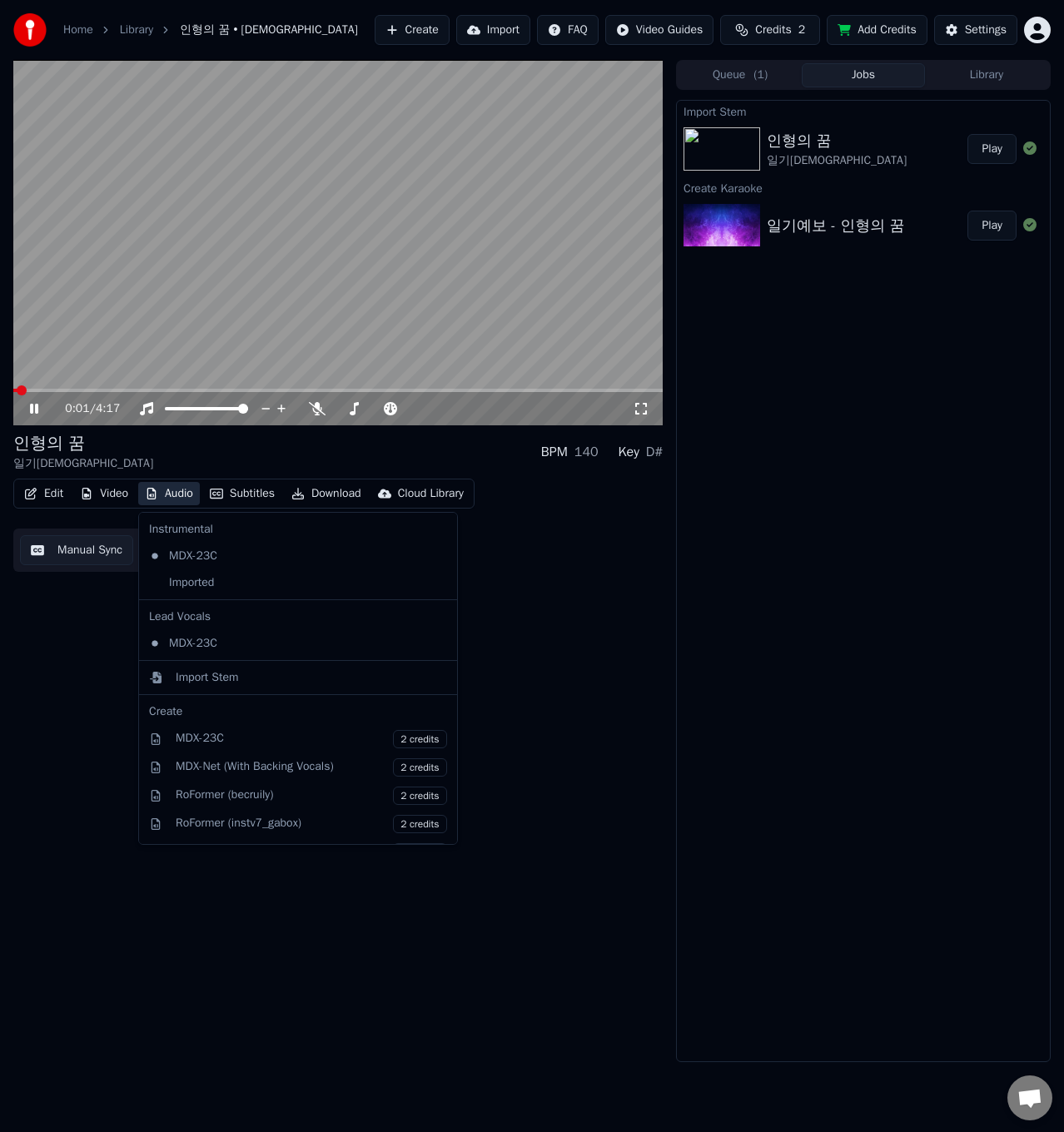 click on "Instrumental MDX-23C Imported Lead Vocals MDX-23C Import Stem Create MDX-23C 2 credits MDX-Net (With Backing Vocals) 2 credits RoFormer (becruily) 2 credits RoFormer (instv7_gabox) 2 credits Demucs 2 credits RoFormer 2 credits MusicAI (Instrumental / Backing / Lead) 10 credits MusicAI (Instrumental Only) 5 credits MusicAI (With Backing Vocals) 10 credits MusicAI (Without Backing Vocals) 10 credits" at bounding box center (298, 678) 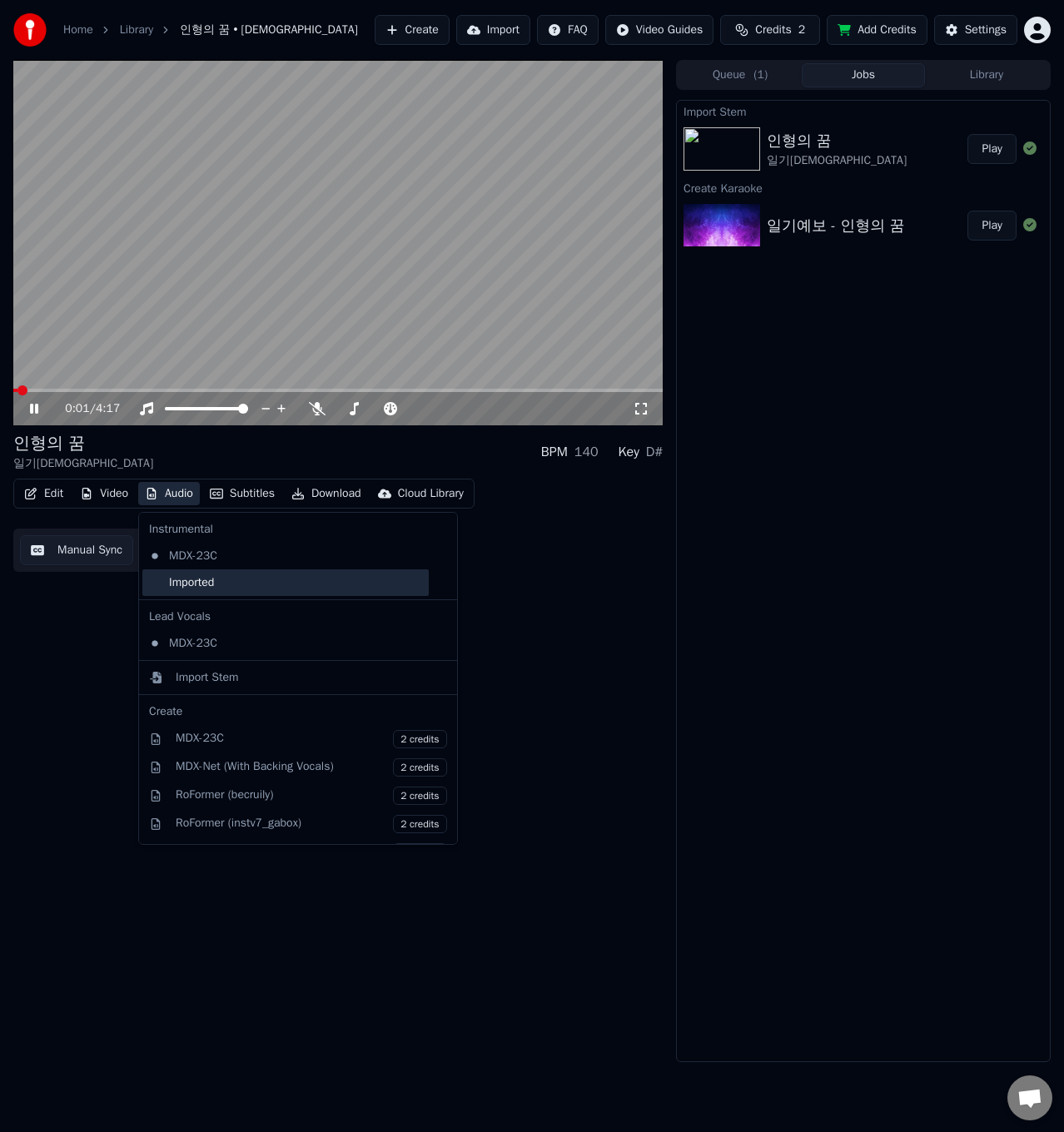 click on "Imported" at bounding box center (286, 583) 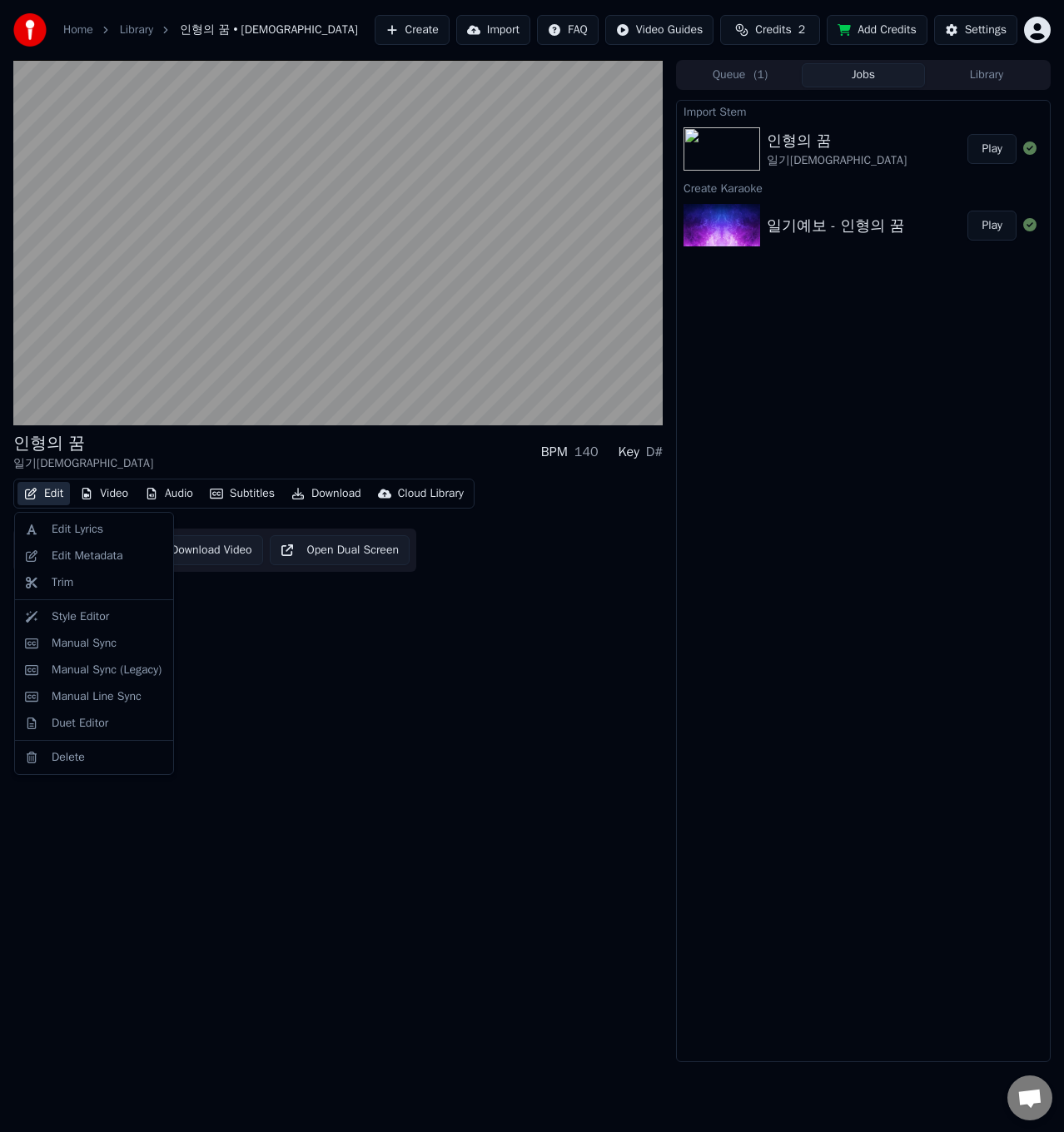 click on "Edit" at bounding box center (43, 494) 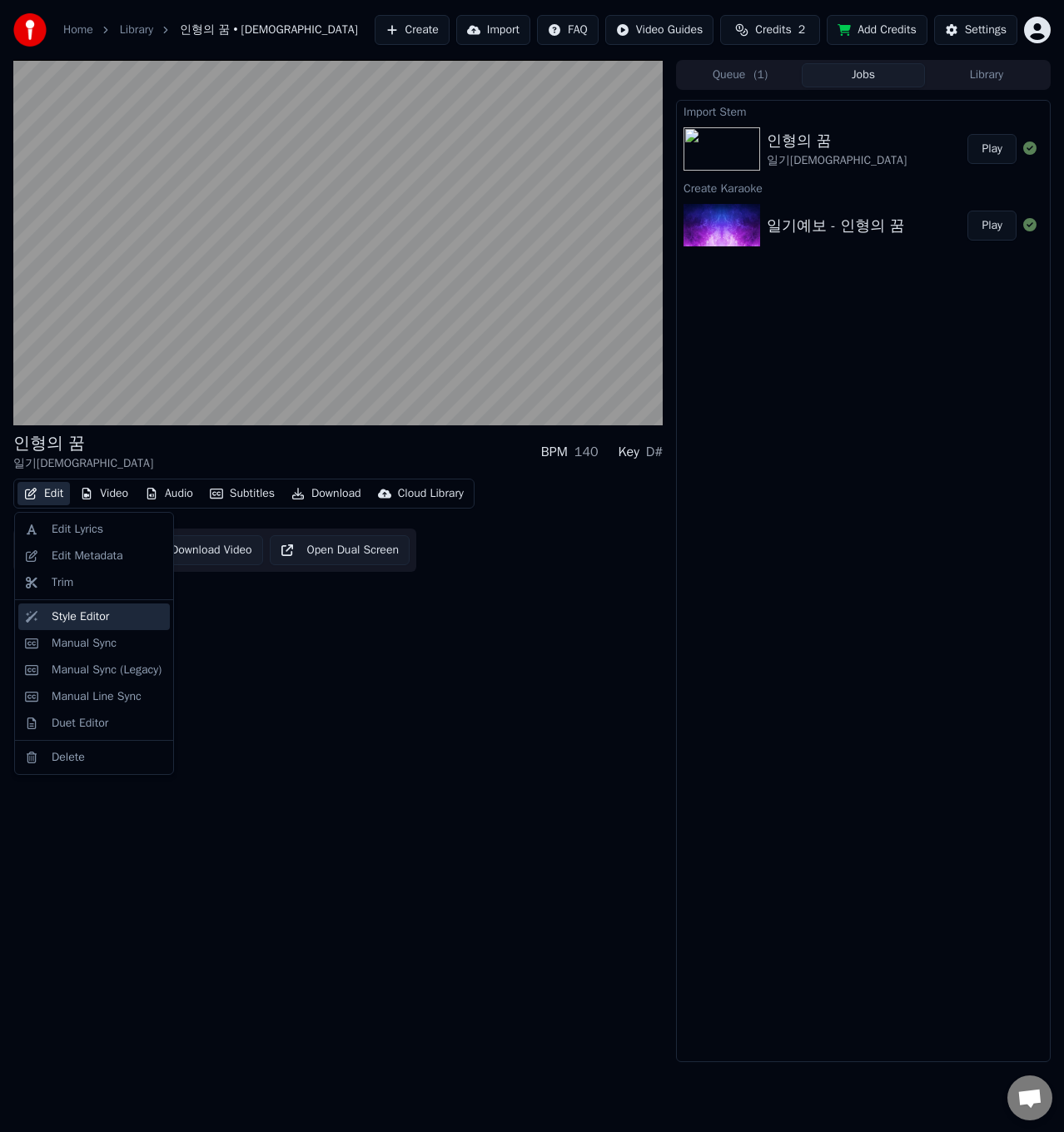 click on "Style Editor" at bounding box center (80, 617) 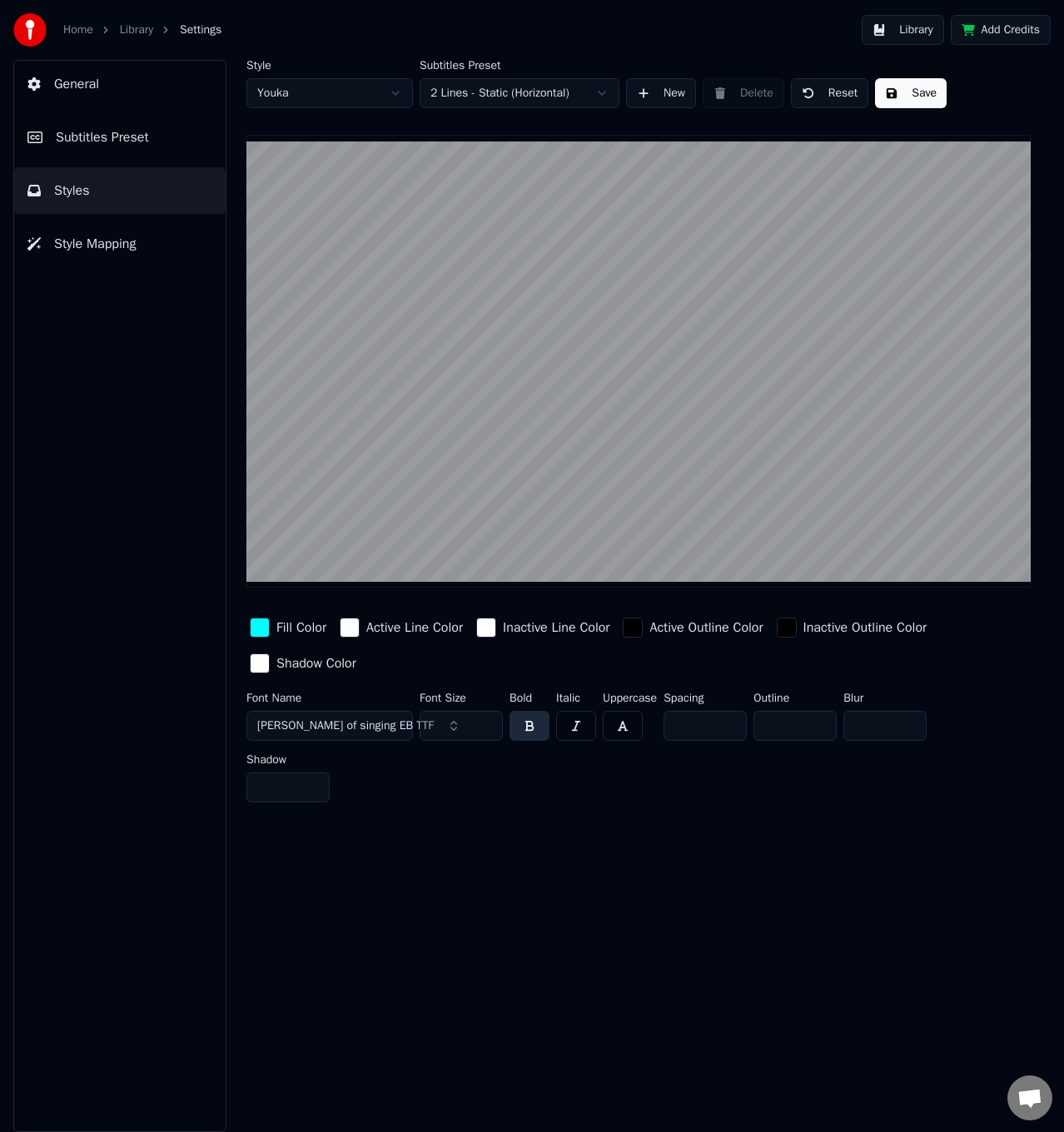 click on "Styles" at bounding box center (120, 191) 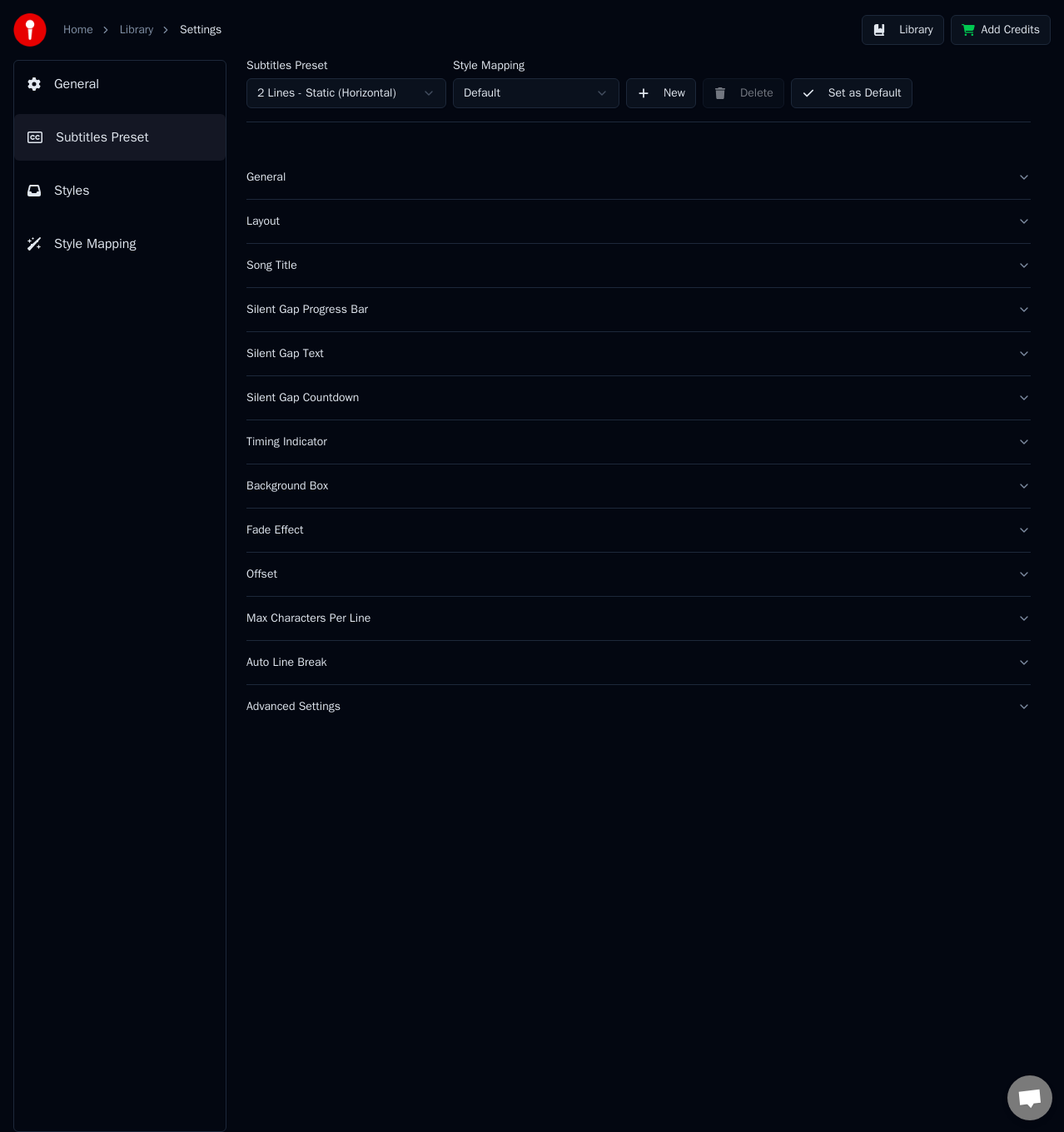 click on "Styles" at bounding box center [120, 191] 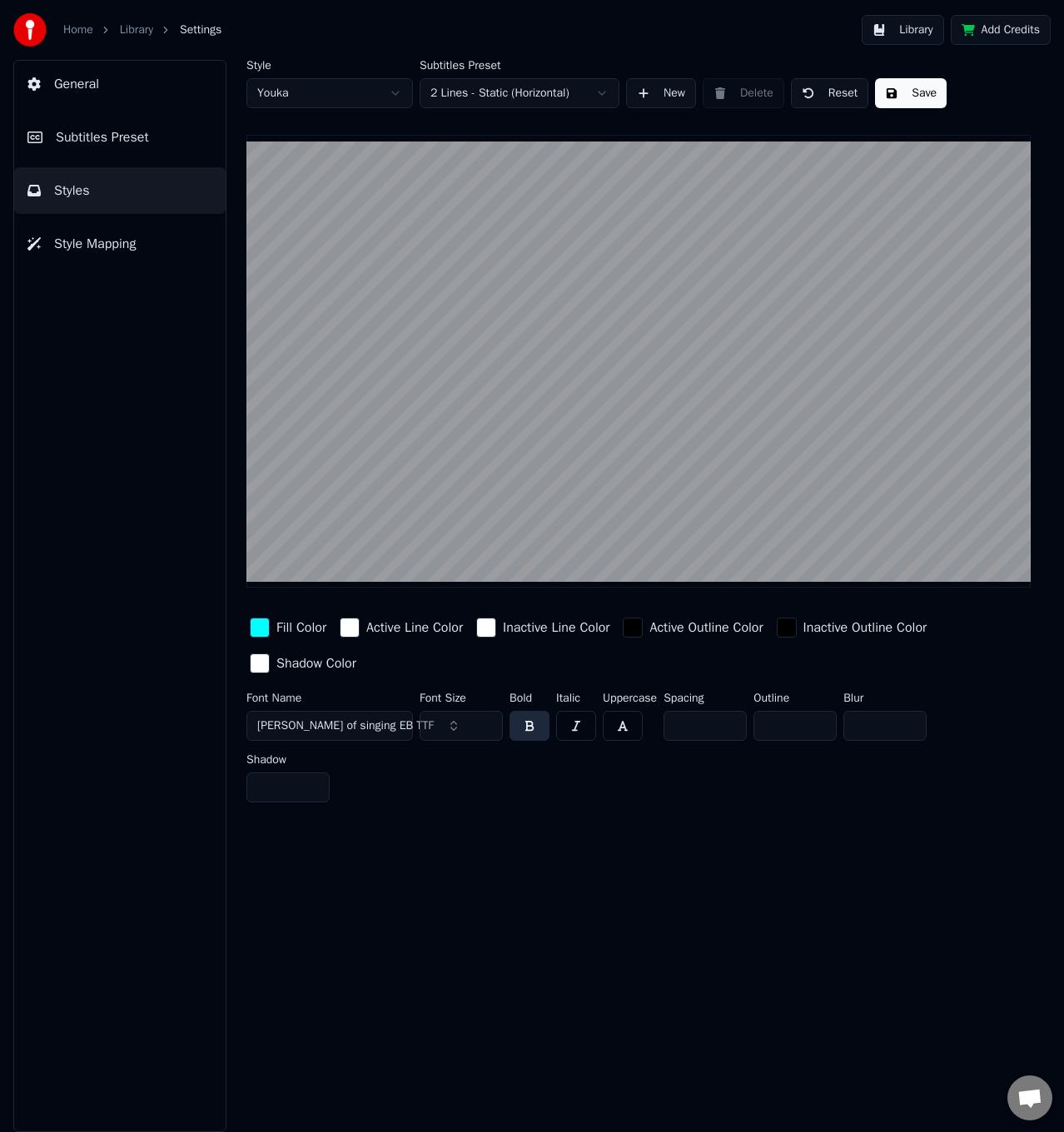 click on "Subtitles Preset" at bounding box center [520, 66] 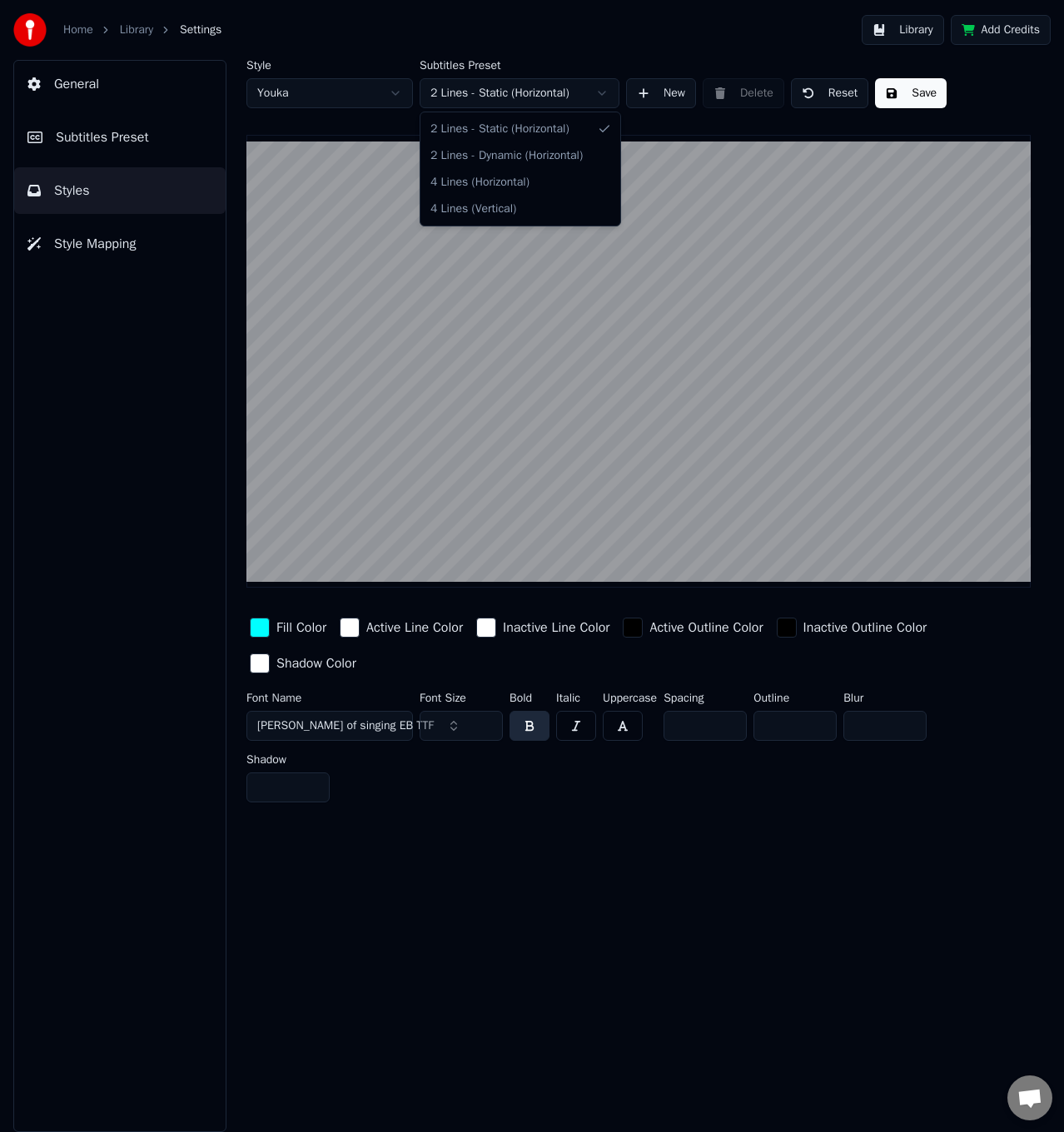 click at bounding box center [639, 361] 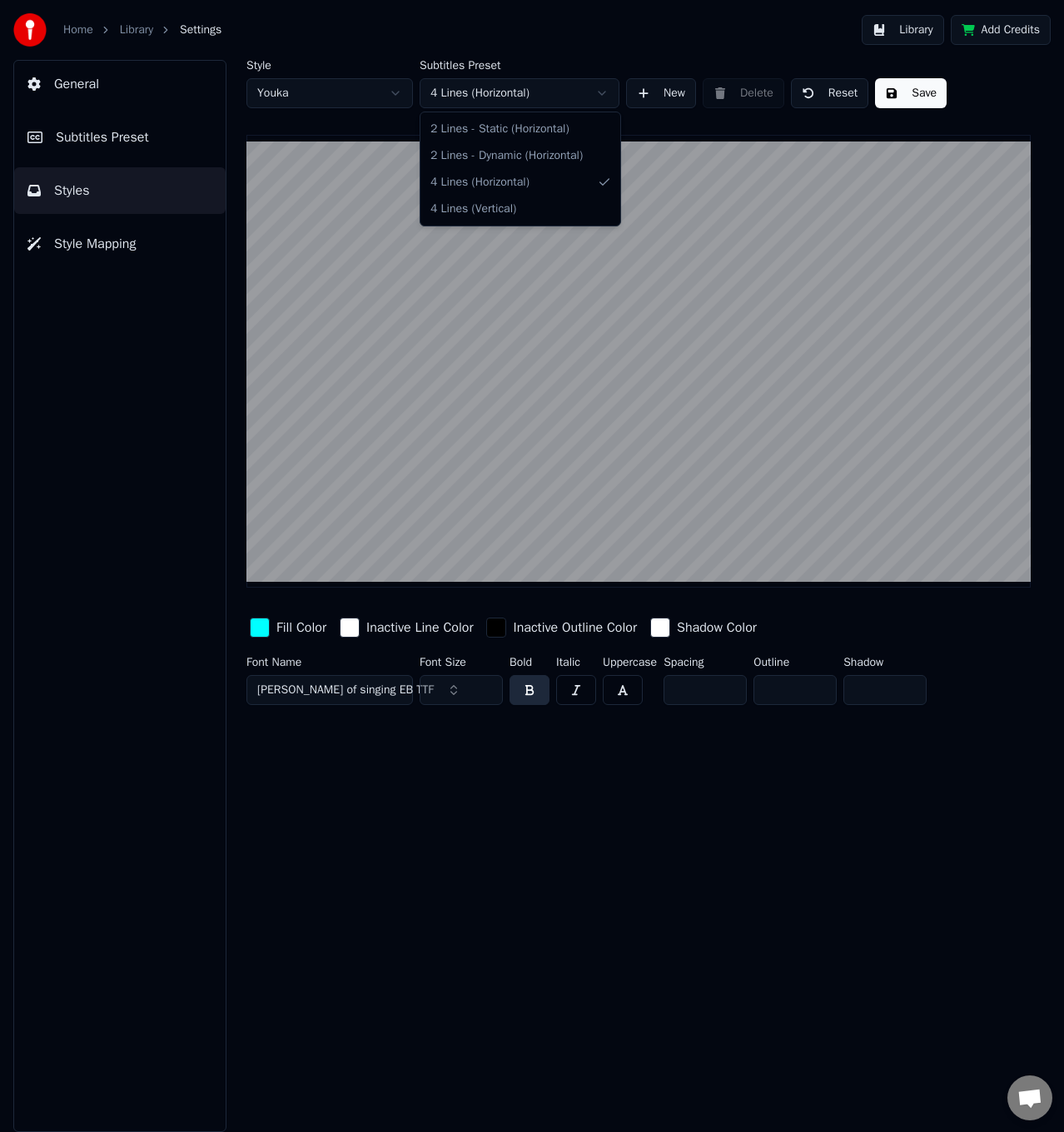 click on "Home Library Settings Library Add Credits General Subtitles Preset Styles Style Mapping Style Youka Subtitles Preset 4 Lines (Horizontal) New Delete Reset Save Fill Color Inactive Line Color Inactive Outline Color Shadow Color Font Name [PERSON_NAME] of singing EB TTF Font Size ** Bold Italic Uppercase Spacing * Outline * Shadow * 2 Lines - Static (Horizontal) 2 Lines - Dynamic (Horizontal) 4 Lines (Horizontal) 4 Lines (Vertical)" at bounding box center (532, 566) 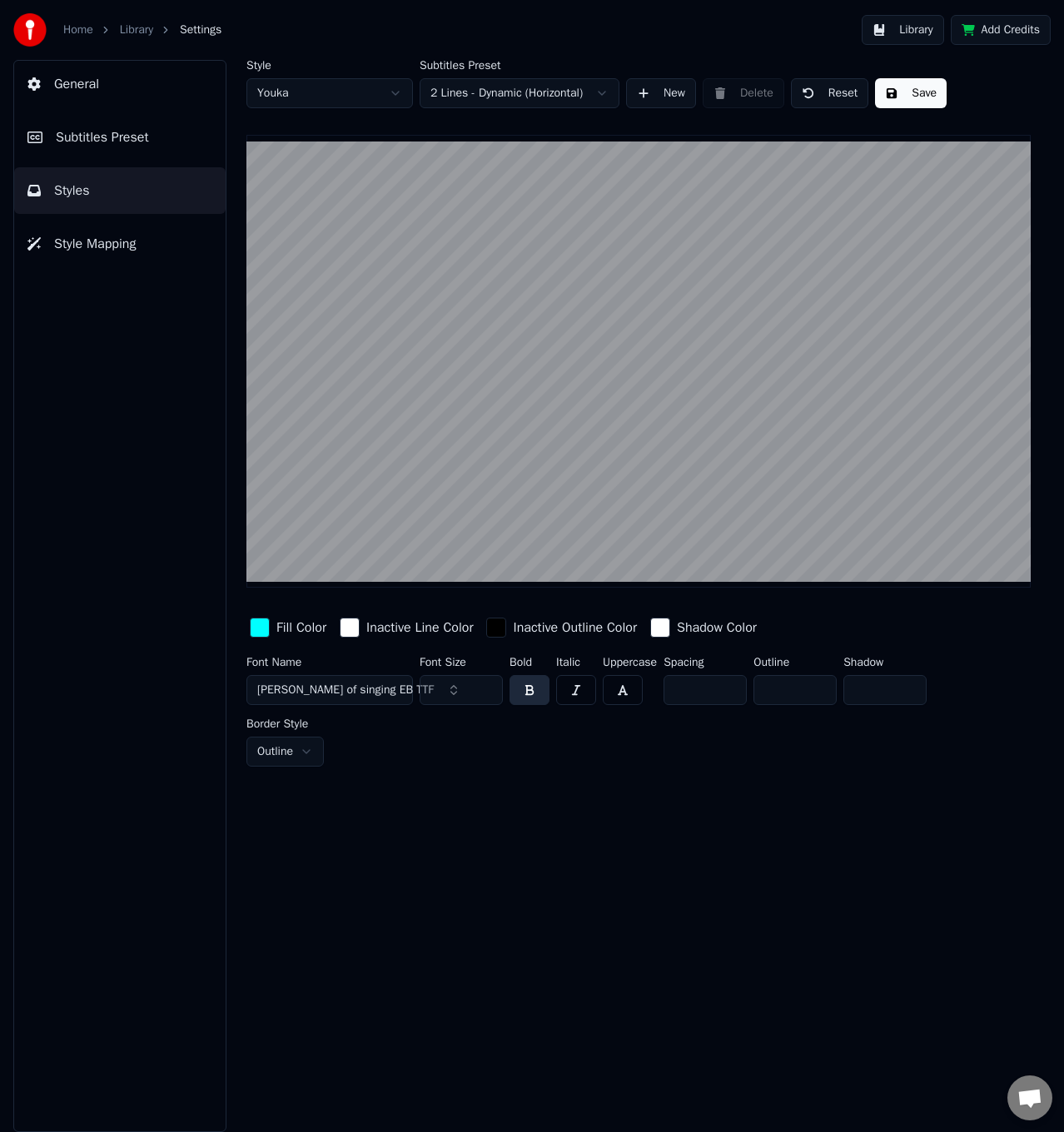 click on "Home Library Settings Library Add Credits General Subtitles Preset Styles Style Mapping Style Youka Subtitles Preset 2 Lines - Dynamic (Horizontal) New Delete Reset Save Fill Color Inactive Line Color Inactive Outline Color Shadow Color Font Name [PERSON_NAME] of singing EB TTF Font Size ** Bold Italic Uppercase Spacing * Outline * Shadow * Border Style Outline" at bounding box center [532, 566] 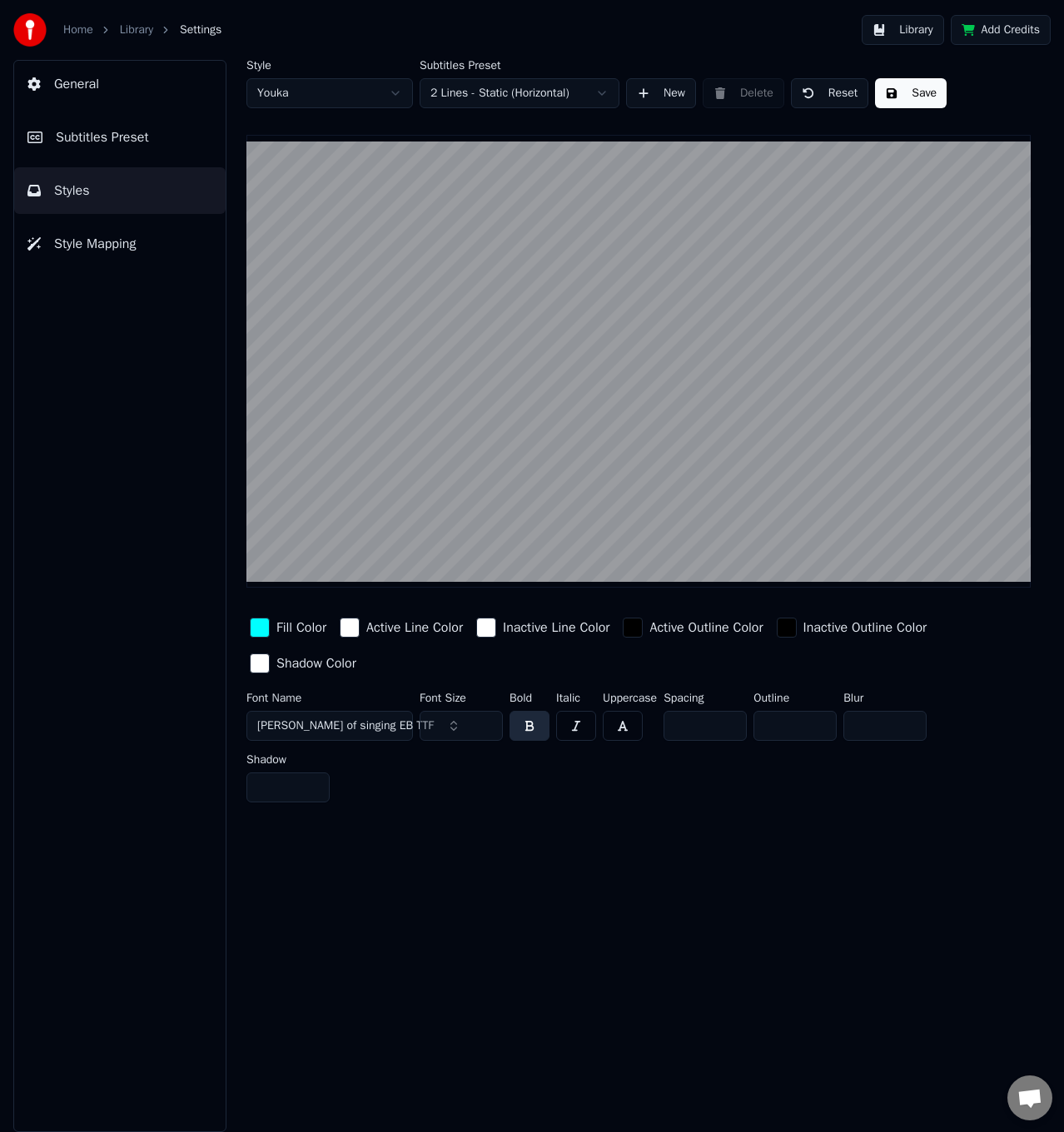 click on "Subtitles Preset" at bounding box center [120, 137] 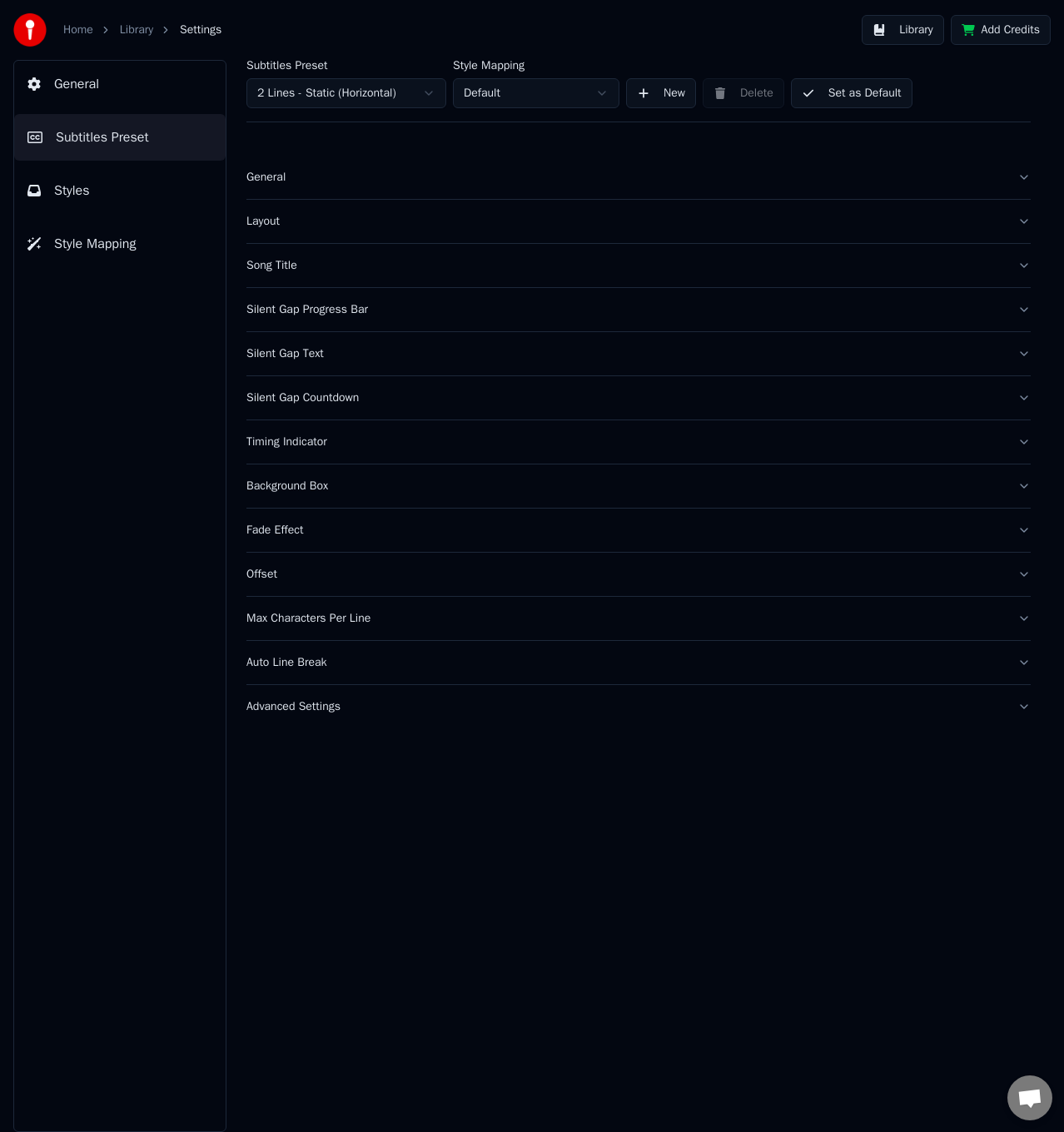 click on "Timing Indicator" at bounding box center [625, 442] 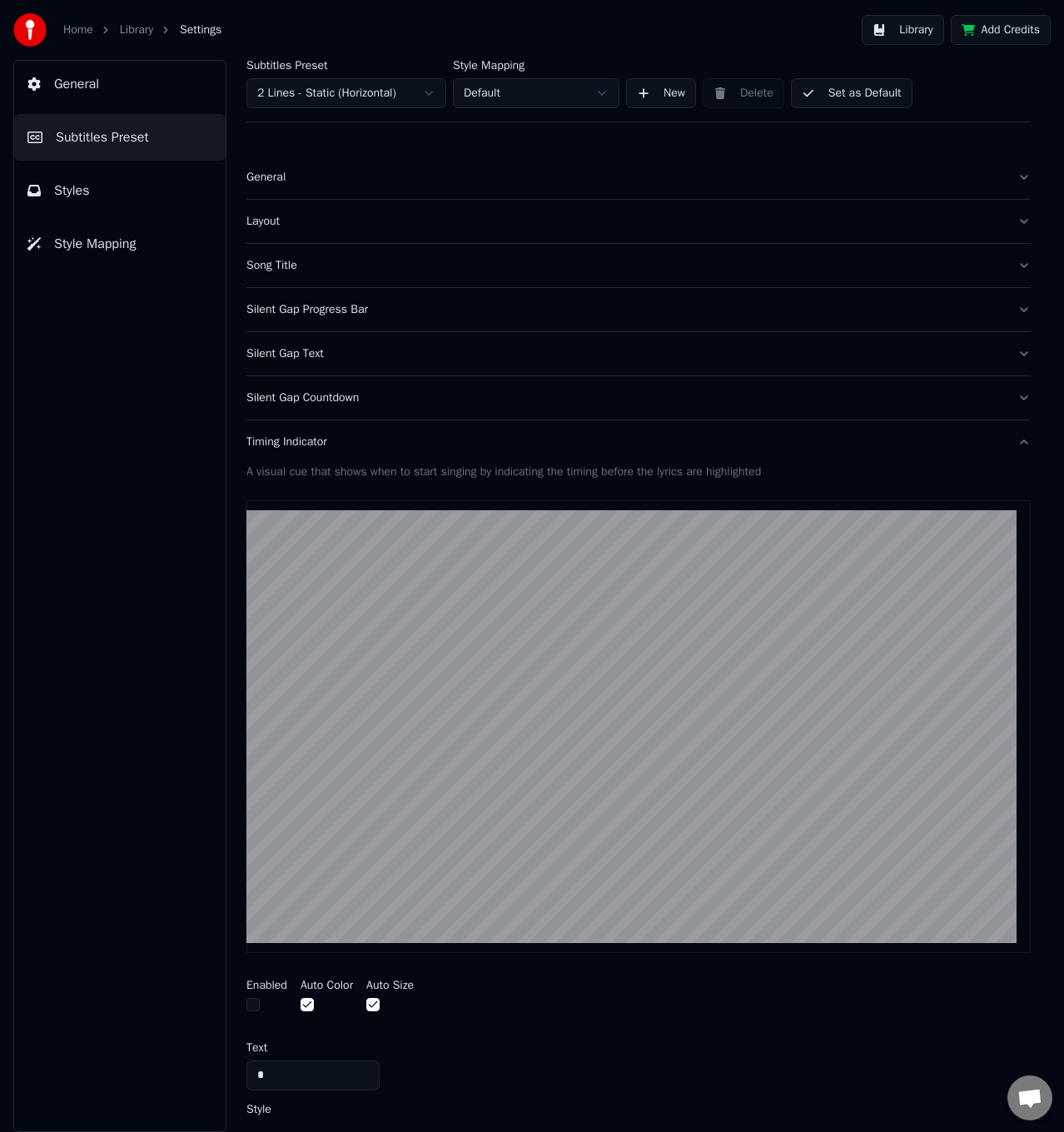 click on "Timing Indicator" at bounding box center [625, 442] 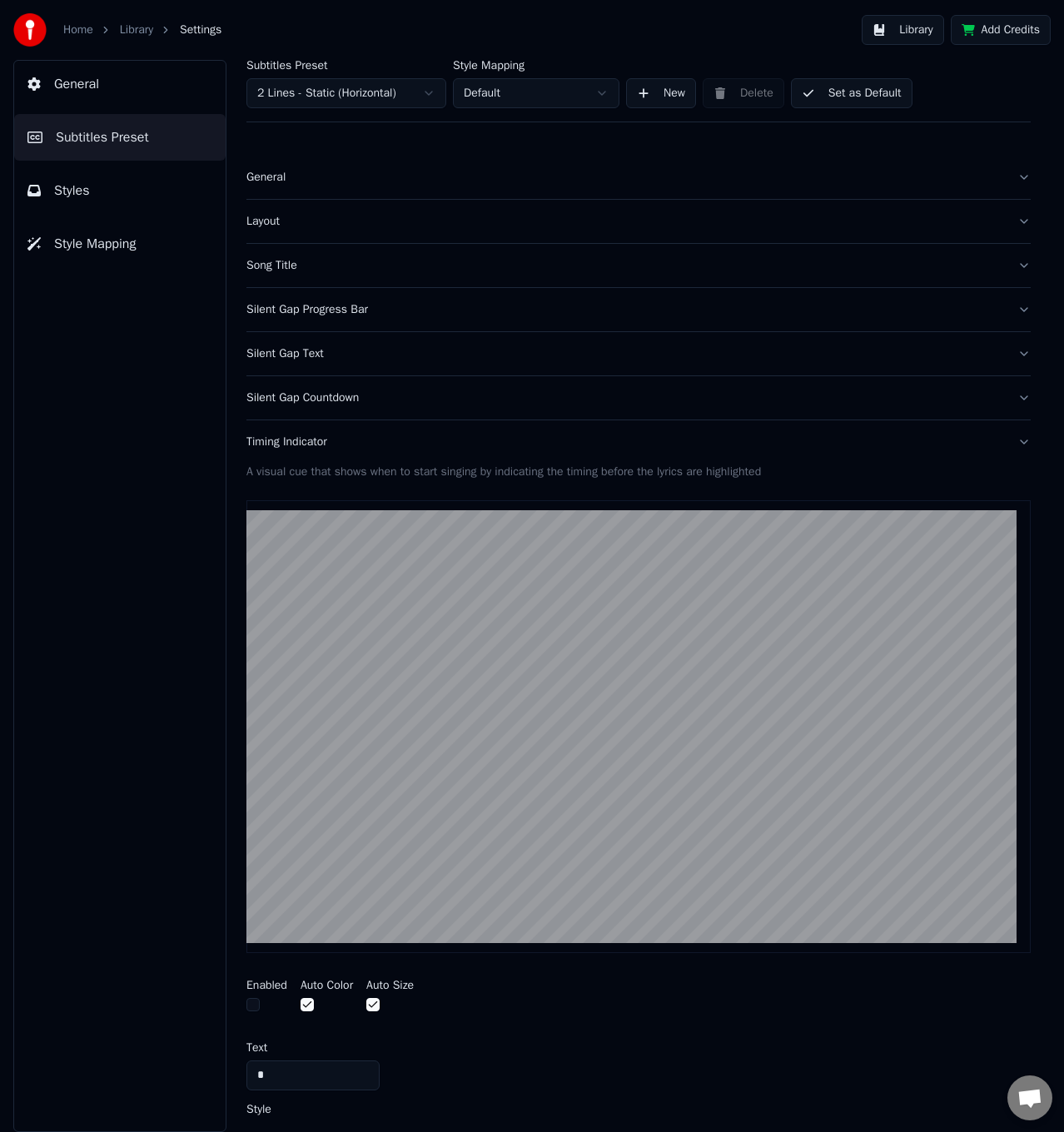 click on "Silent Gap Countdown" at bounding box center (625, 398) 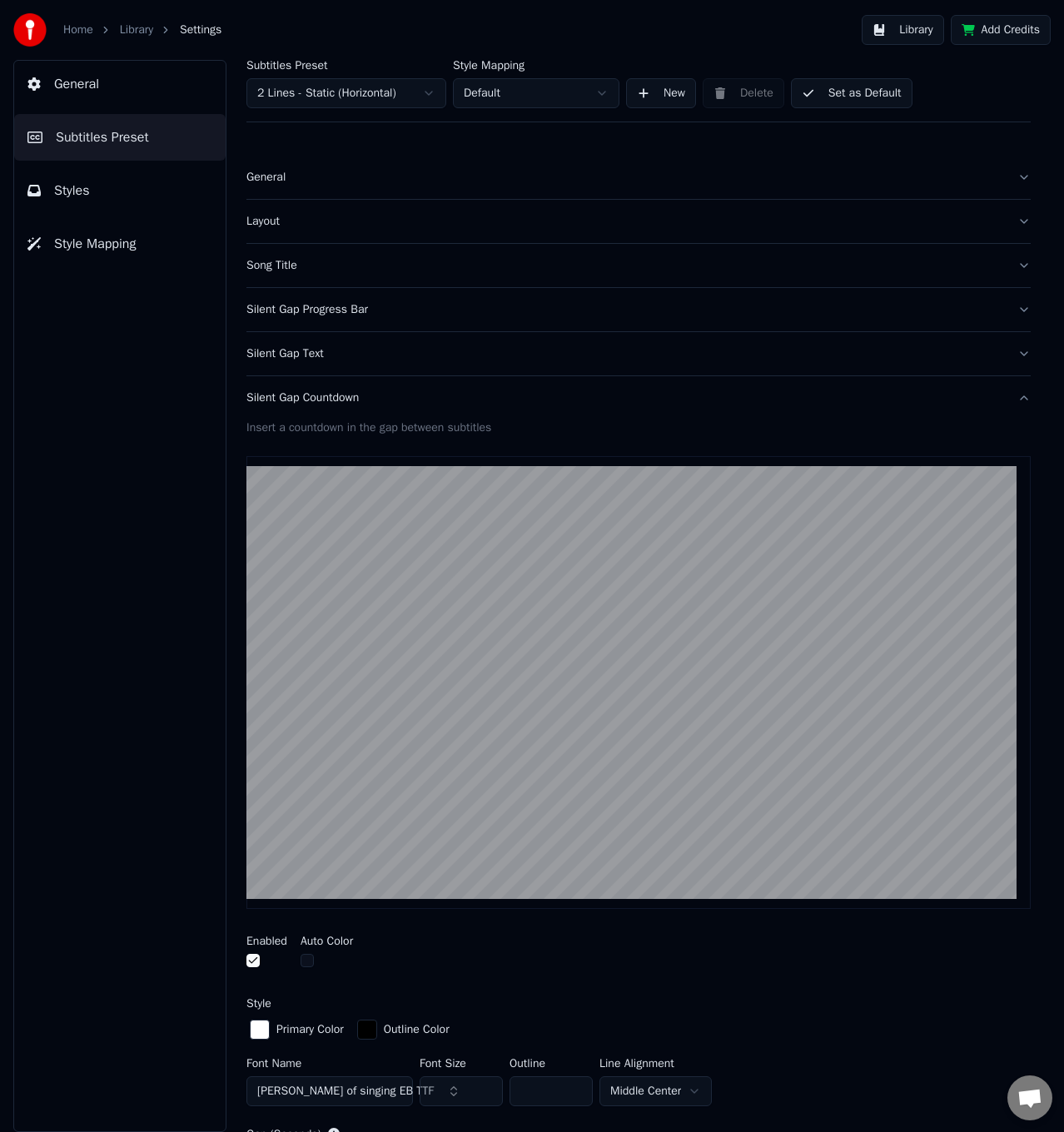 click on "Silent Gap Countdown" at bounding box center [625, 398] 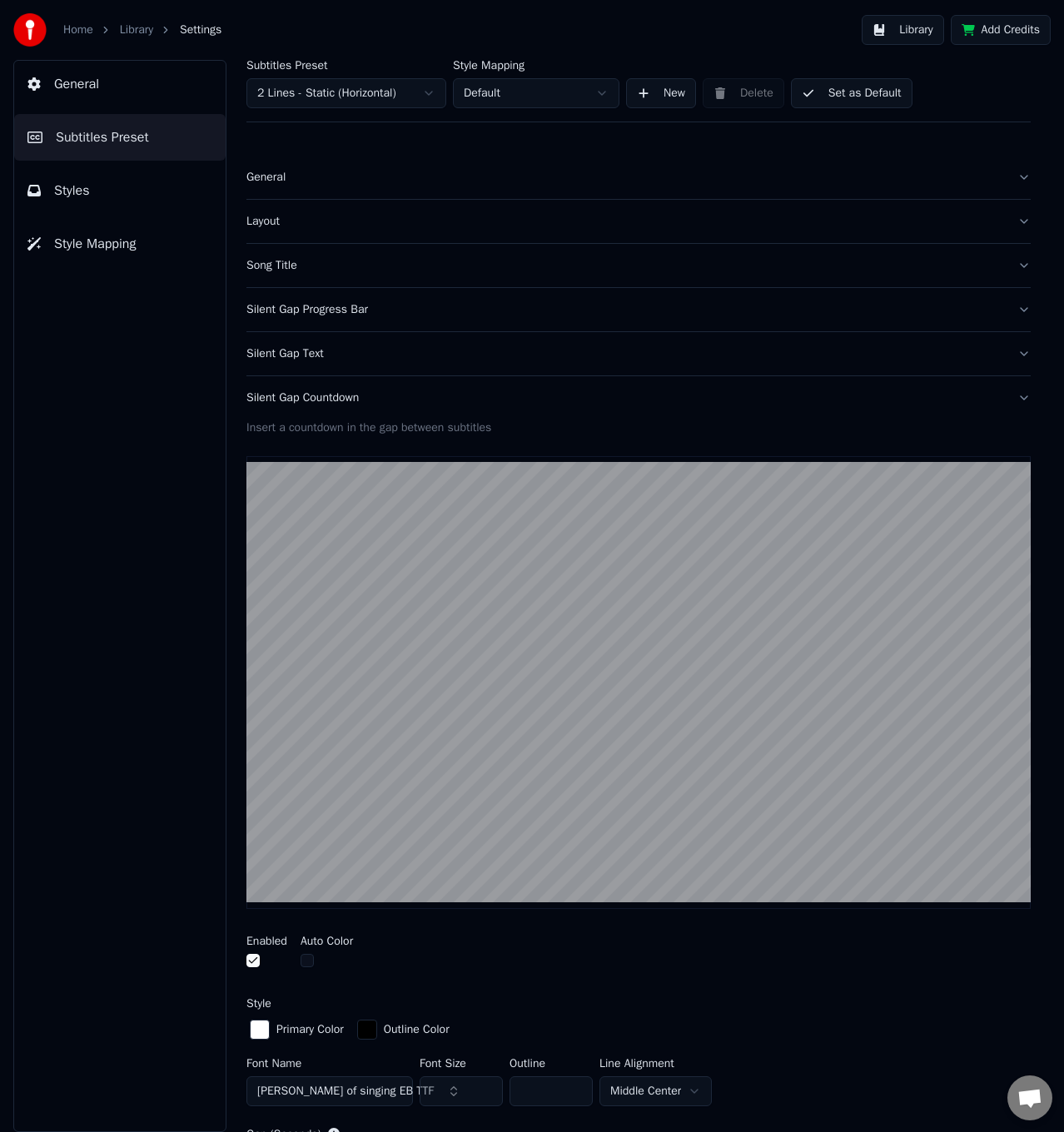 click on "Song Title" at bounding box center (639, 266) 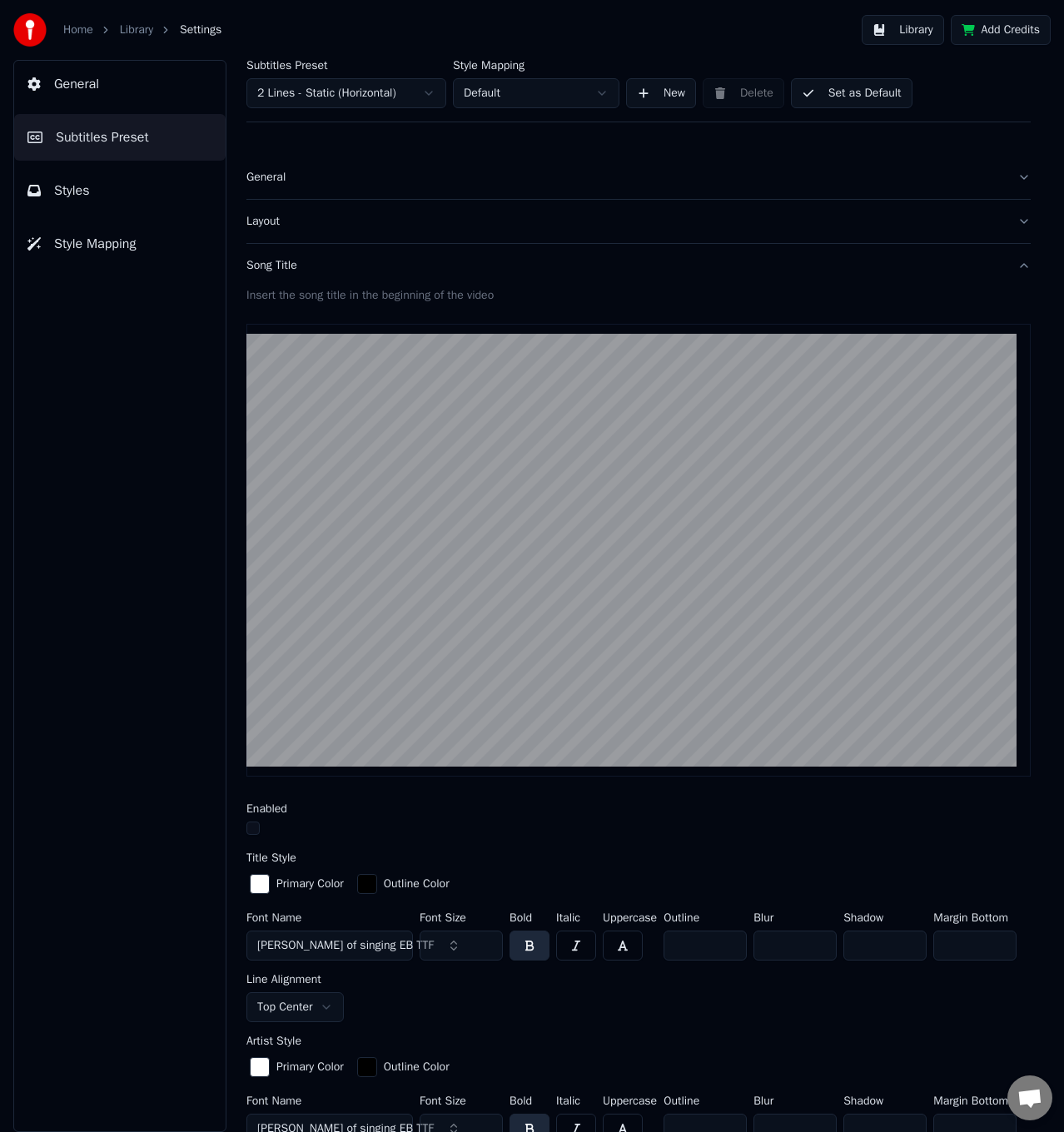 click on "Song Title" at bounding box center [625, 266] 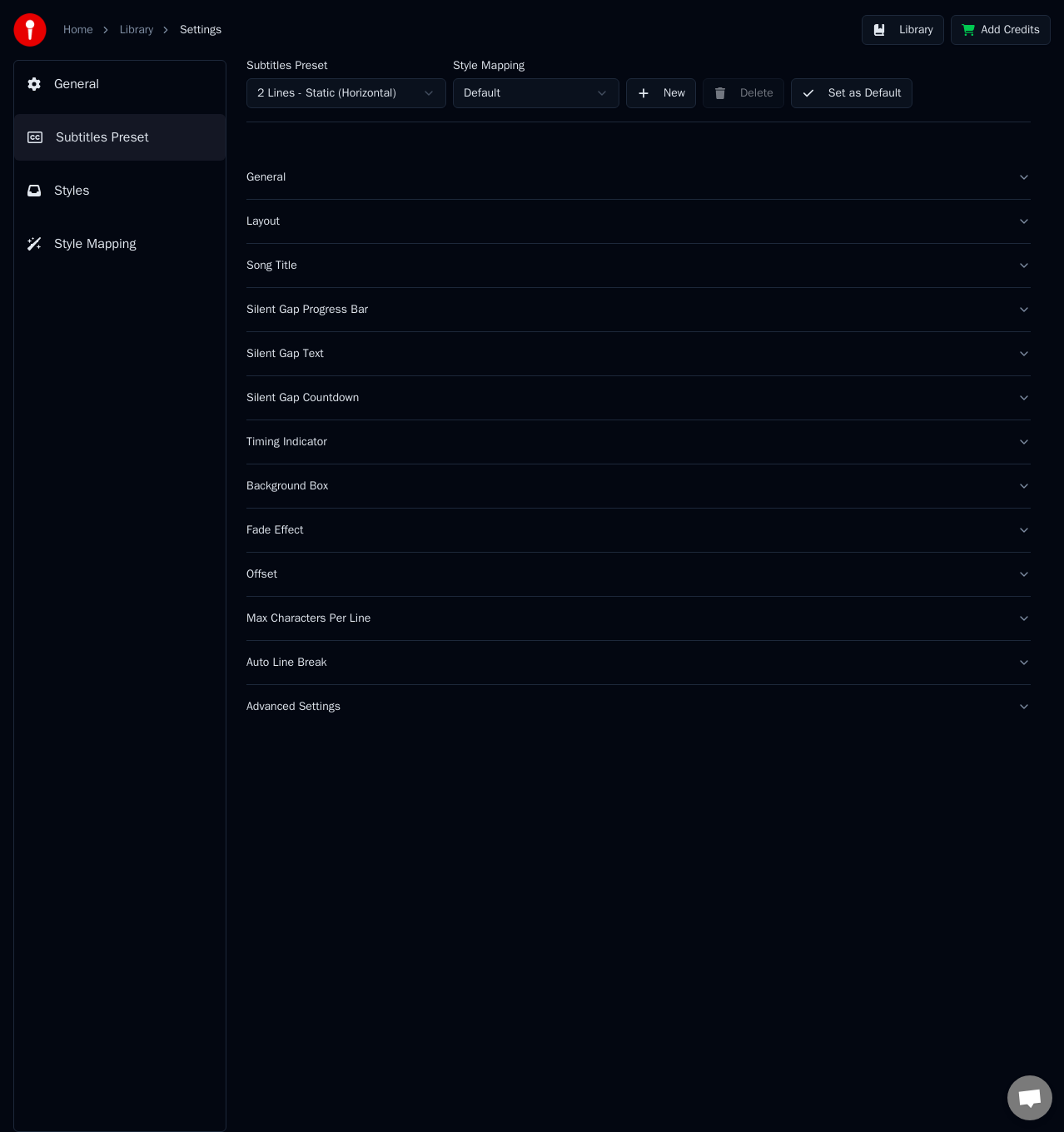 click on "Layout" at bounding box center [639, 221] 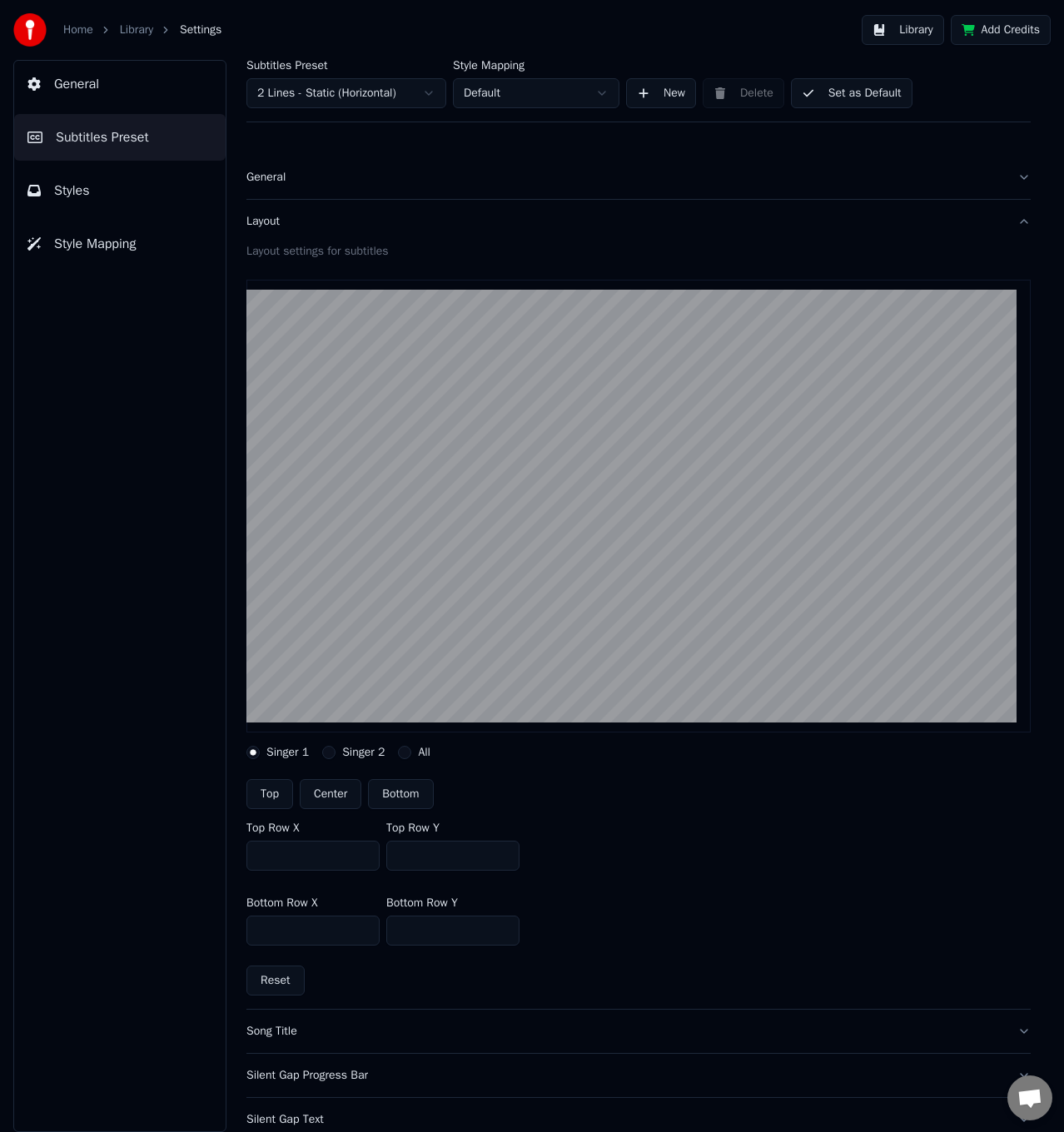 click on "Layout" at bounding box center (625, 221) 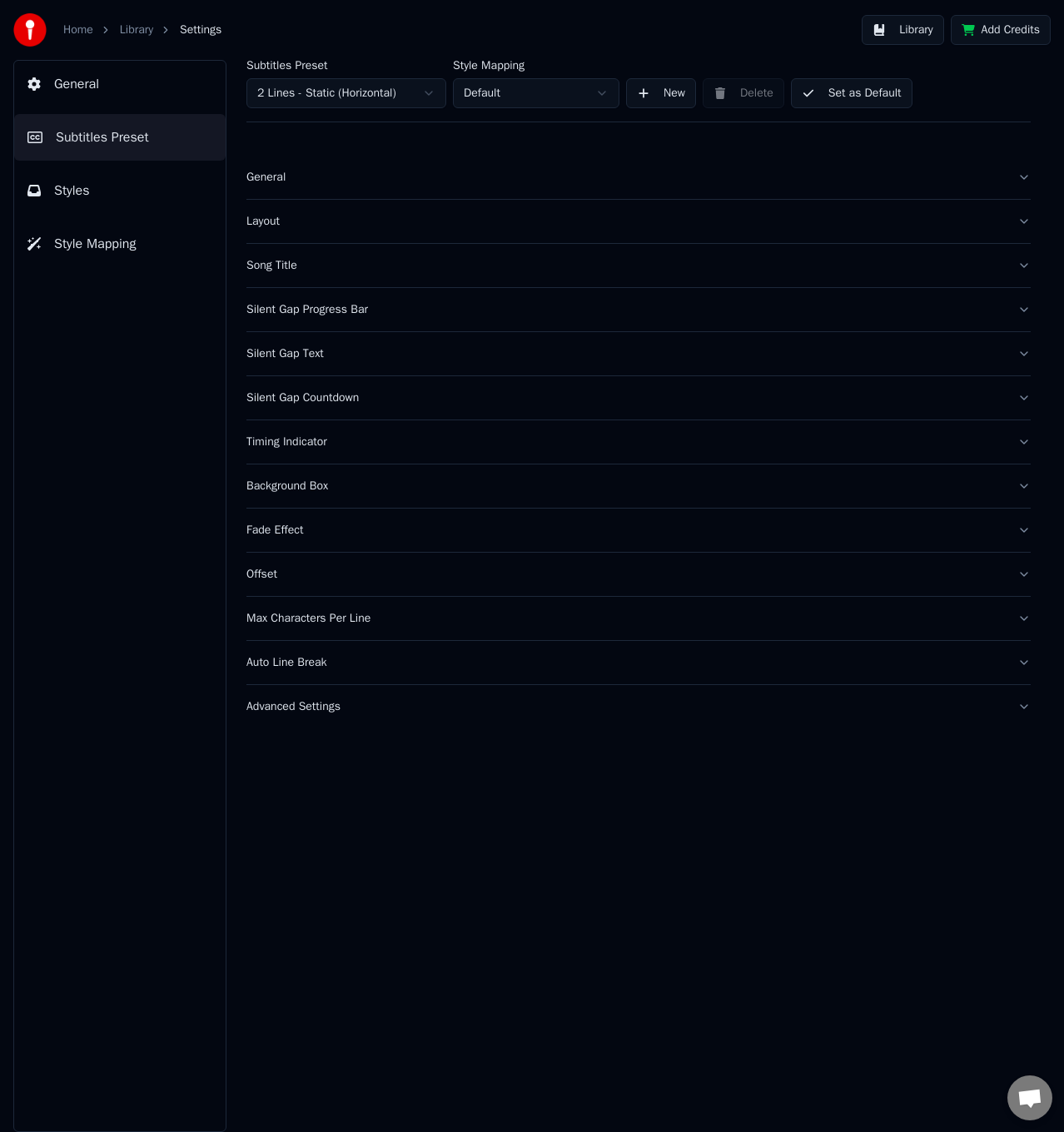 click on "Auto Line Break" at bounding box center (625, 663) 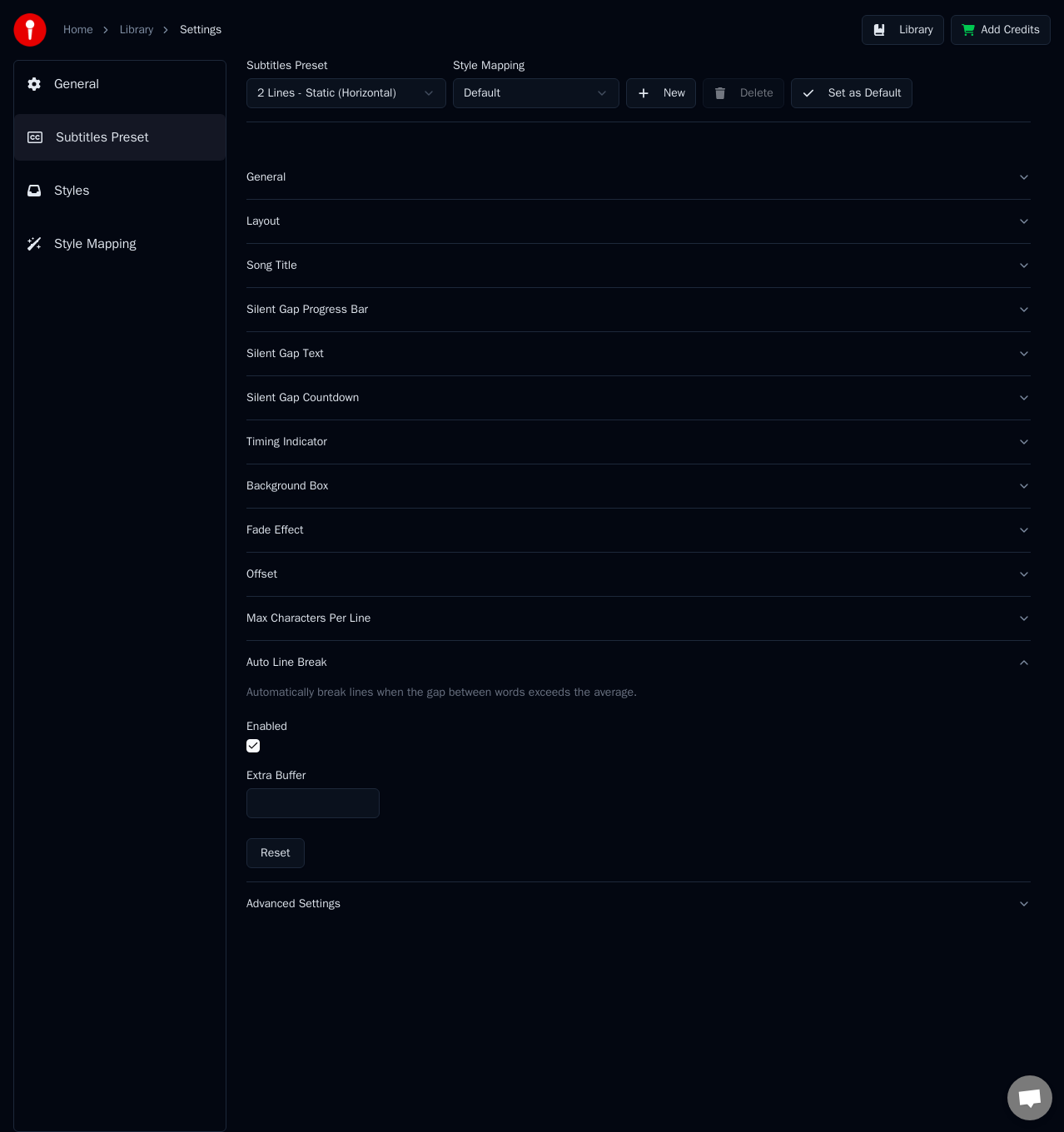 click on "Auto Line Break" at bounding box center (625, 663) 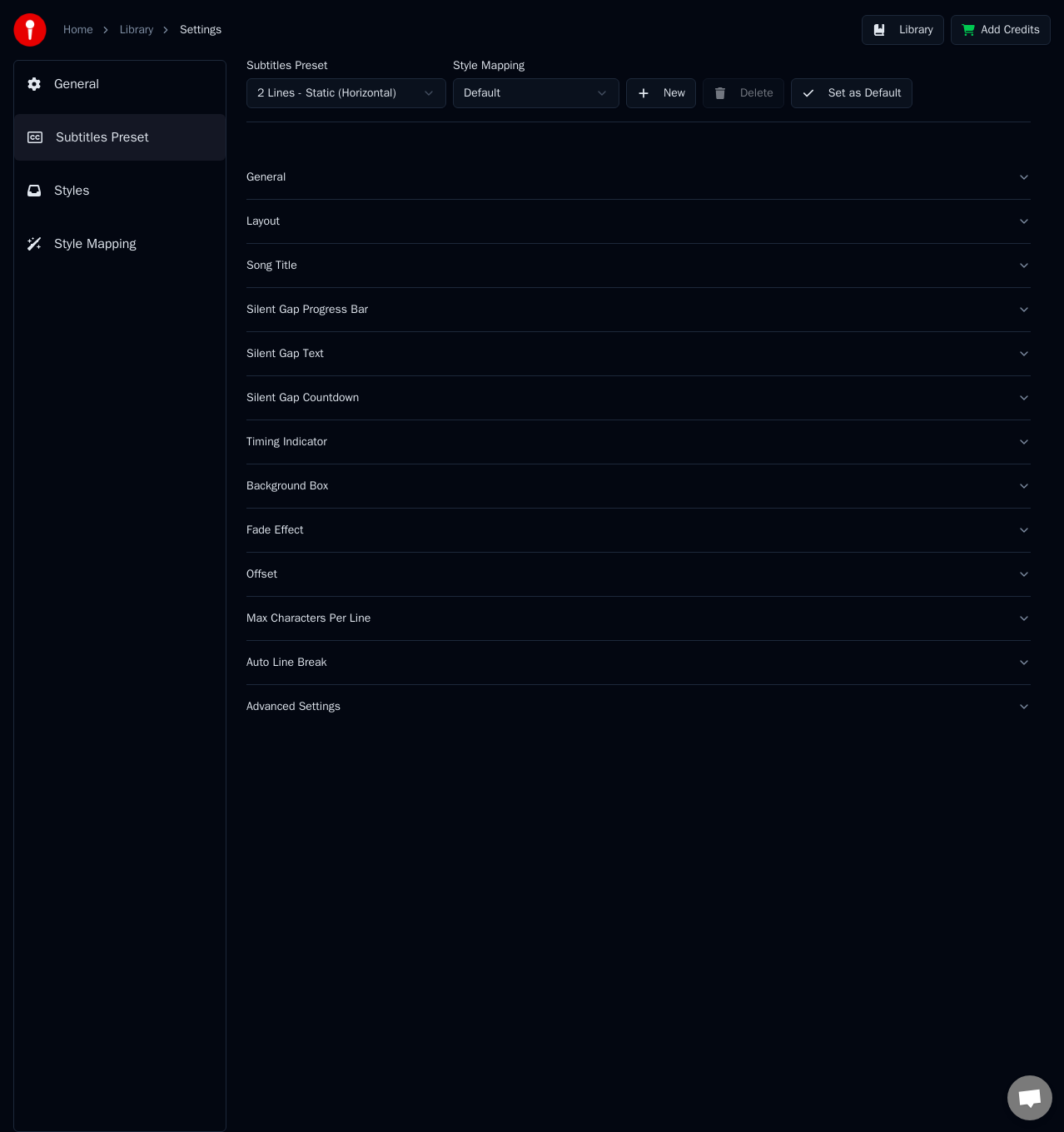 click on "Max Characters Per Line" at bounding box center [625, 618] 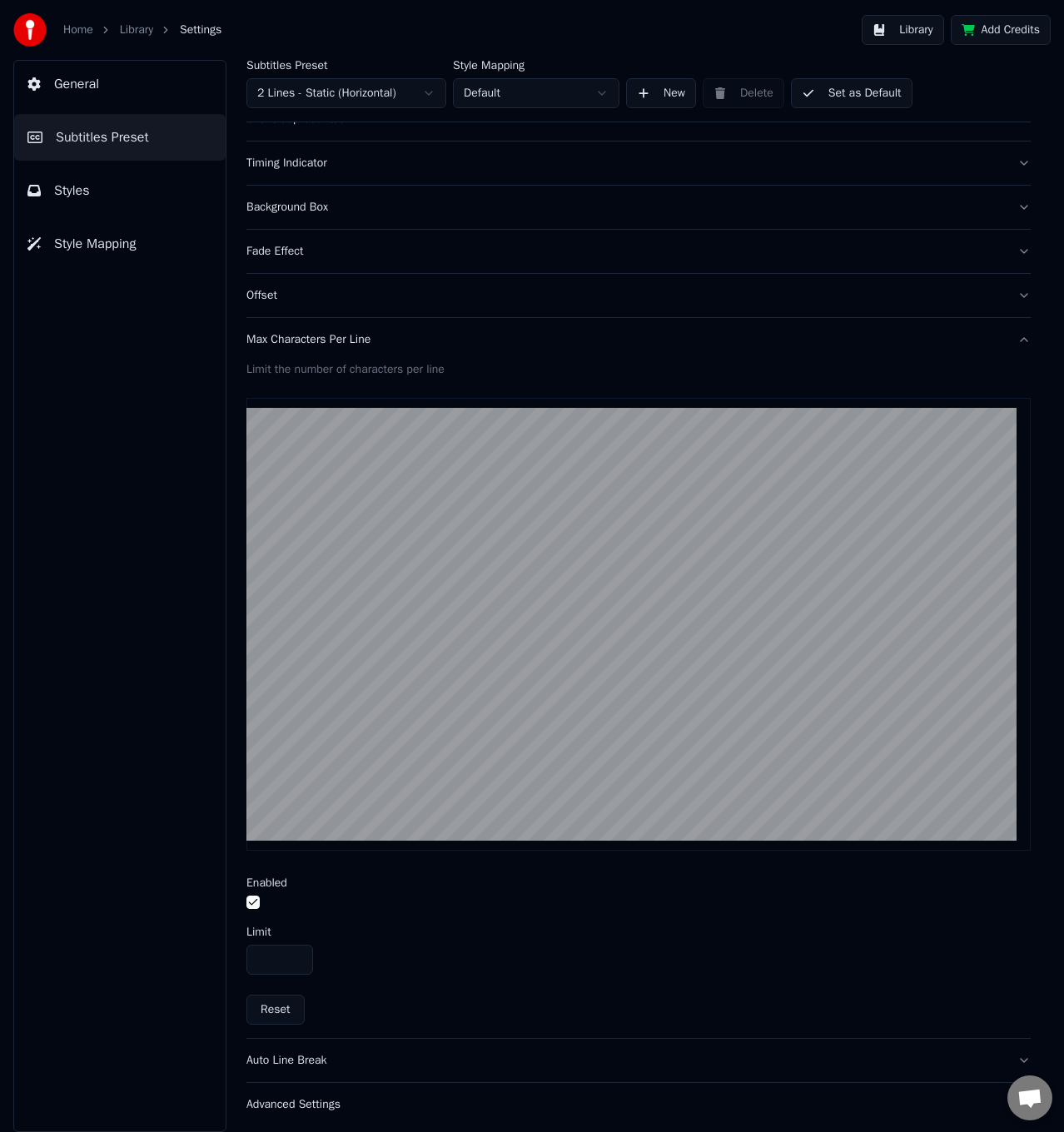 scroll, scrollTop: 285, scrollLeft: 0, axis: vertical 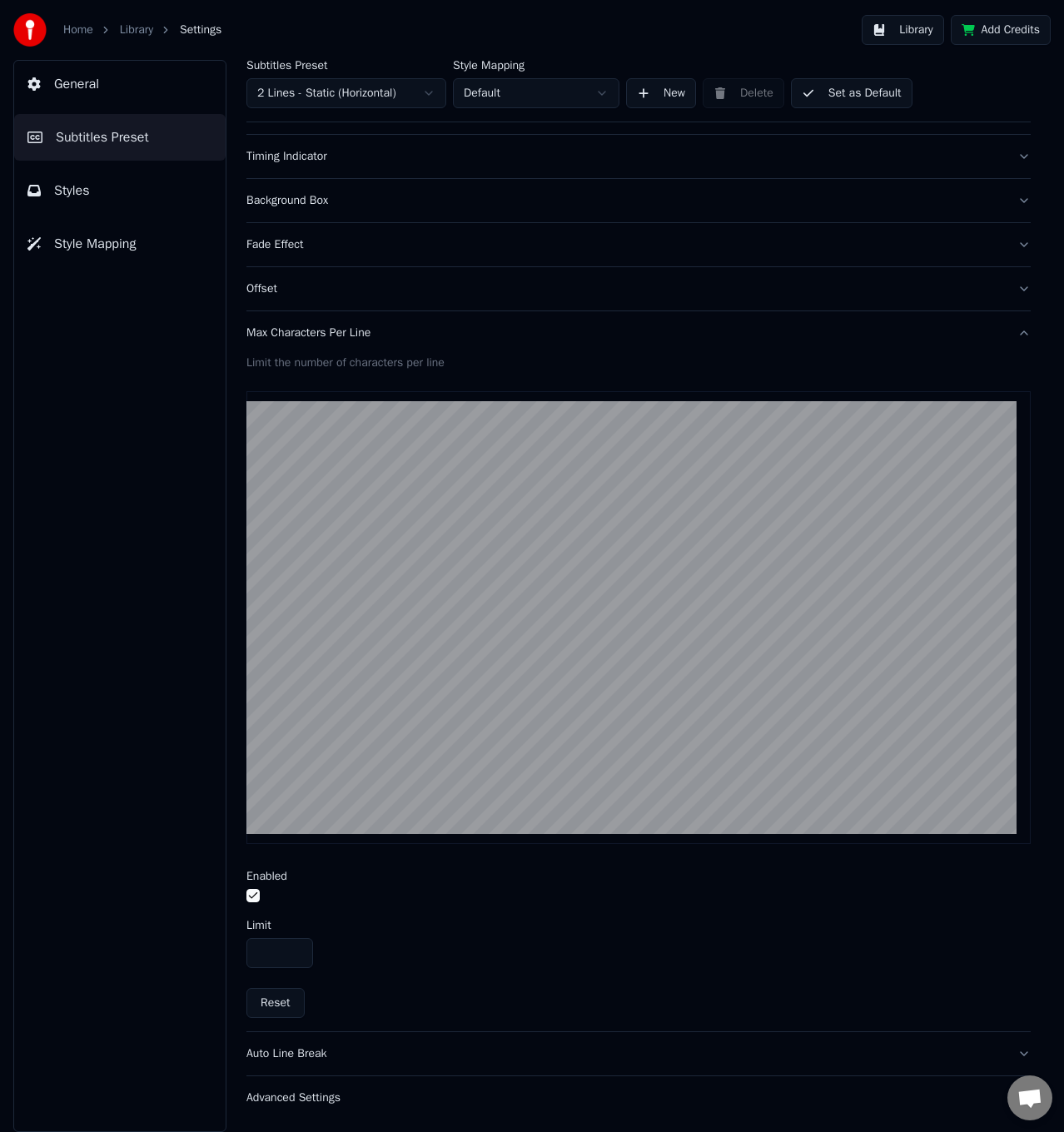 click on "Limit the number of characters per line" at bounding box center [639, 363] 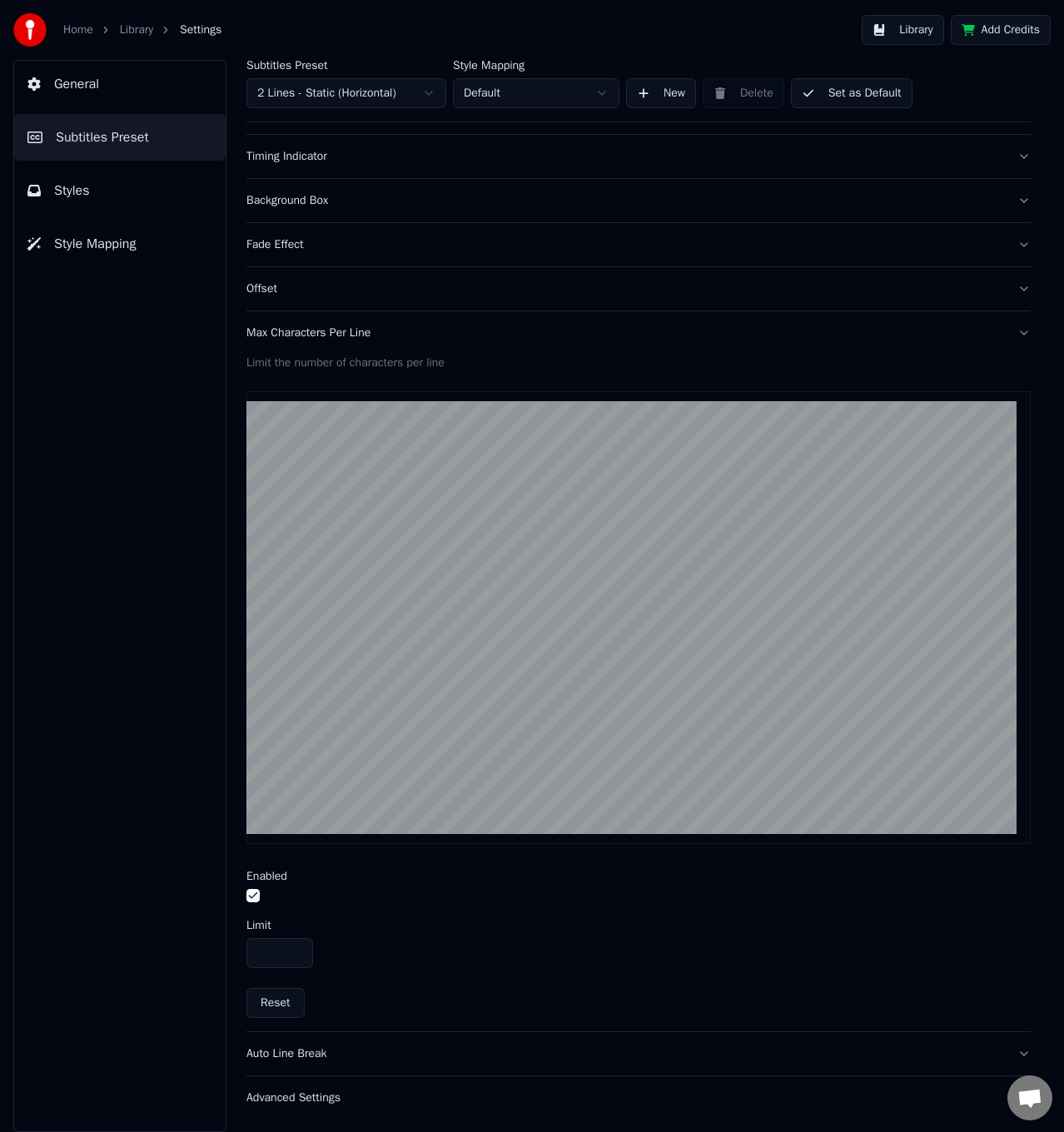 scroll, scrollTop: 0, scrollLeft: 0, axis: both 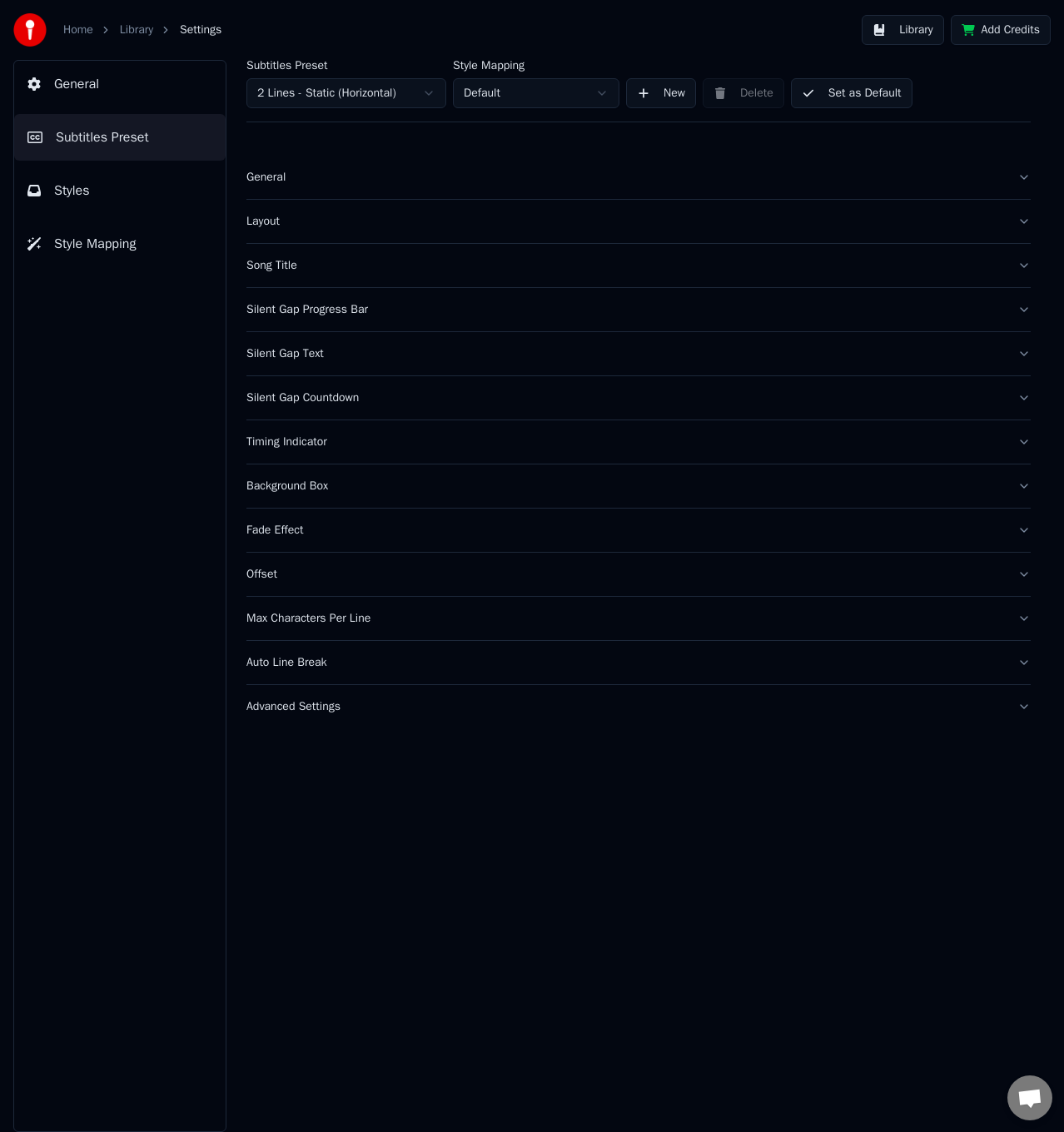 click on "Offset" at bounding box center [639, 574] 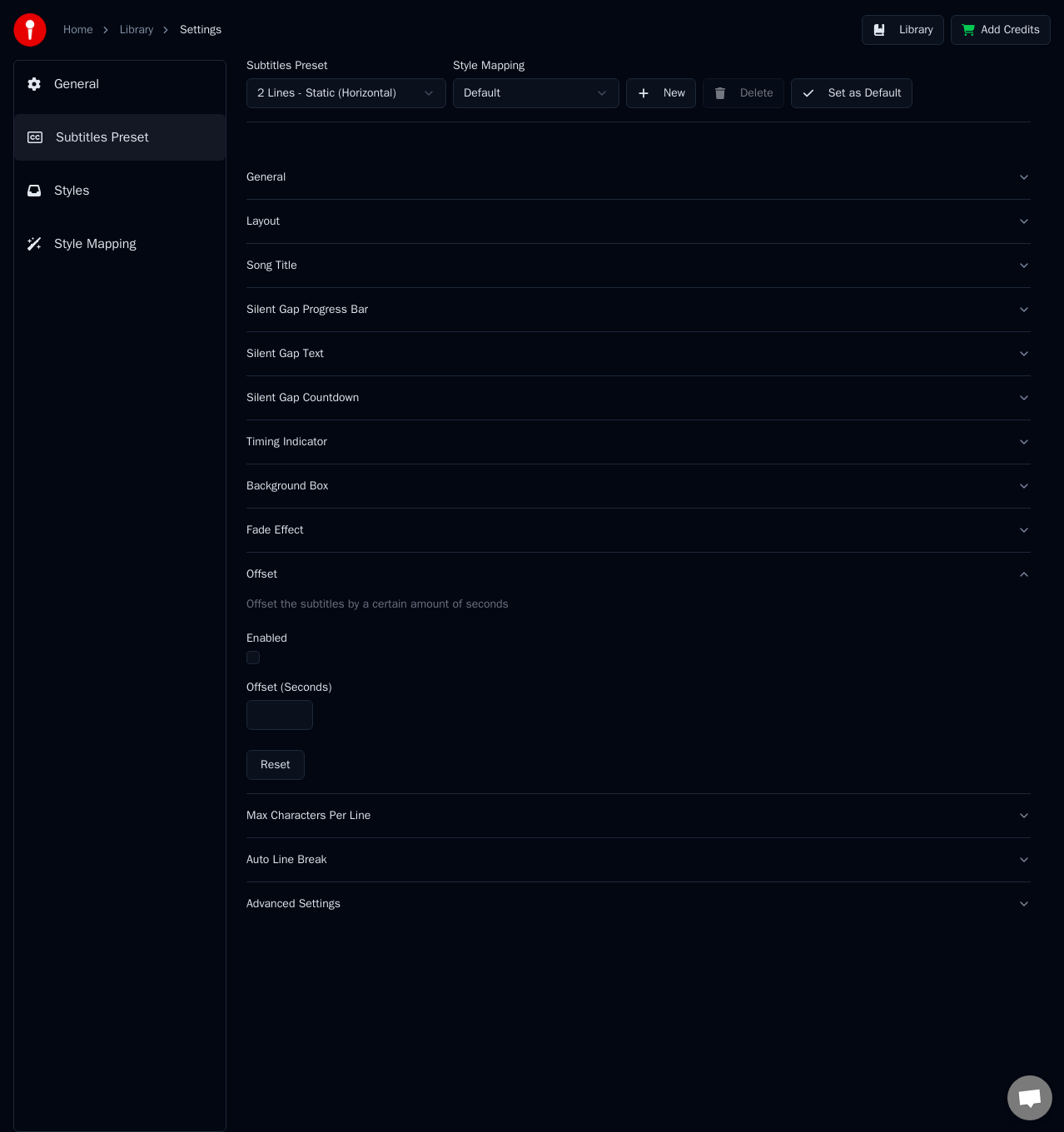 click on "Enabled" at bounding box center (639, 650) 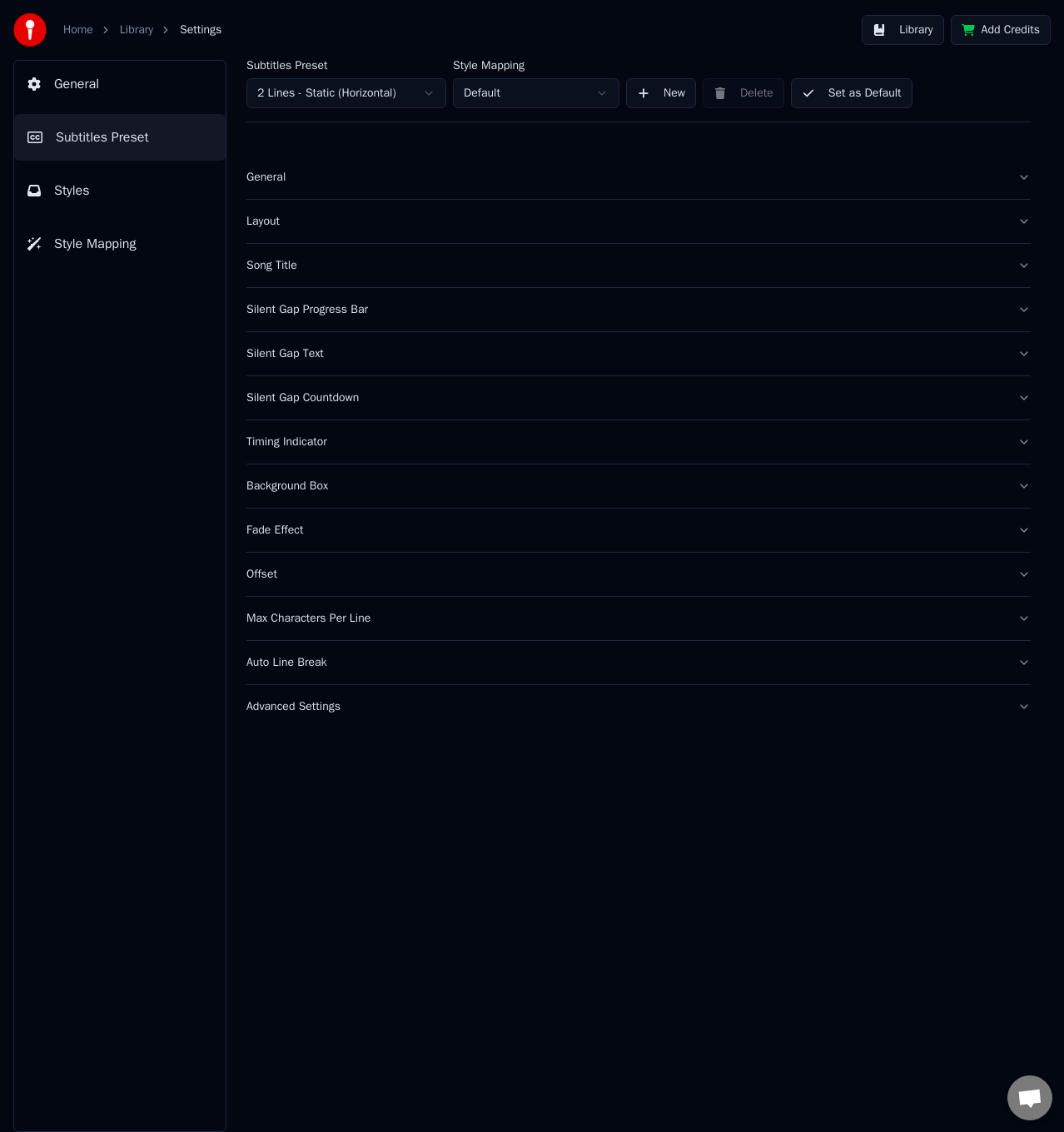 click on "Advanced Settings" at bounding box center [639, 707] 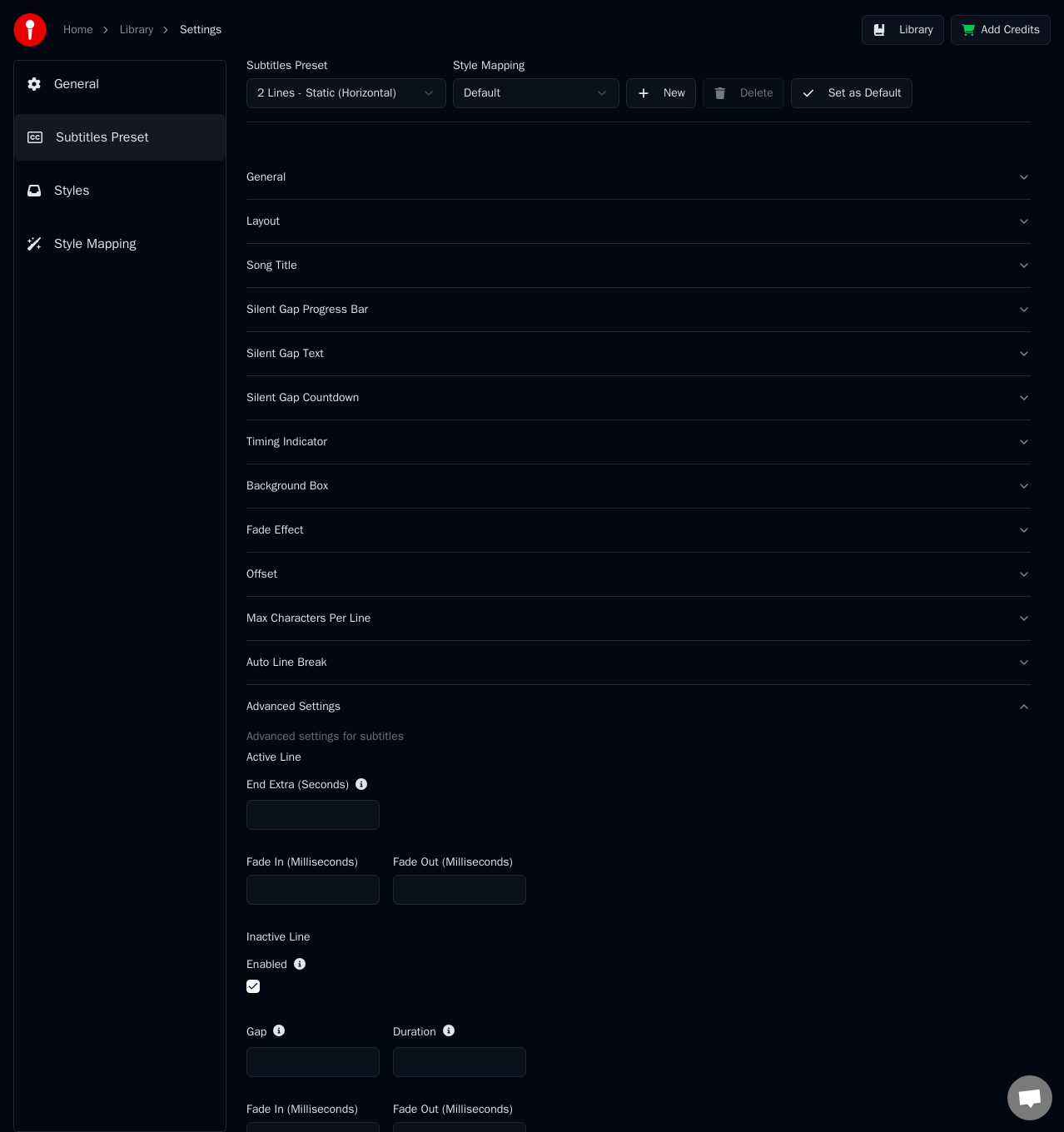 click on "Auto Line Break" at bounding box center [639, 663] 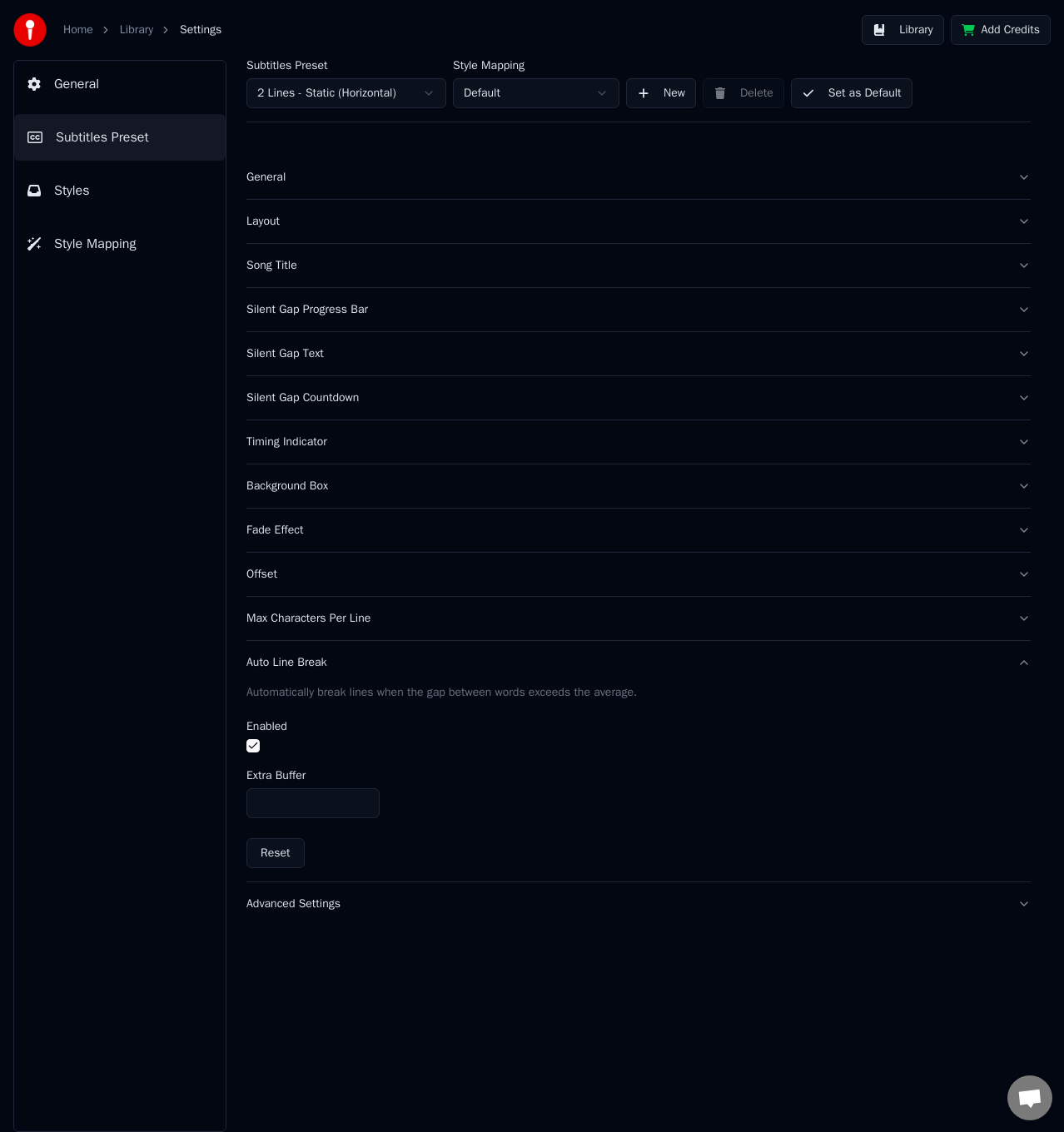 click at bounding box center (253, 746) 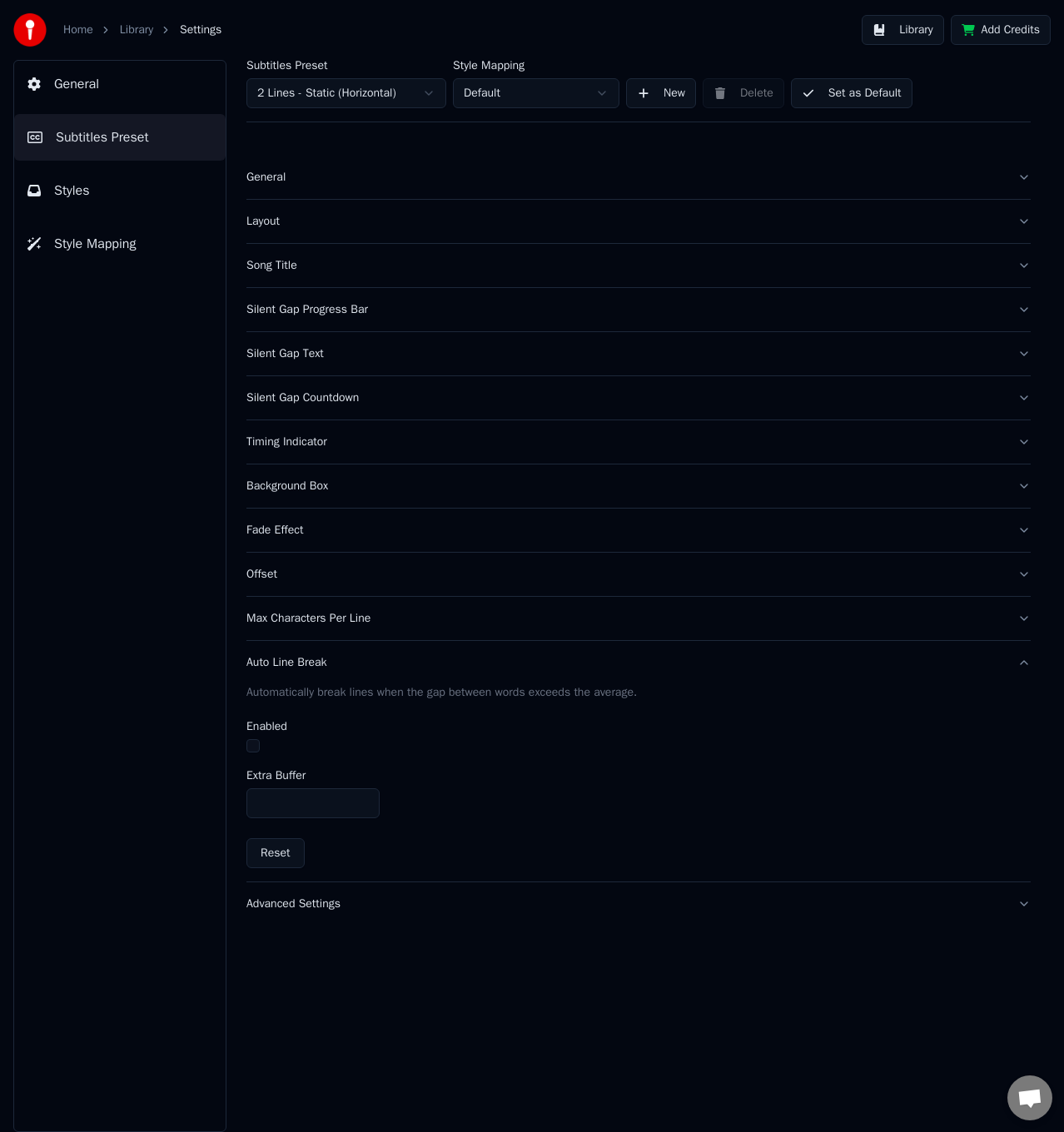click at bounding box center [253, 746] 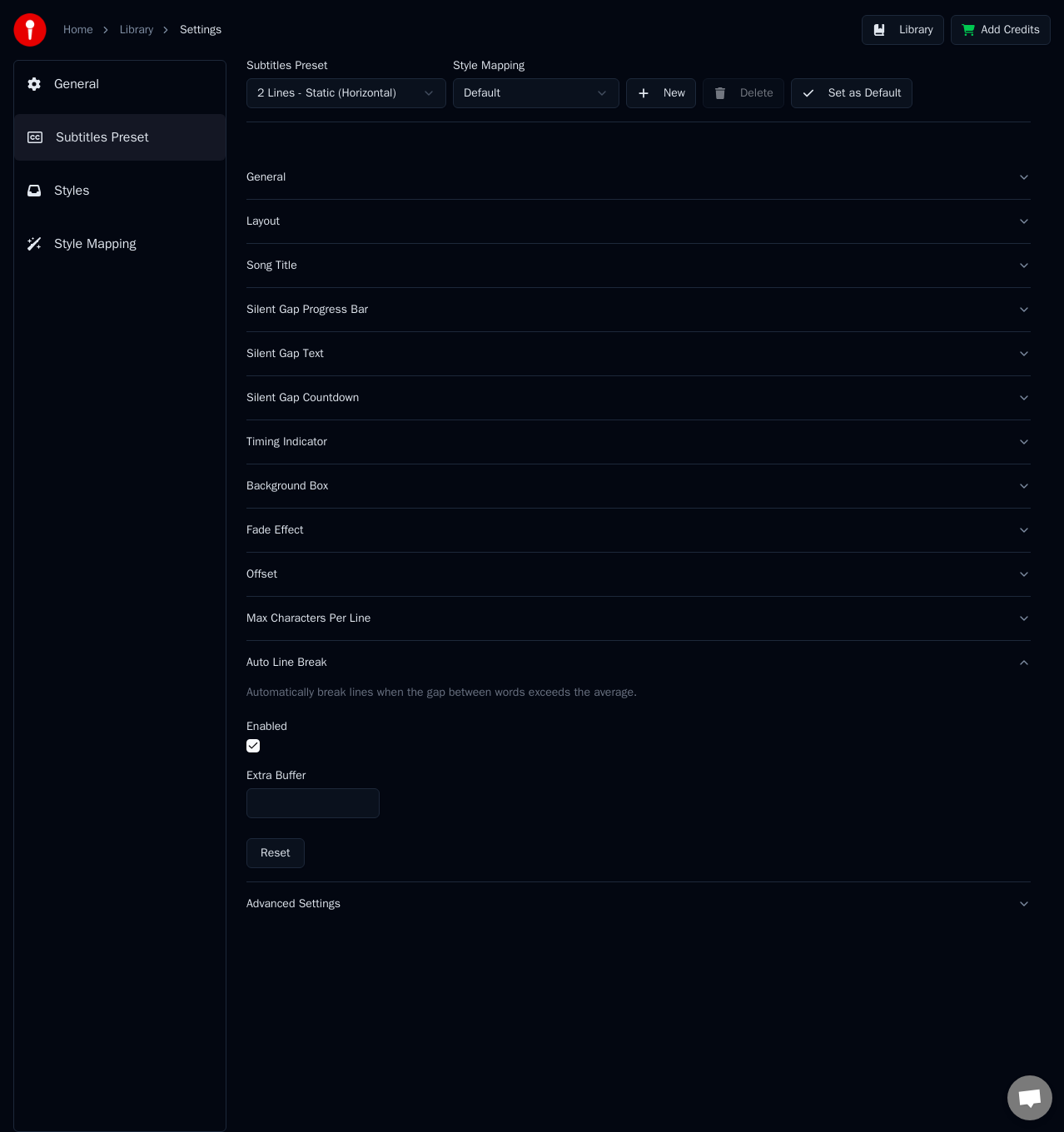 click on "Silent Gap Countdown" at bounding box center [625, 398] 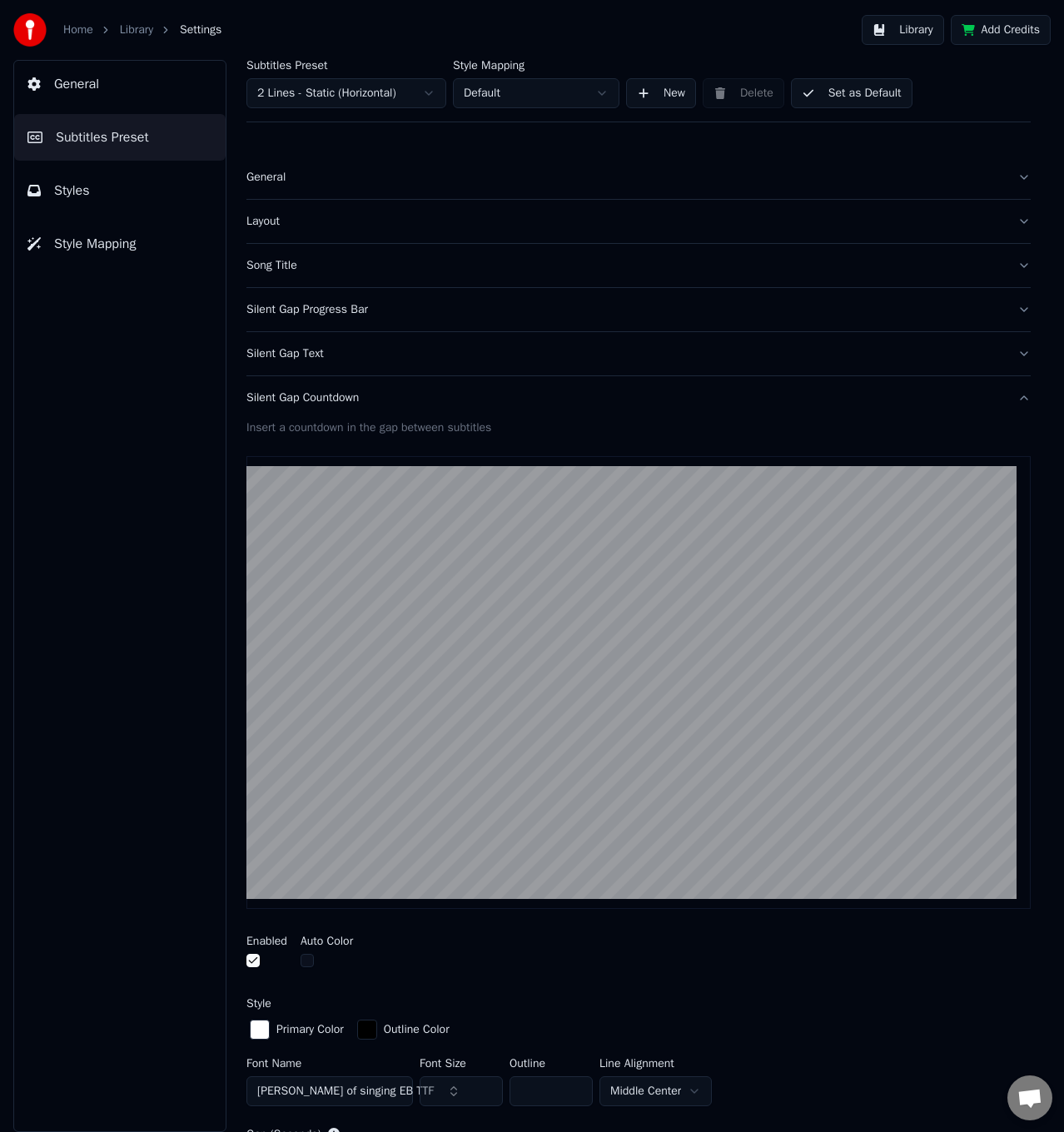 click on "Home Library Settings" at bounding box center (117, 30) 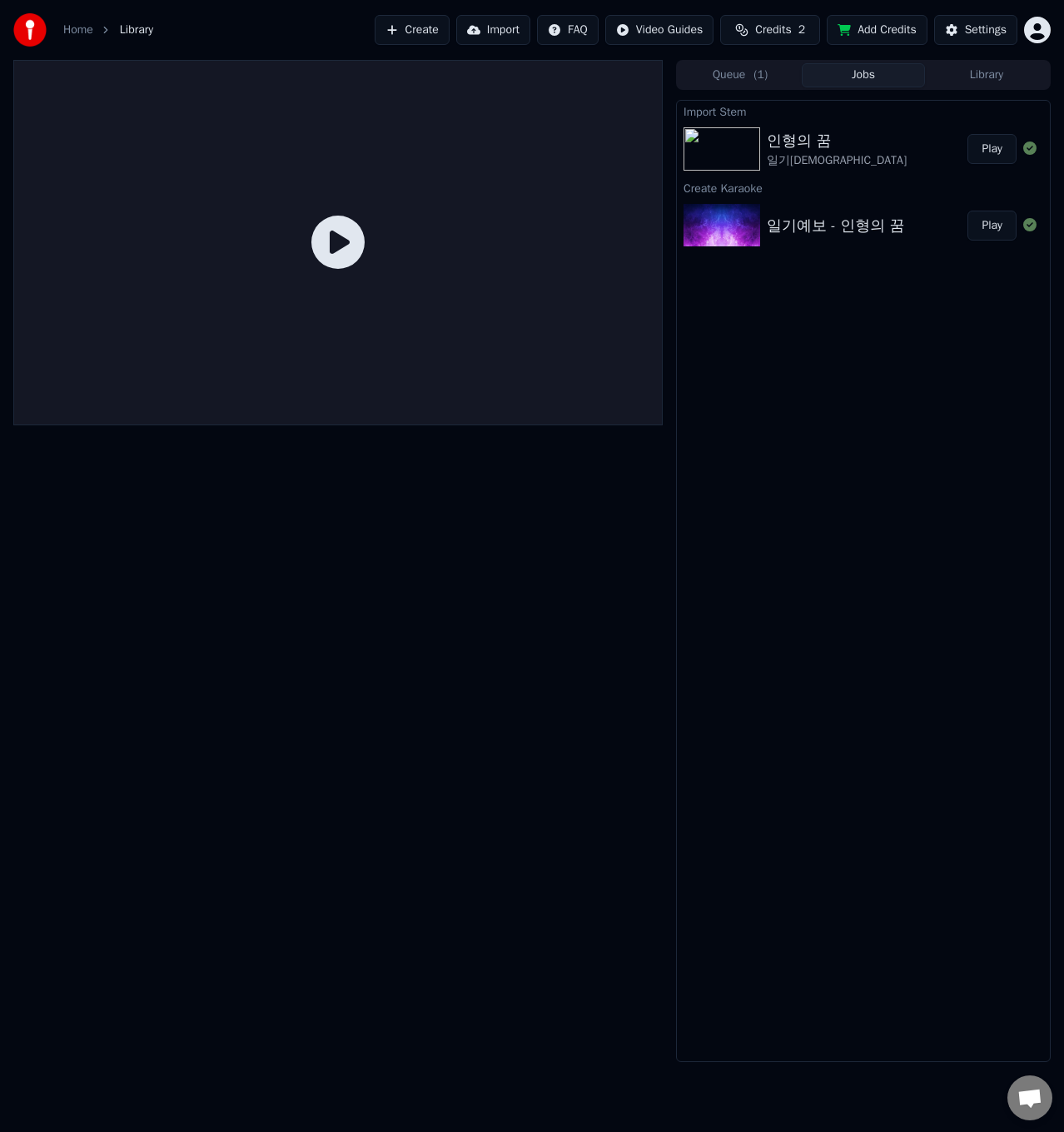 drag, startPoint x: 395, startPoint y: 280, endPoint x: 384, endPoint y: 268, distance: 16.278821 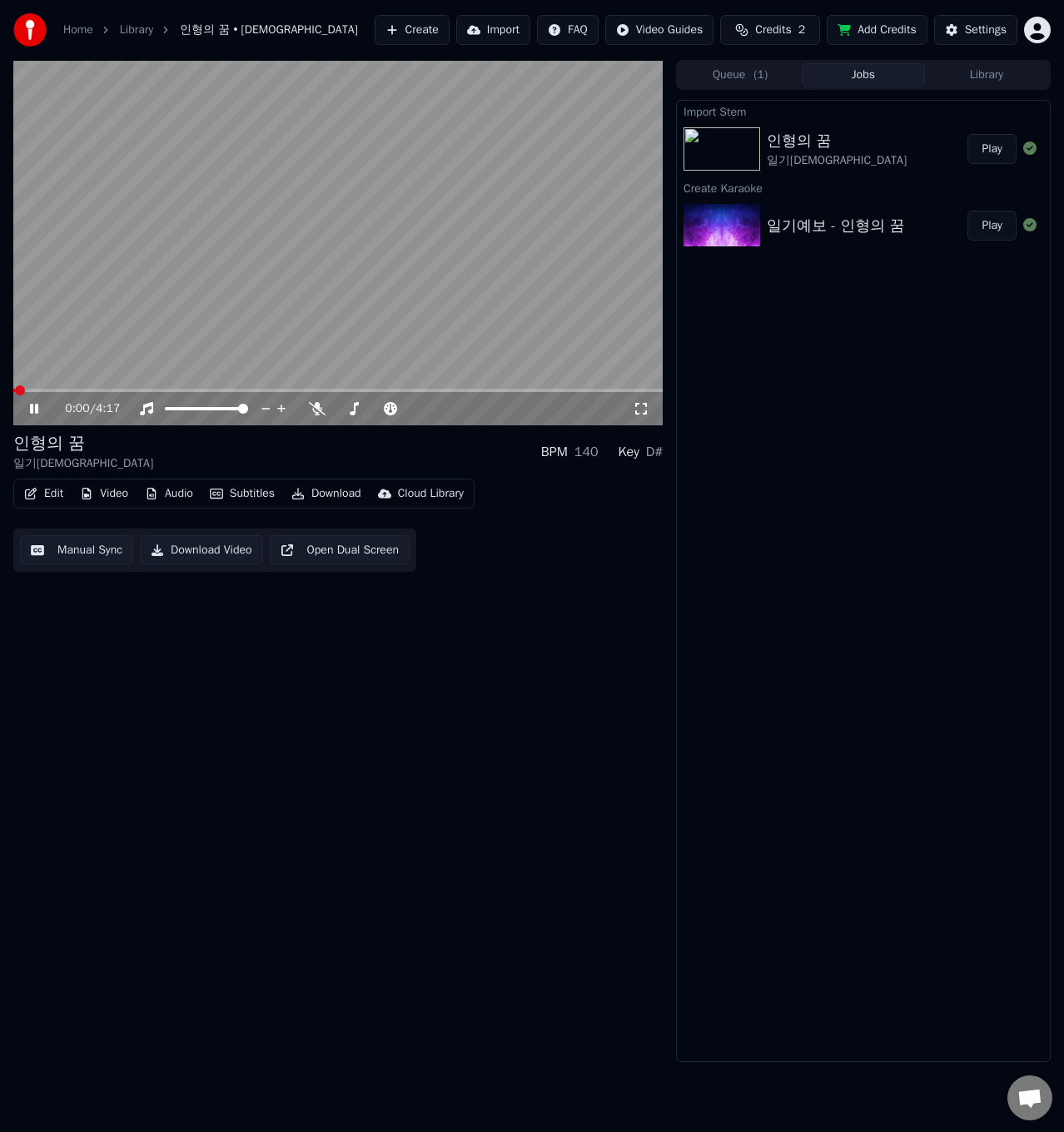 click at bounding box center [338, 390] 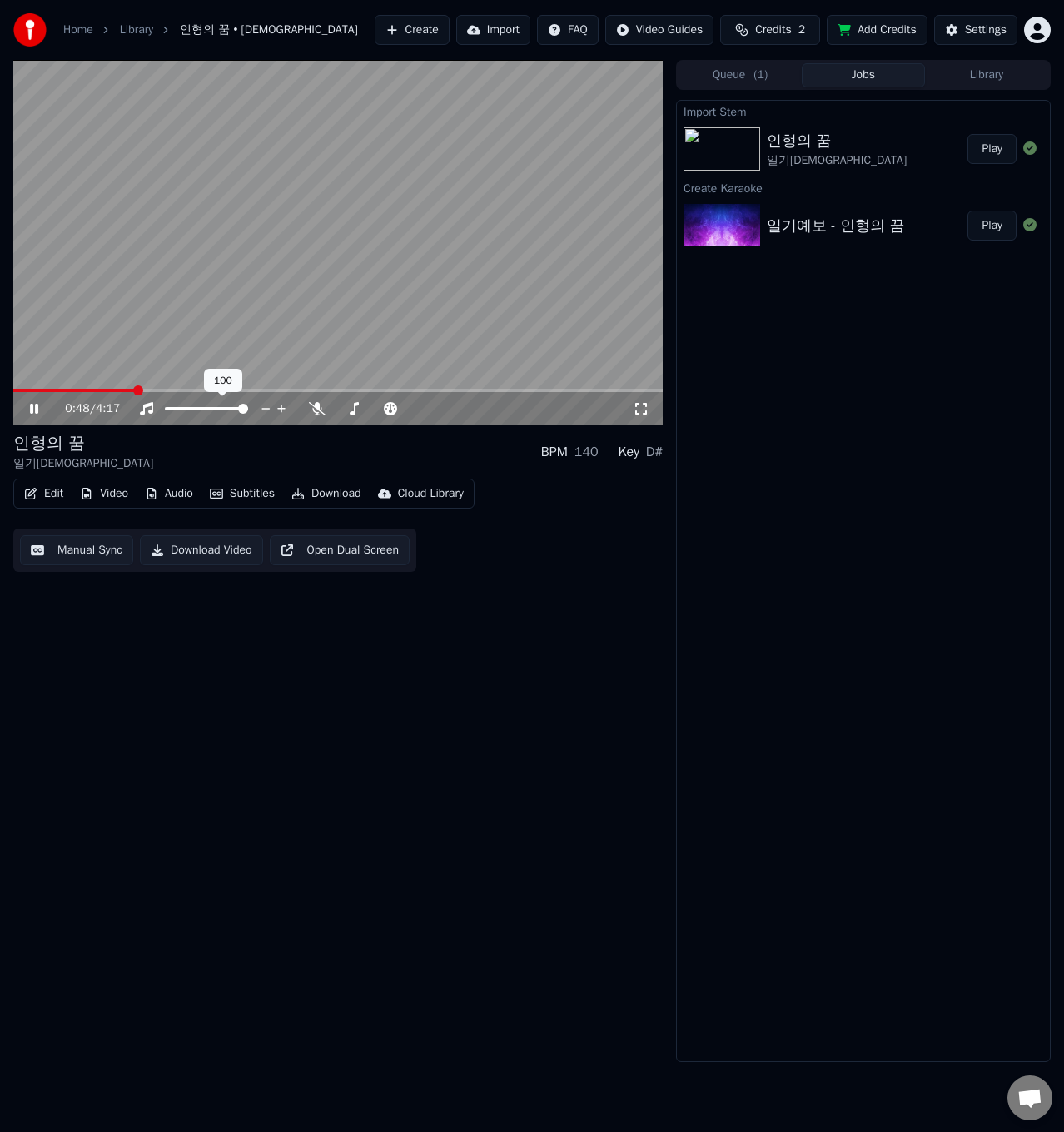 click at bounding box center [338, 242] 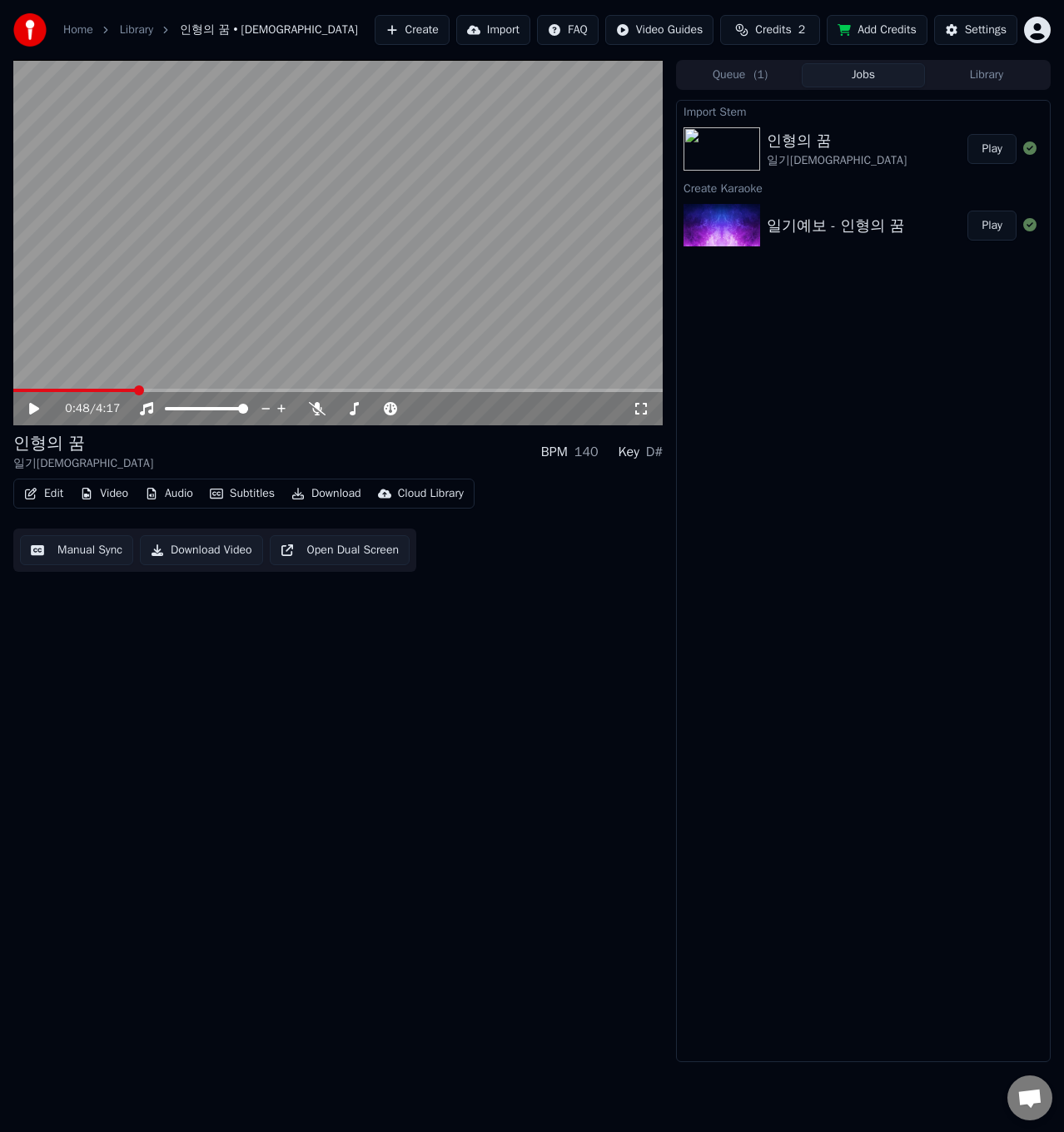 click at bounding box center [338, 390] 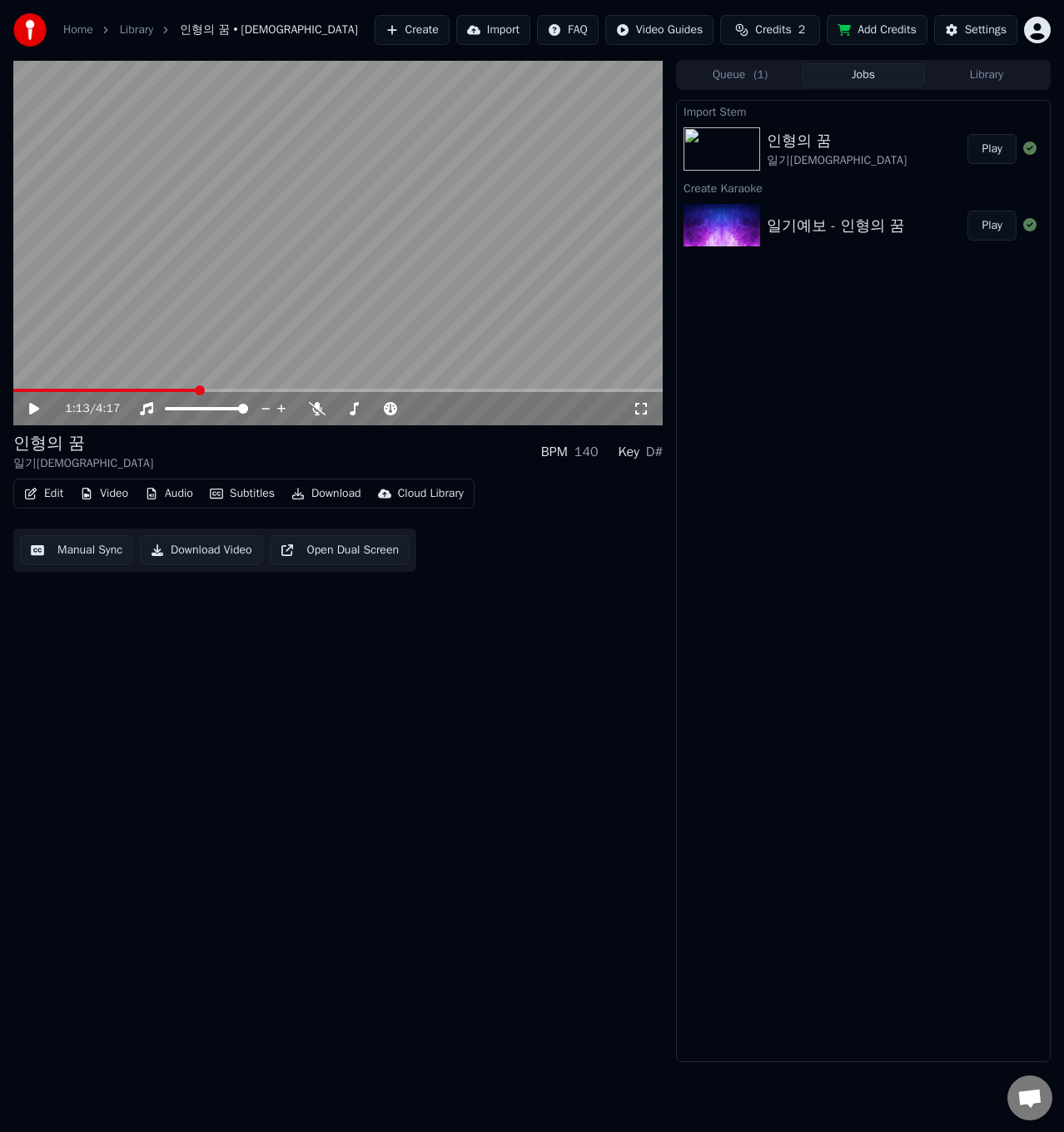 click at bounding box center [338, 242] 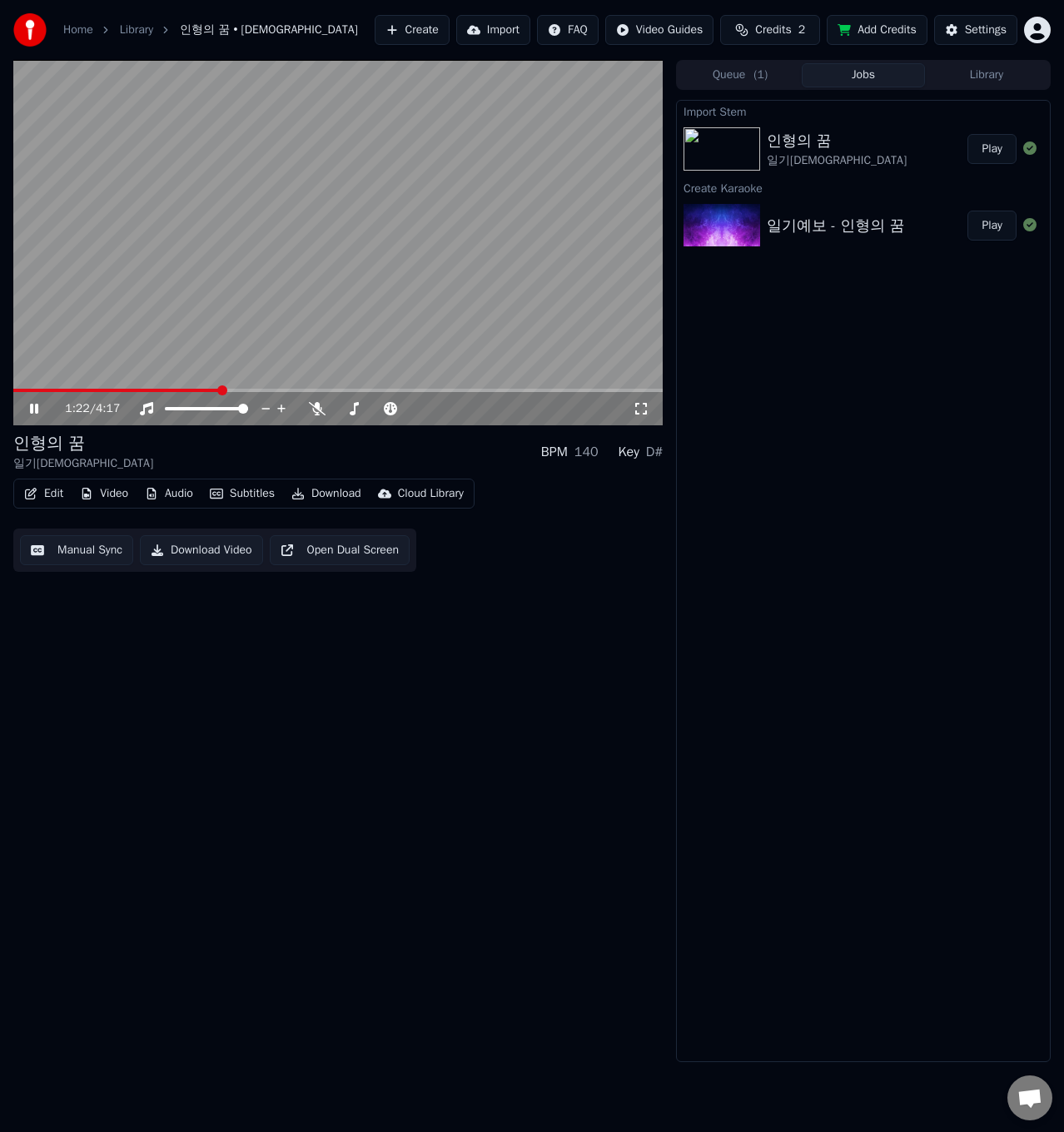click on "Edit" at bounding box center (43, 494) 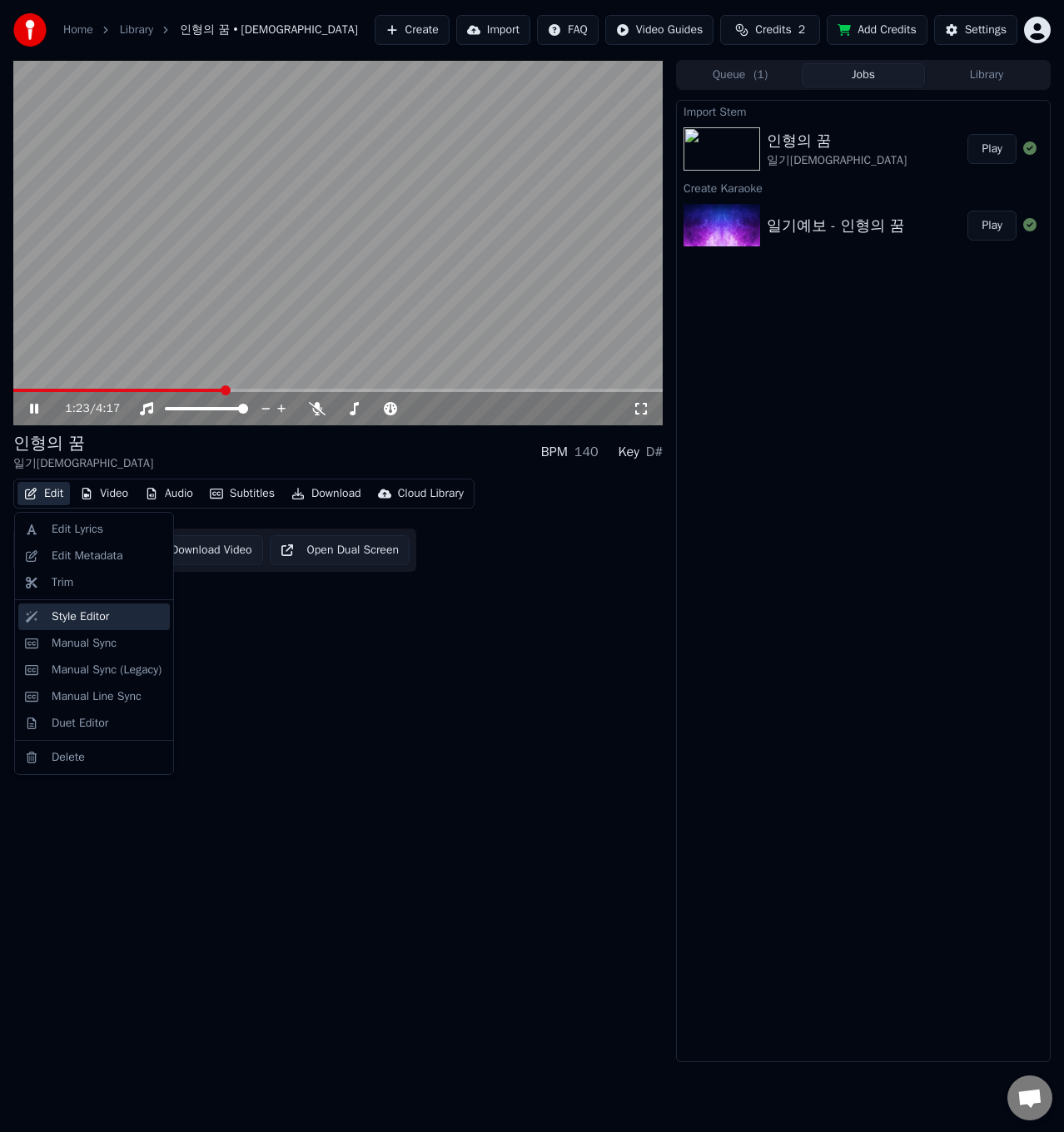 click on "Style Editor" at bounding box center [107, 617] 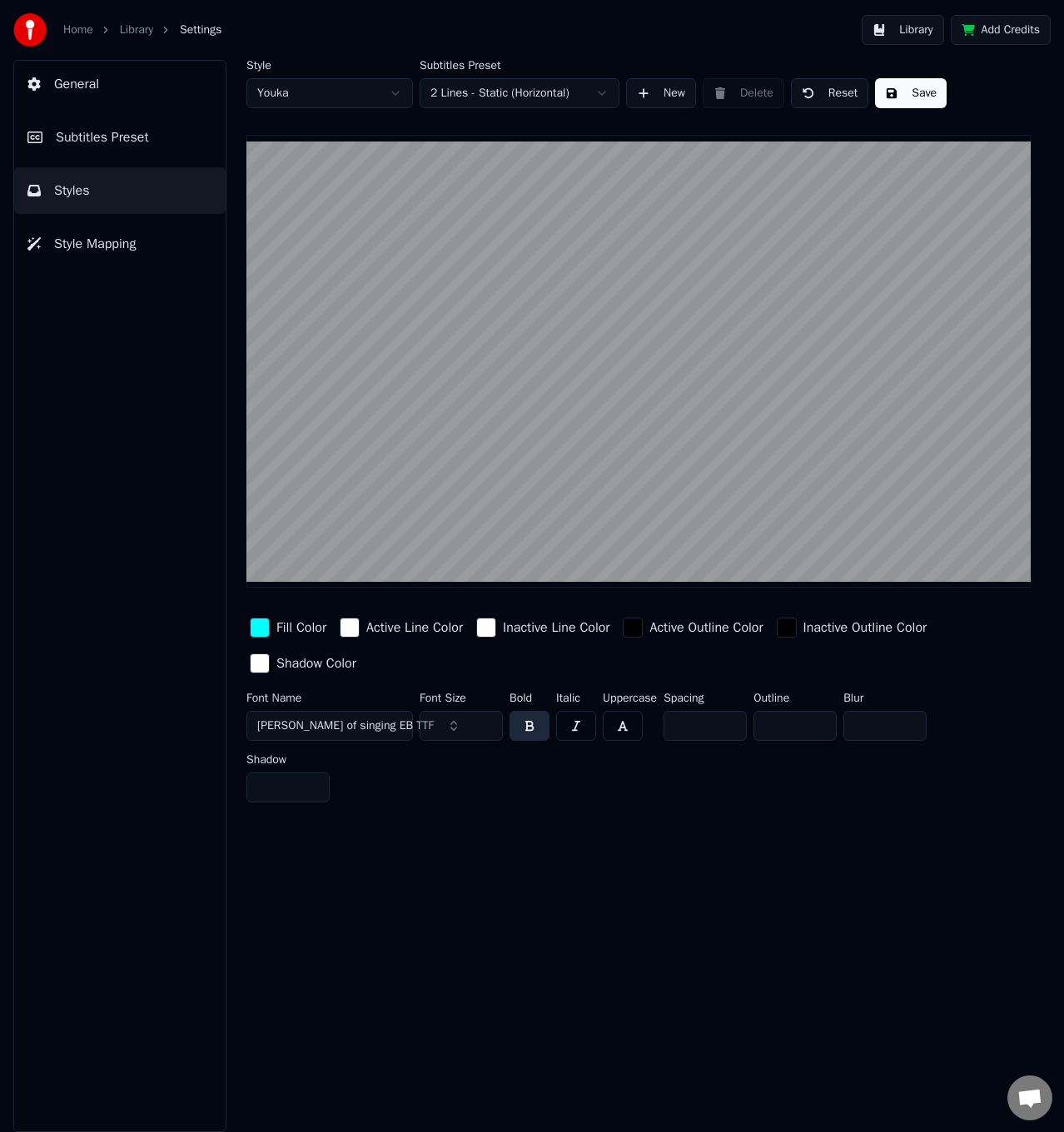 click on "Styles" at bounding box center [120, 191] 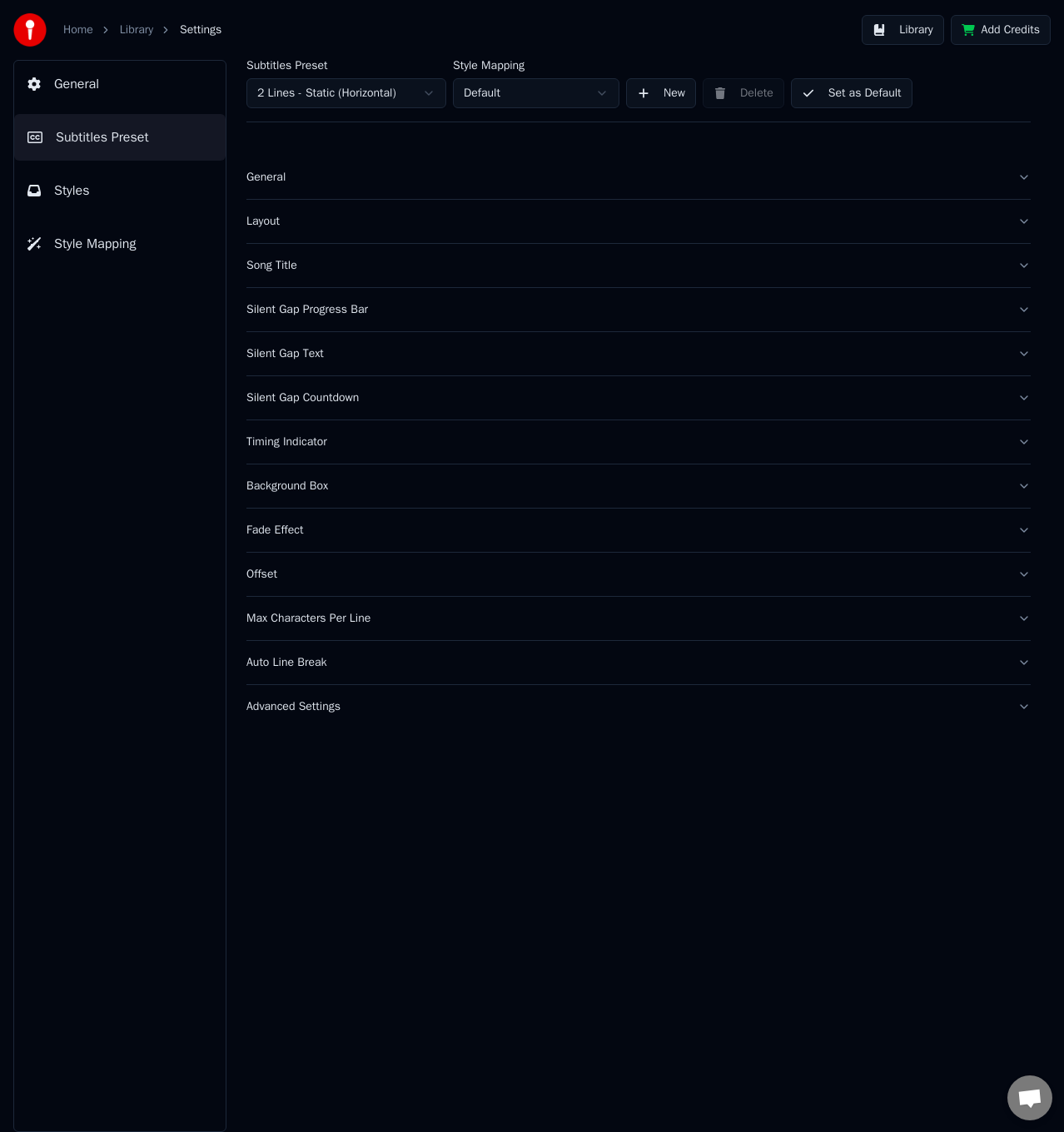 click on "Fade Effect" at bounding box center [625, 530] 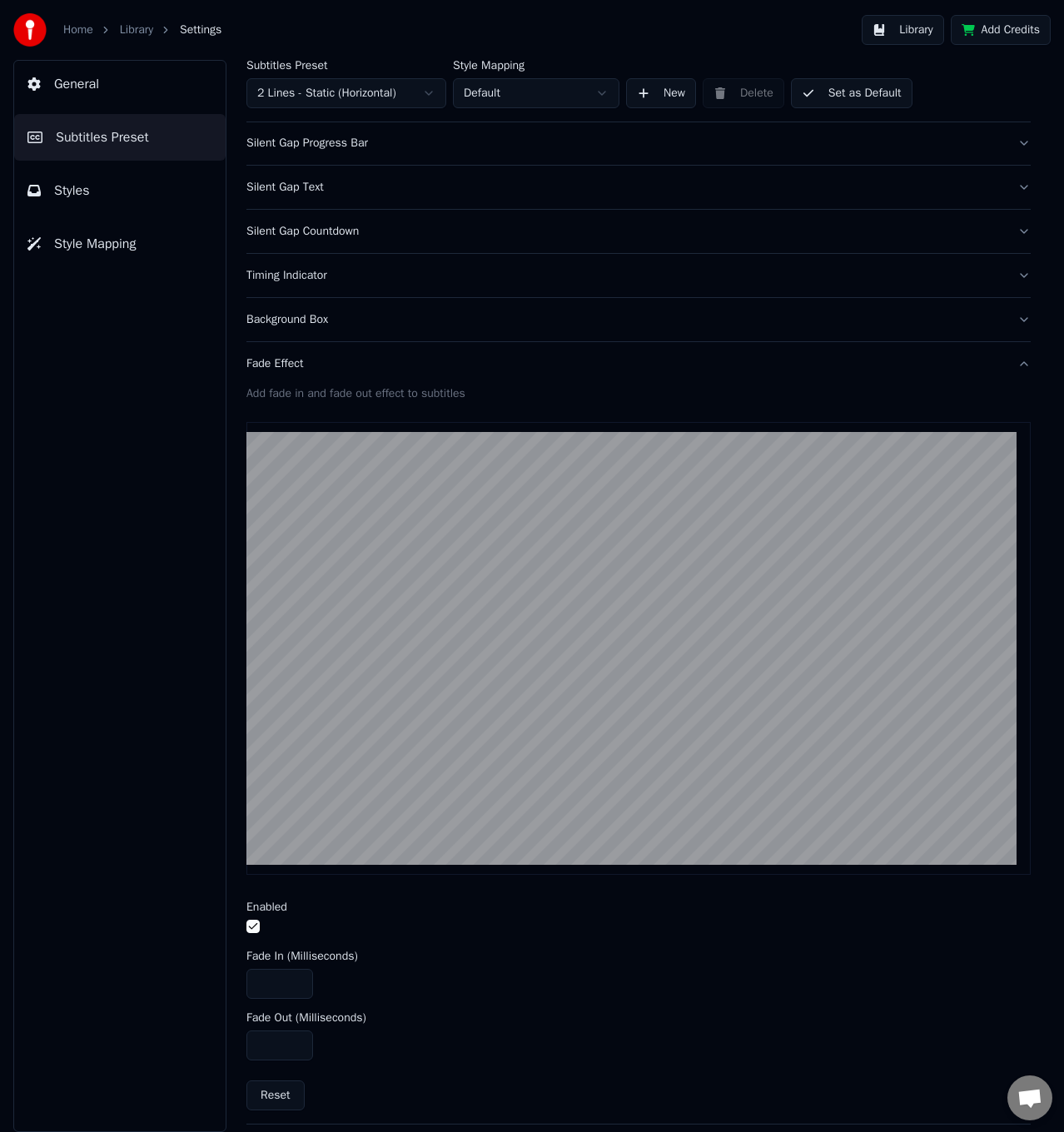 scroll, scrollTop: 333, scrollLeft: 0, axis: vertical 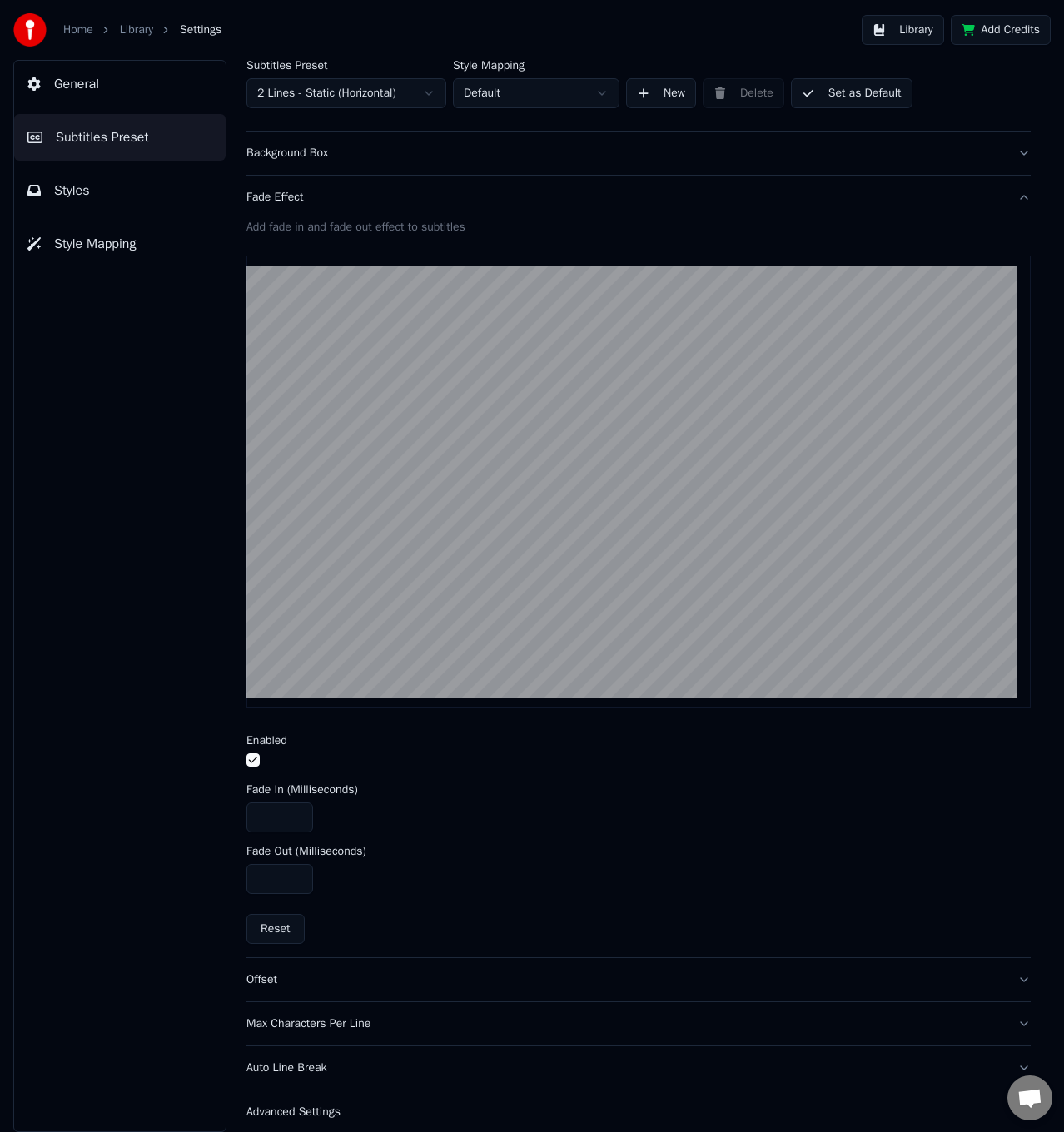 drag, startPoint x: 281, startPoint y: 813, endPoint x: 242, endPoint y: 816, distance: 39.115214 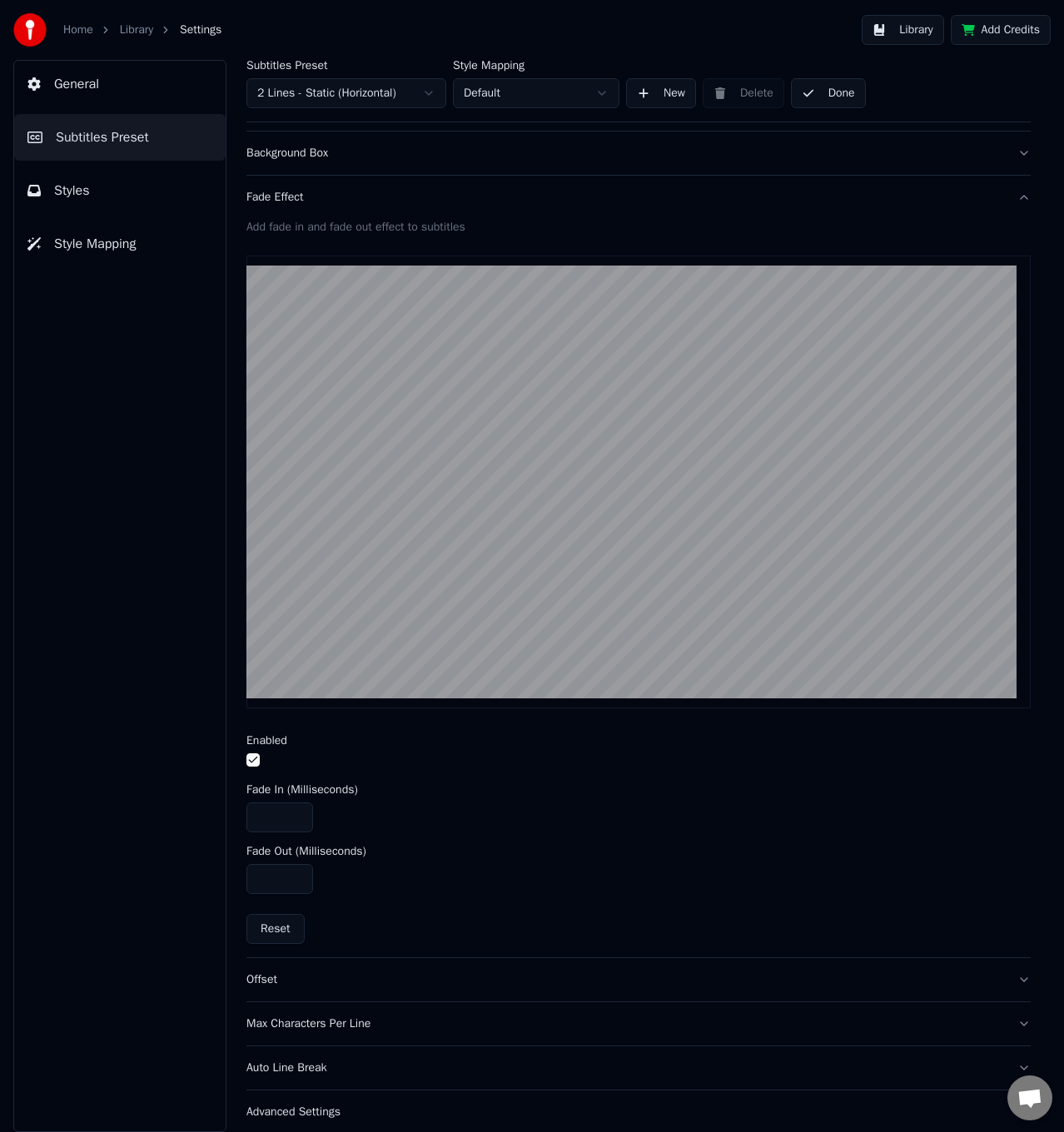 click on "Home Library Settings" at bounding box center (117, 30) 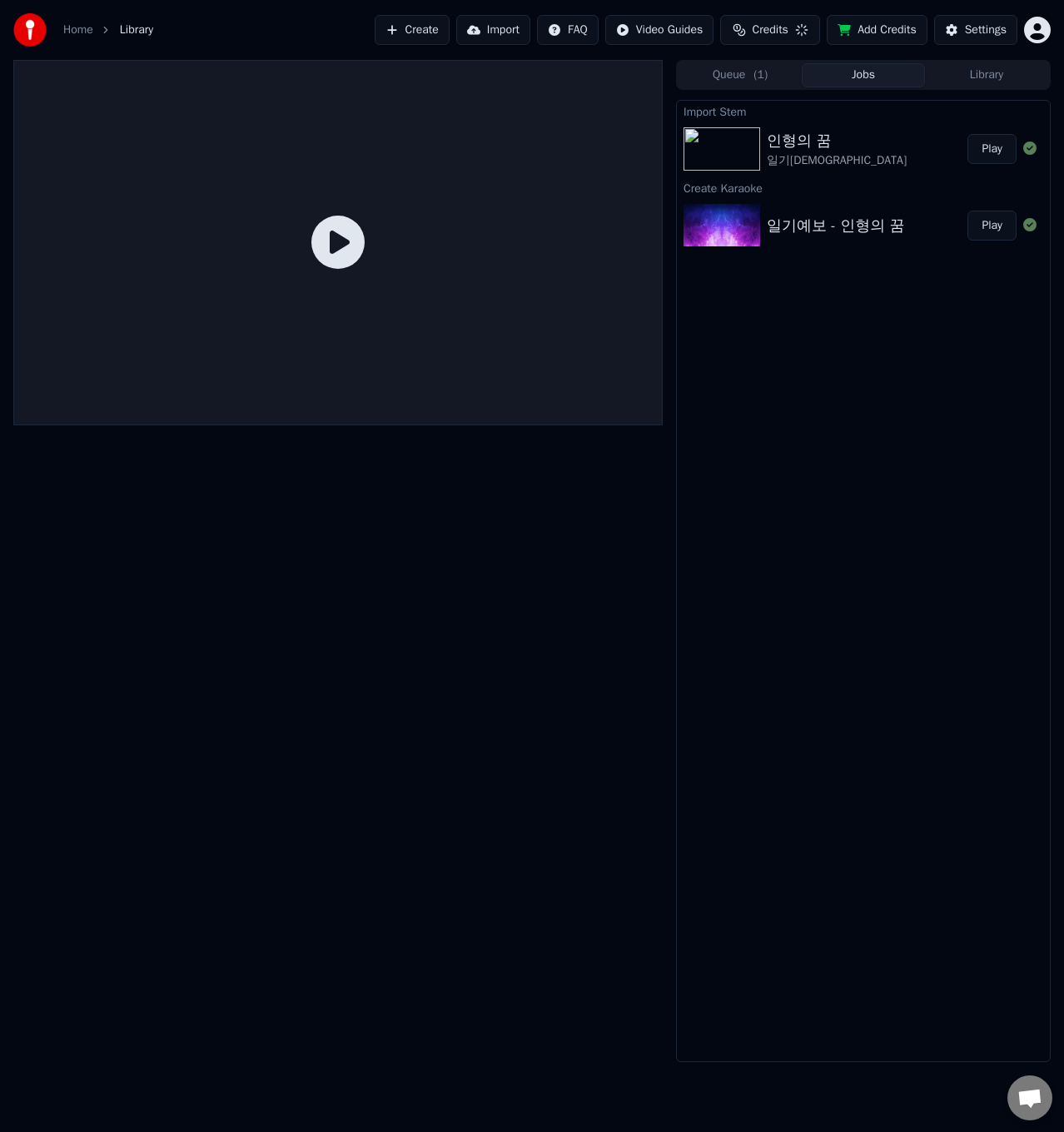 click 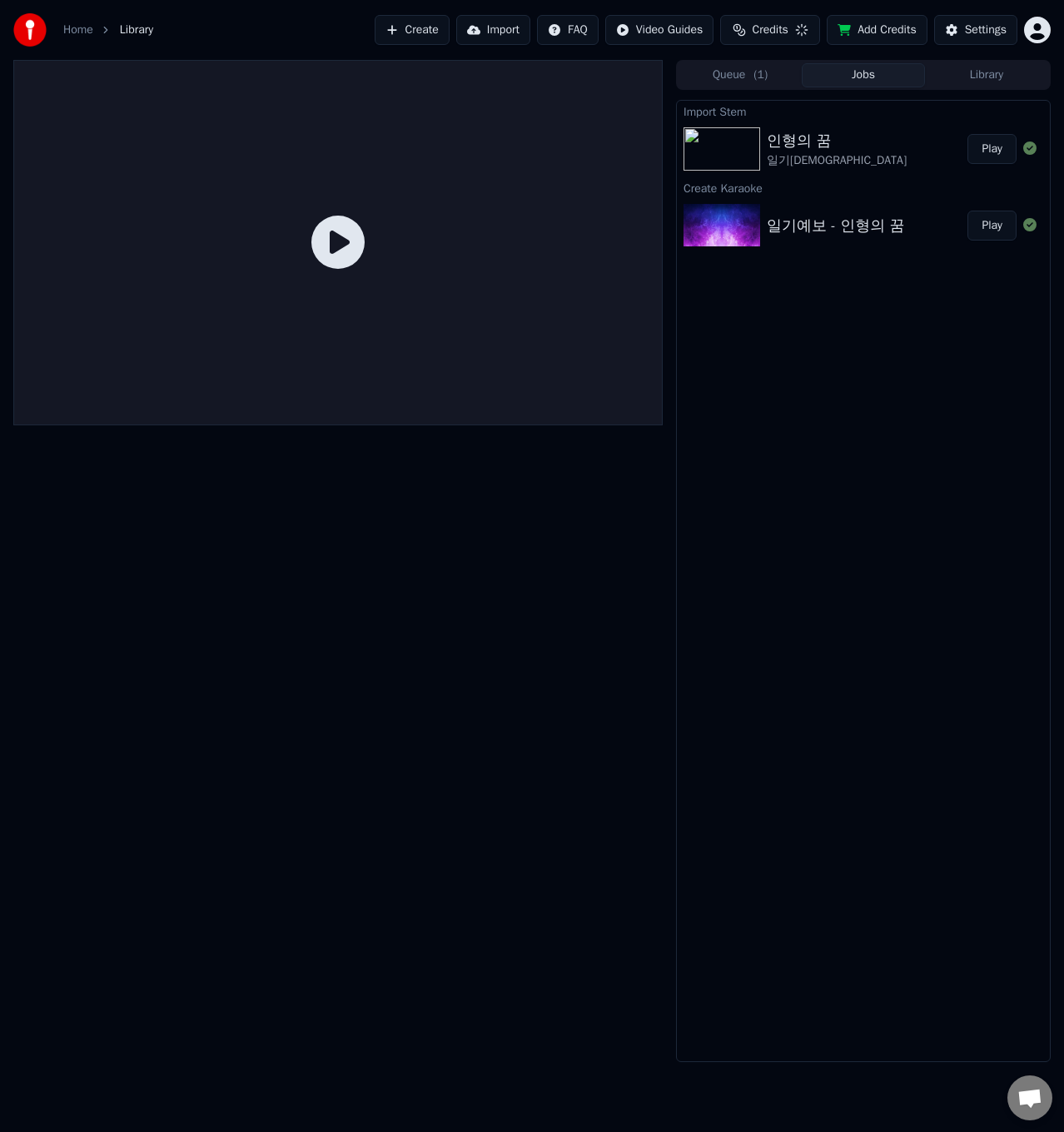 click on "Play" at bounding box center [992, 149] 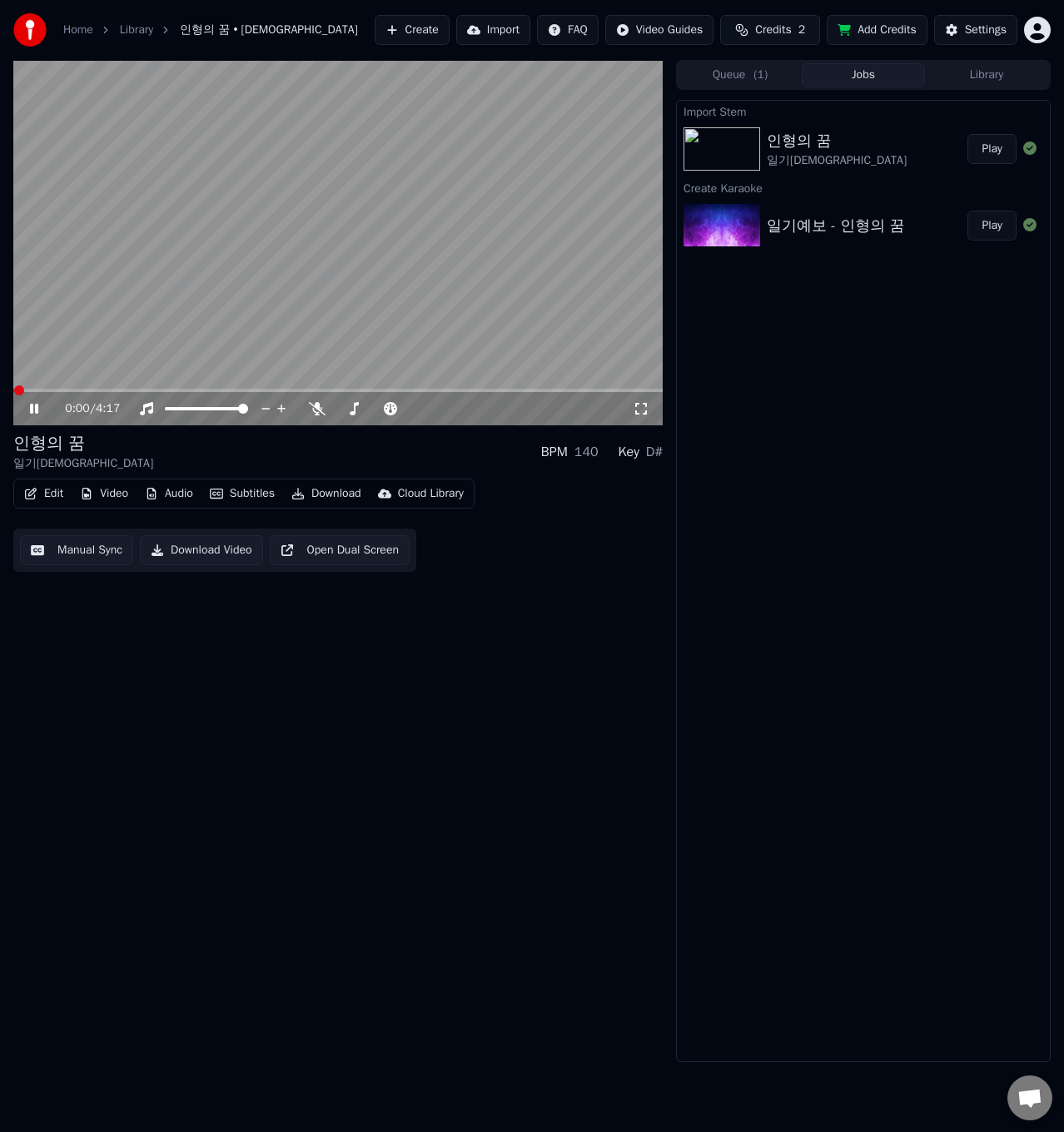 click at bounding box center (338, 242) 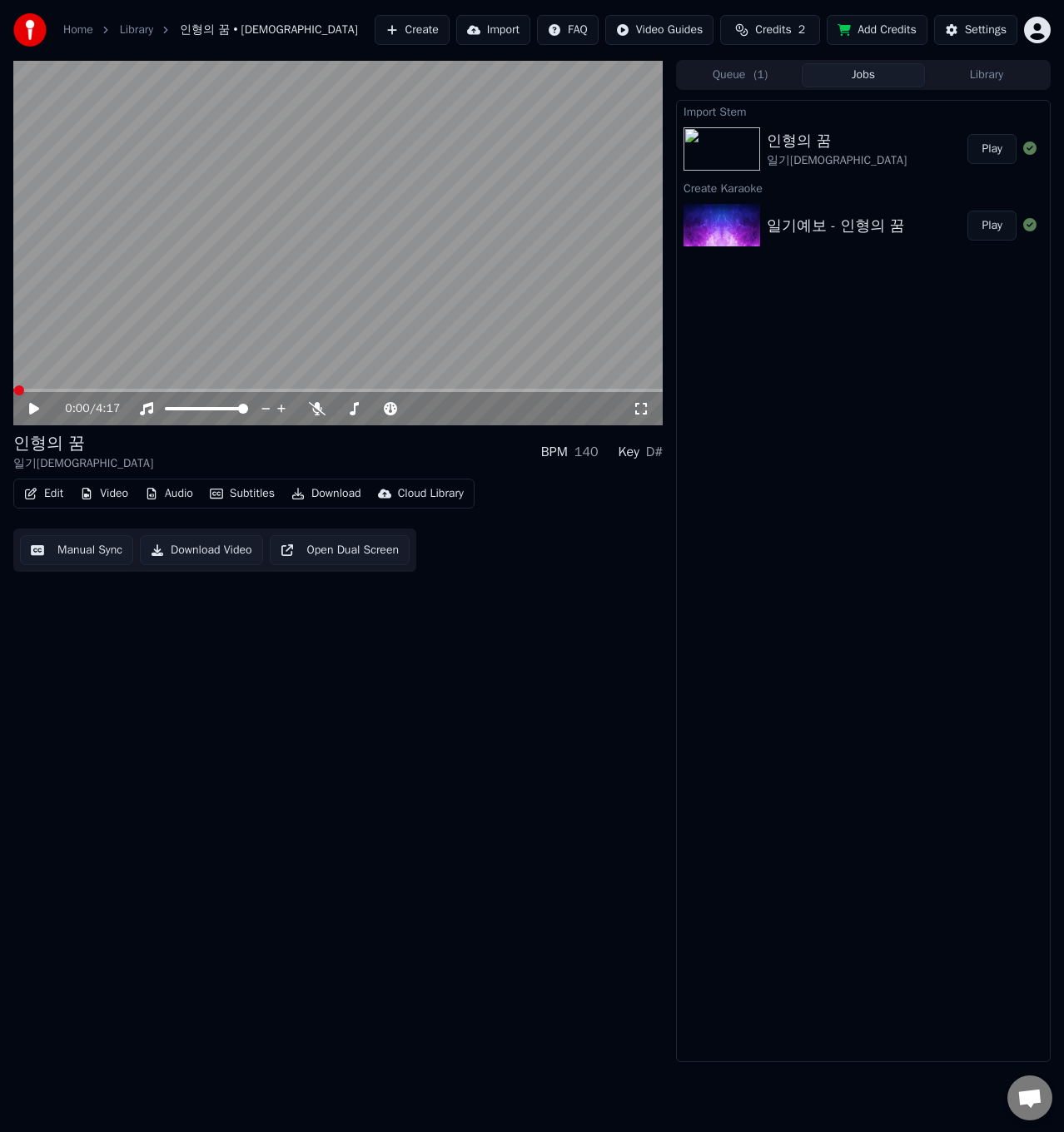 click at bounding box center (338, 390) 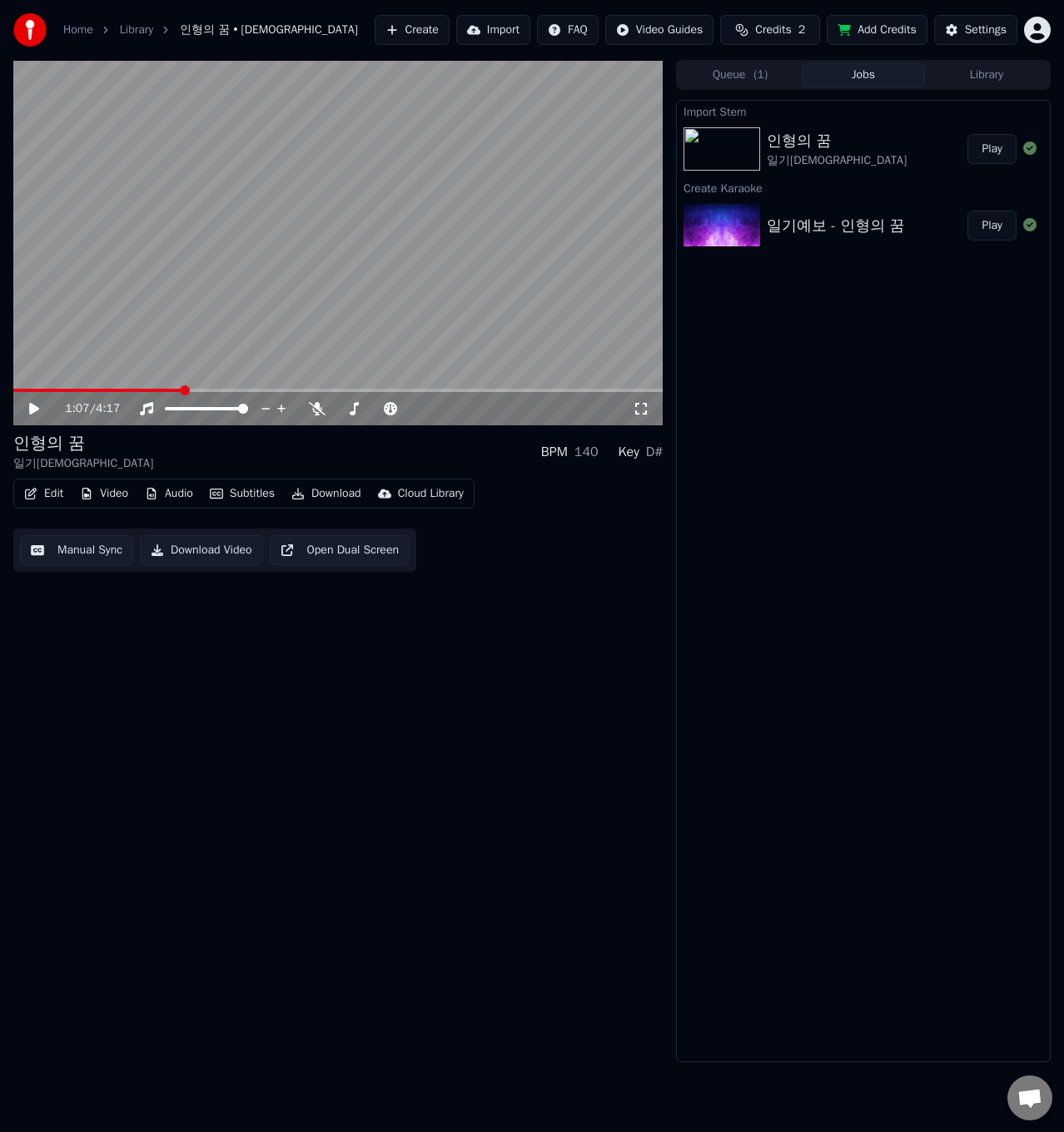 click at bounding box center [338, 242] 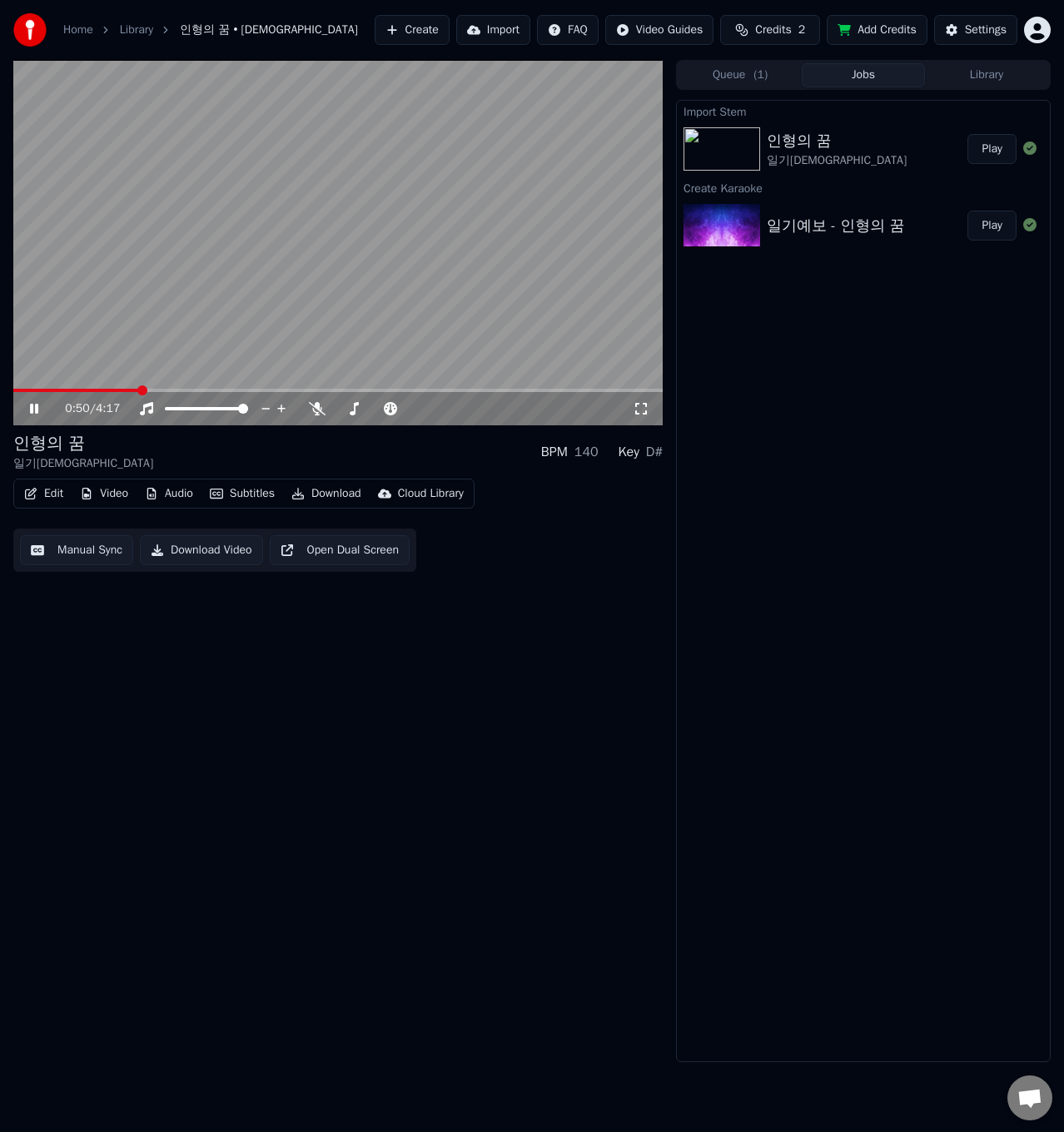 click at bounding box center (77, 390) 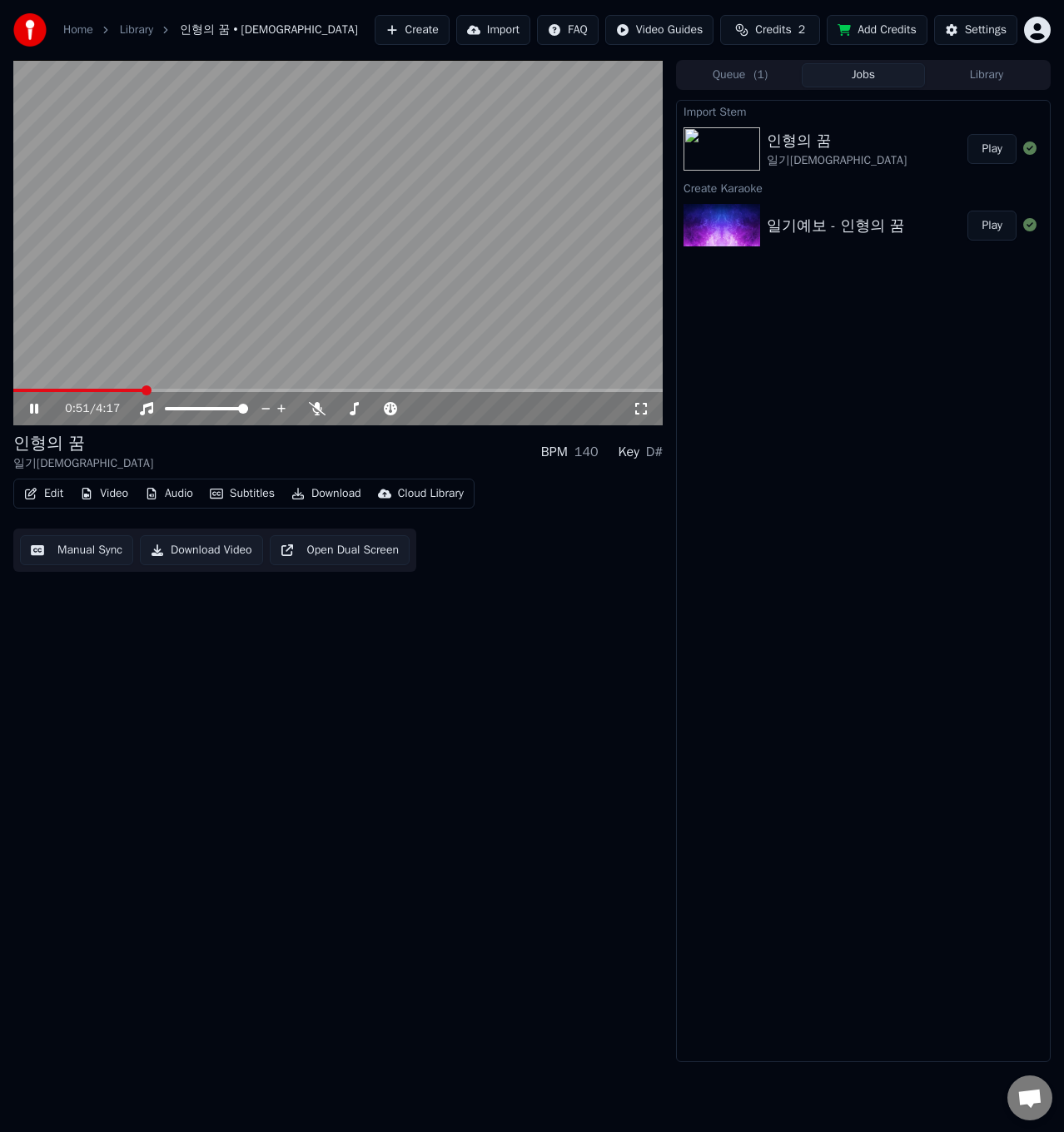 click at bounding box center [338, 390] 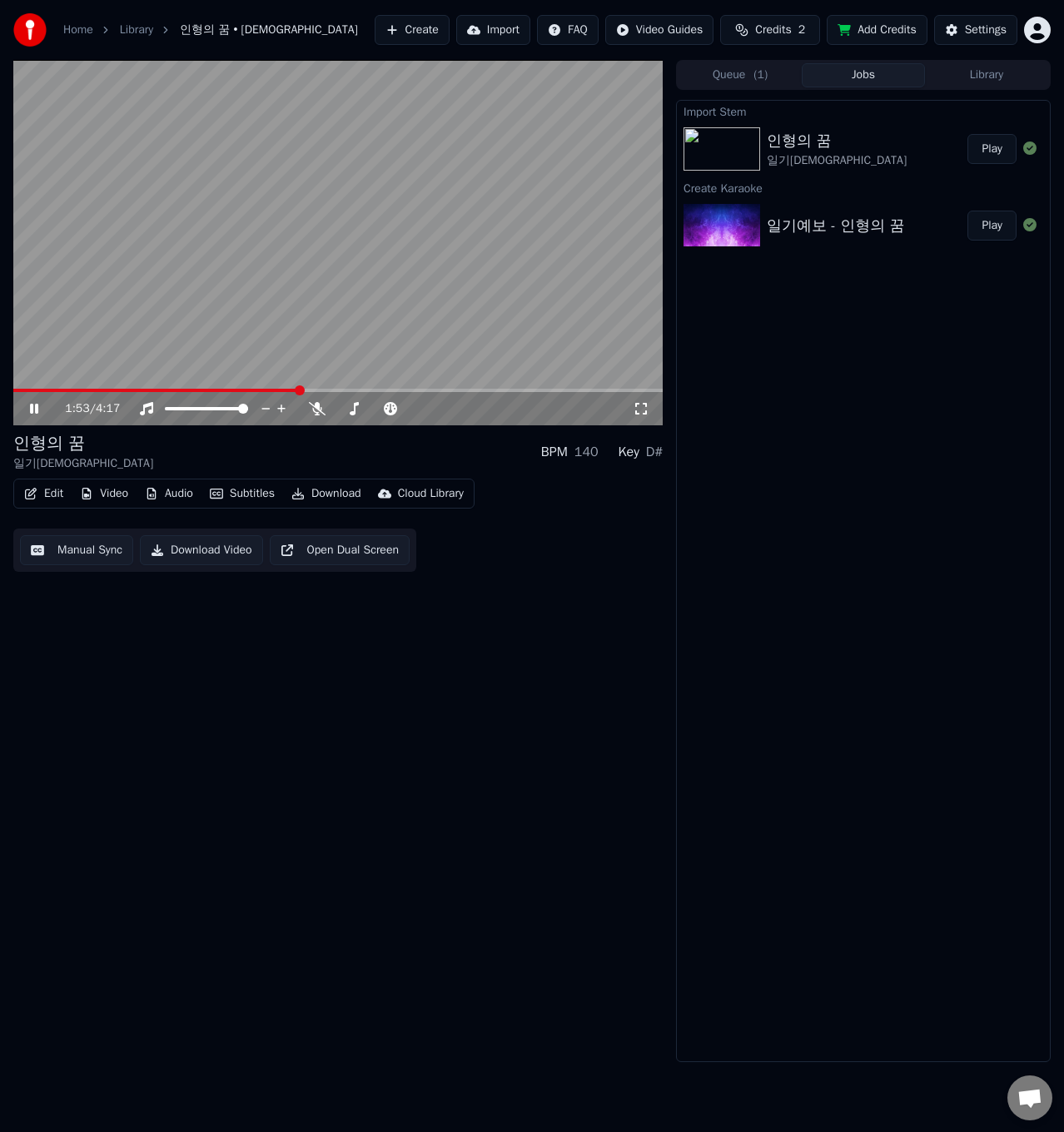 click on "Edit" at bounding box center (43, 494) 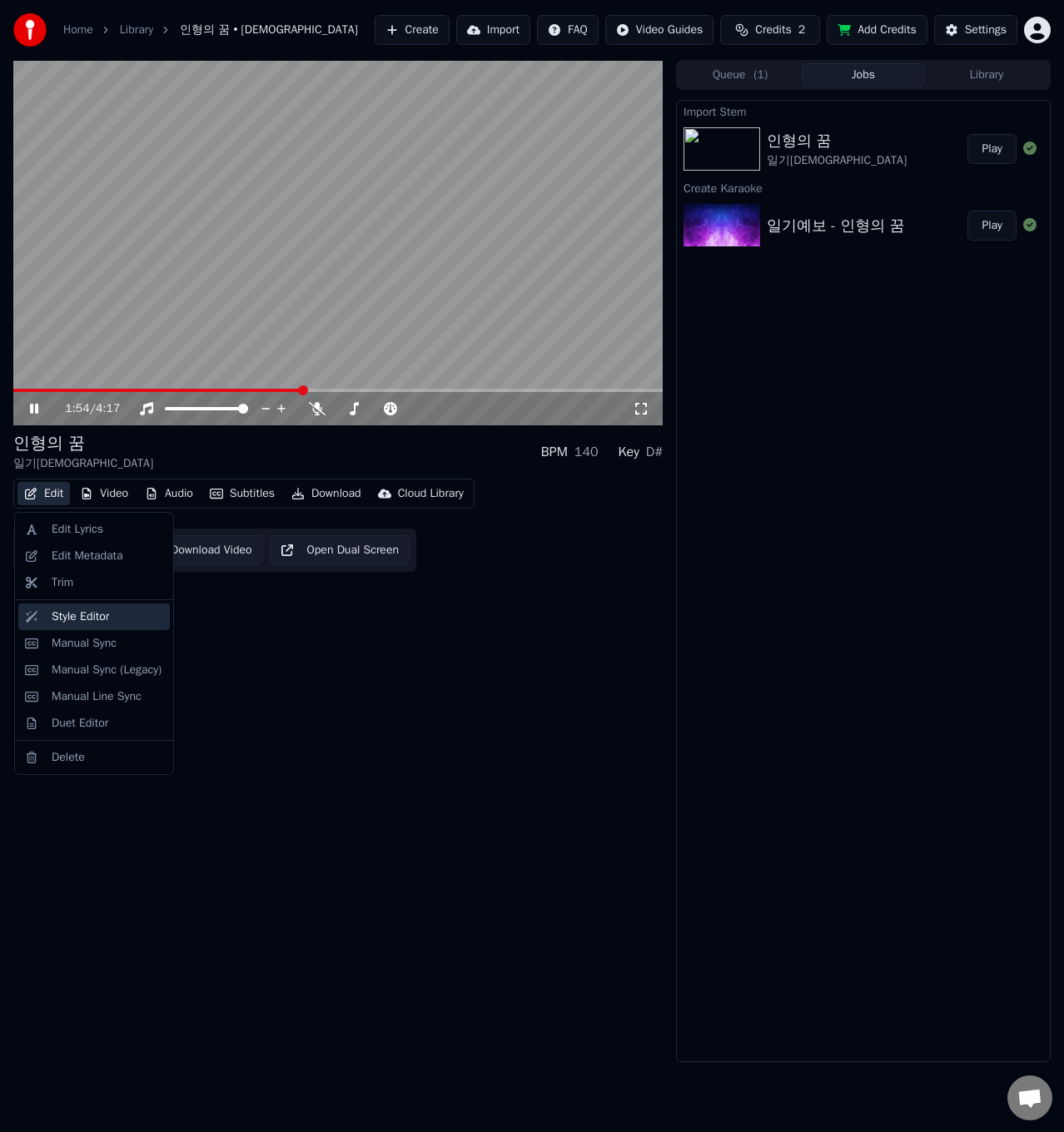 click on "Style Editor" at bounding box center [80, 617] 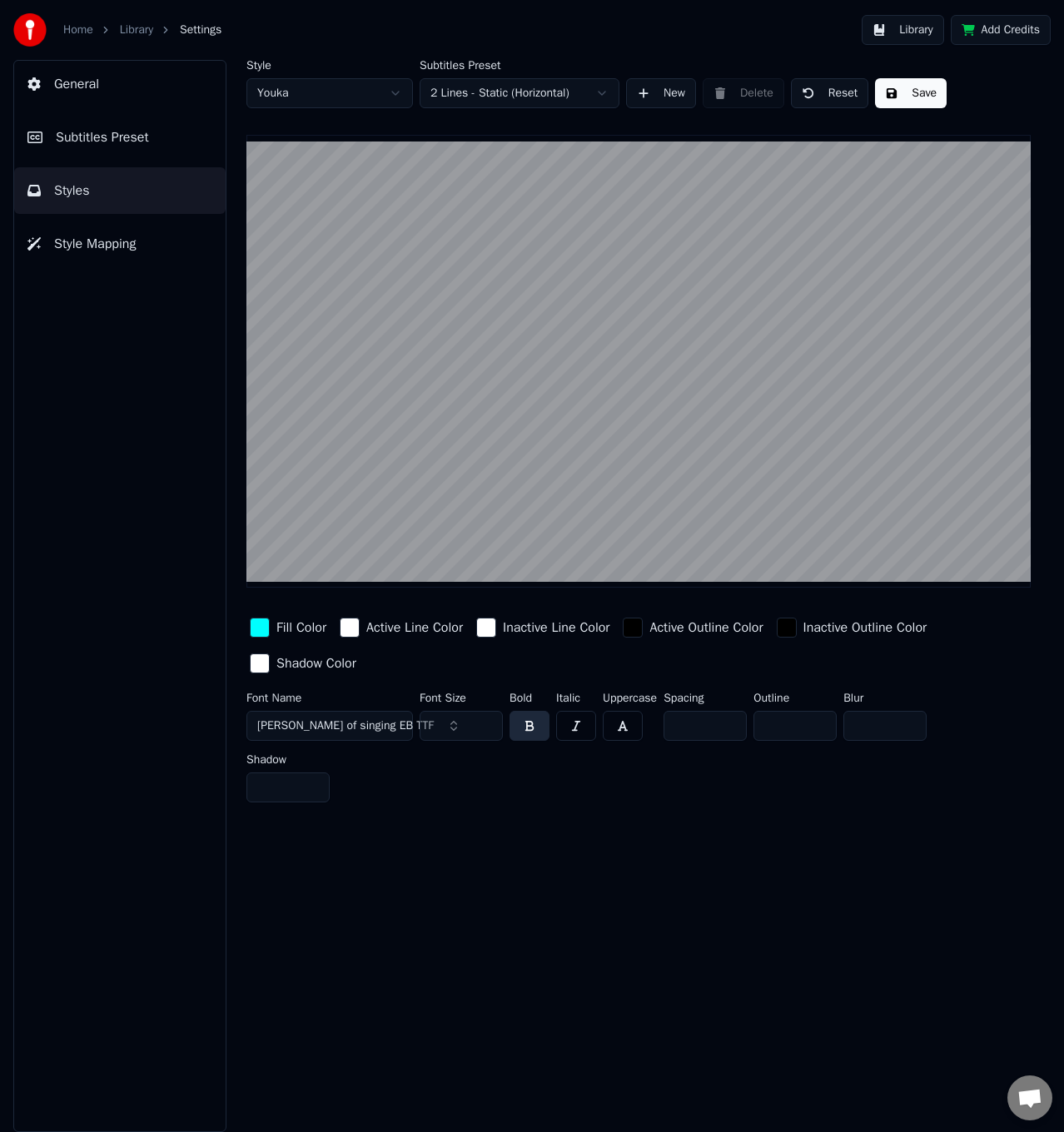 click on "Subtitles Preset" at bounding box center (102, 137) 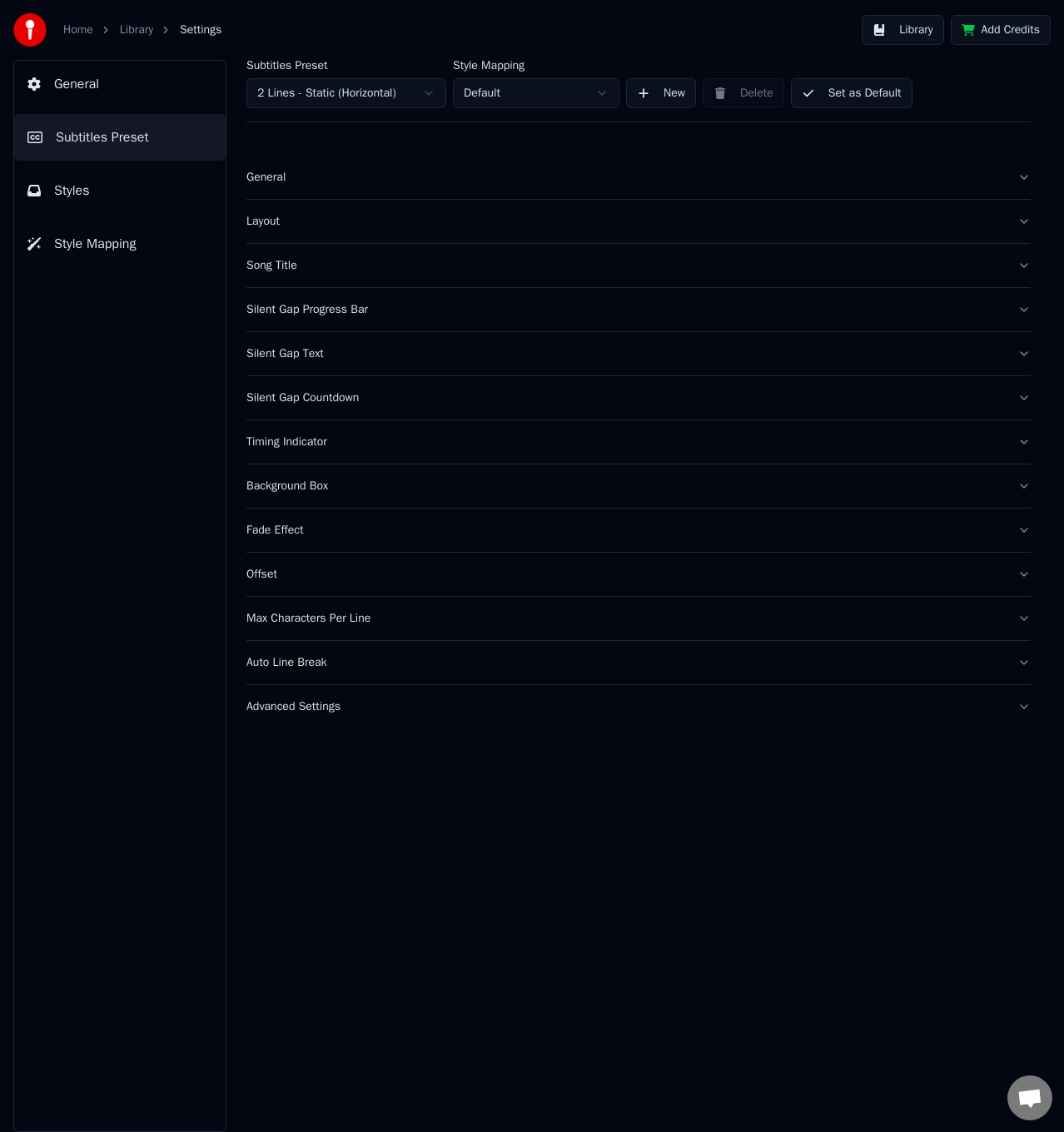 click on "Auto Line Break" at bounding box center [625, 663] 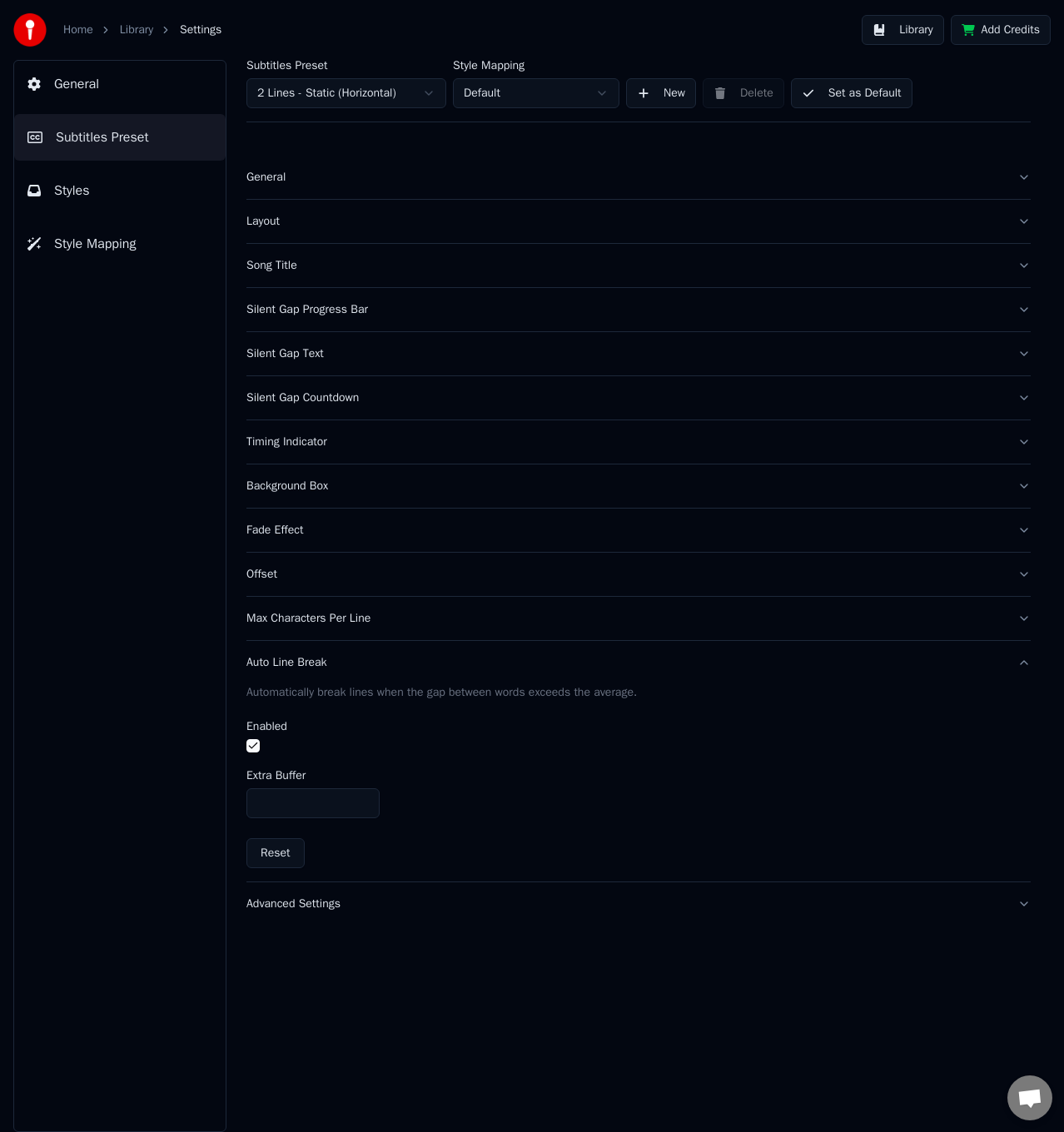 click on "Max Characters Per Line" at bounding box center (639, 618) 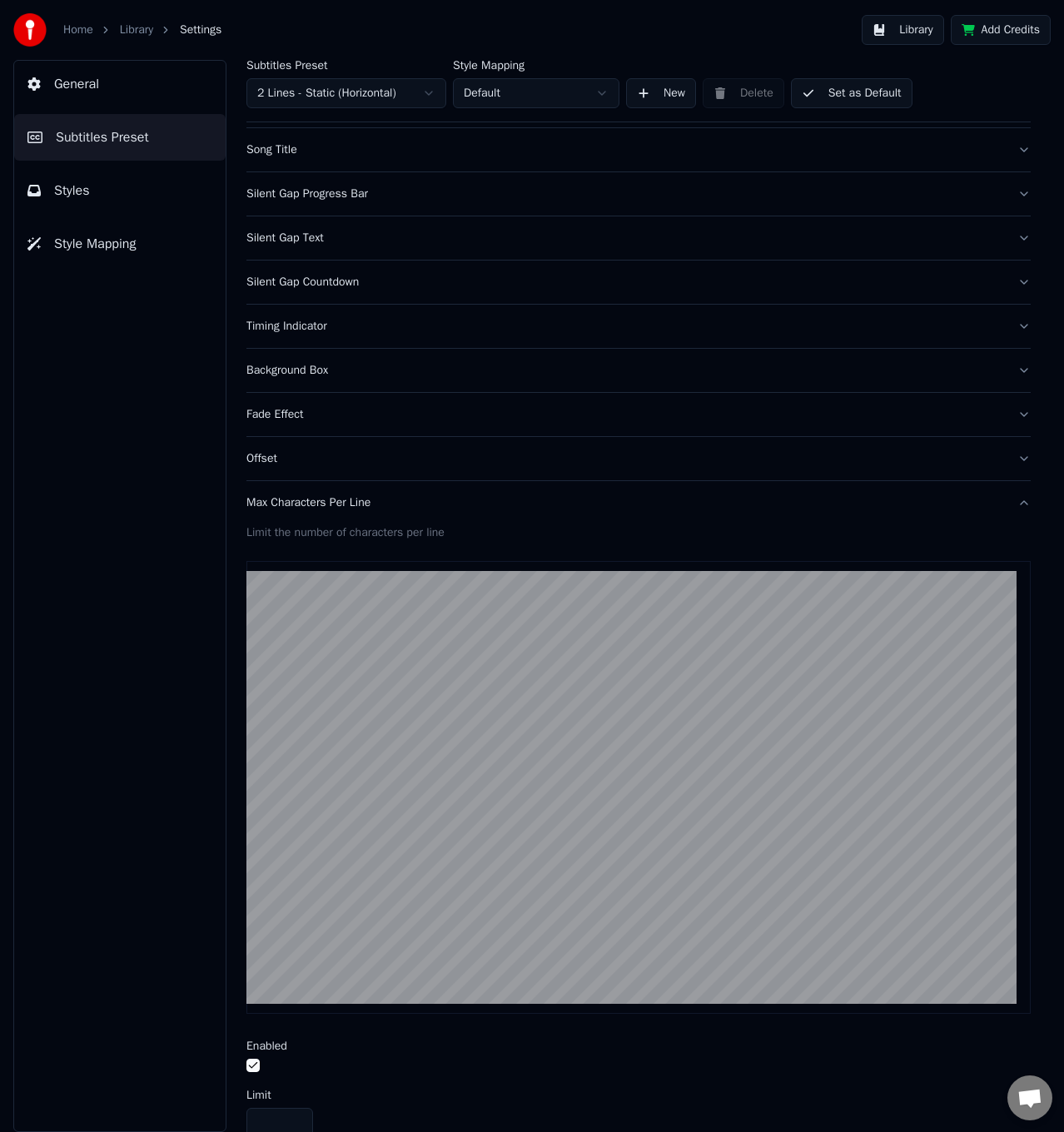 scroll, scrollTop: 285, scrollLeft: 0, axis: vertical 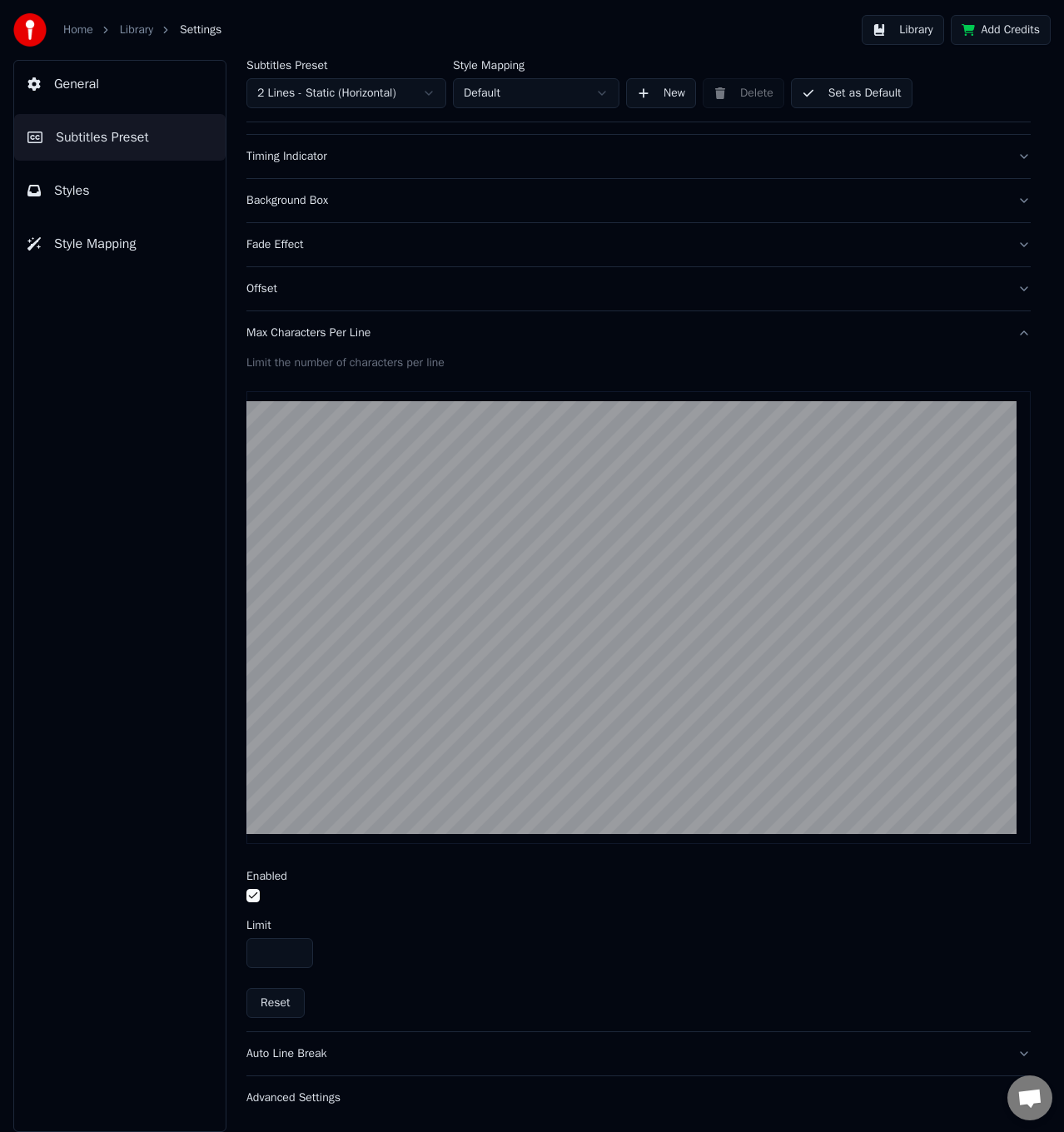 click on "Max Characters Per Line" at bounding box center [625, 333] 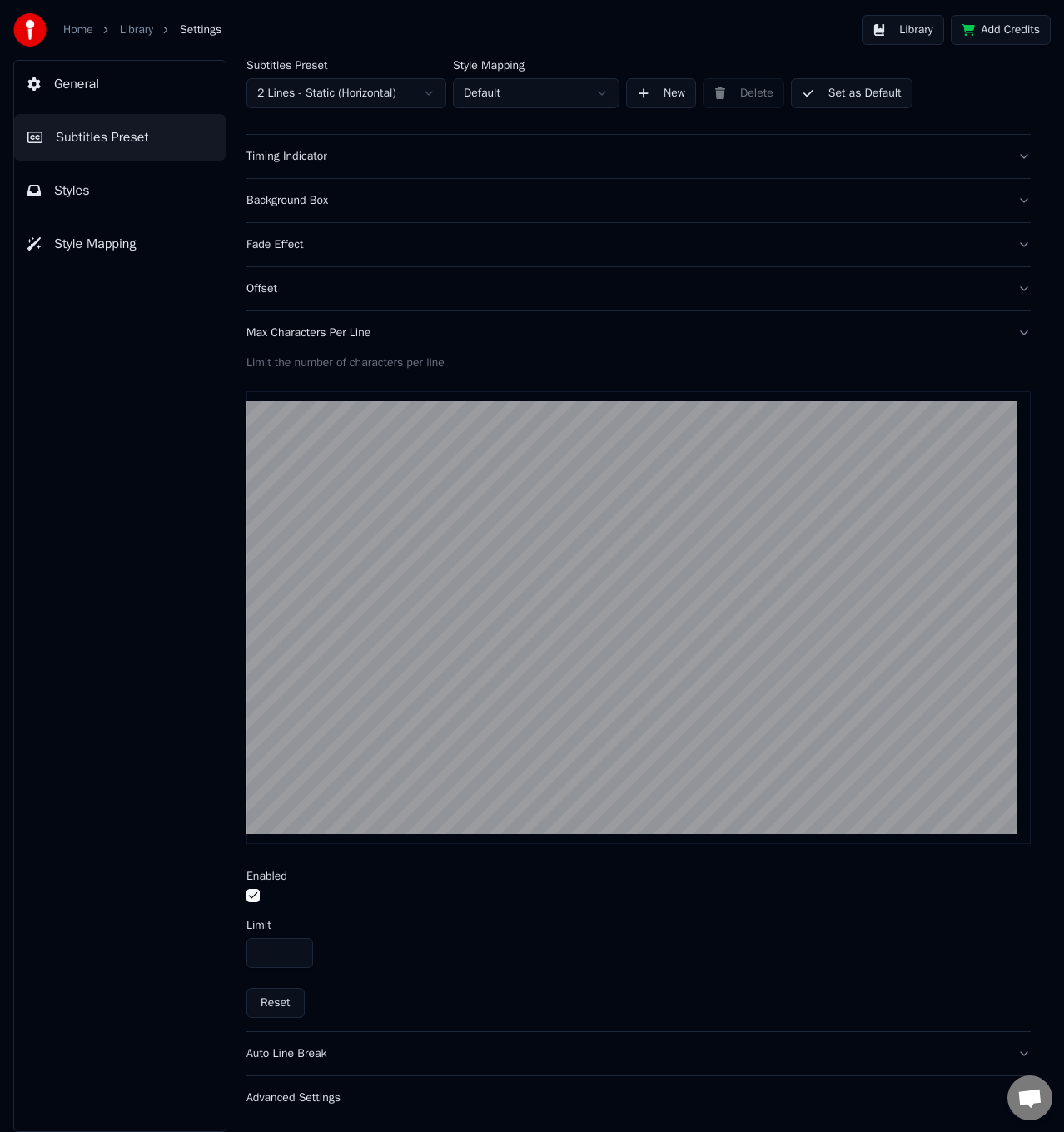 scroll, scrollTop: 0, scrollLeft: 0, axis: both 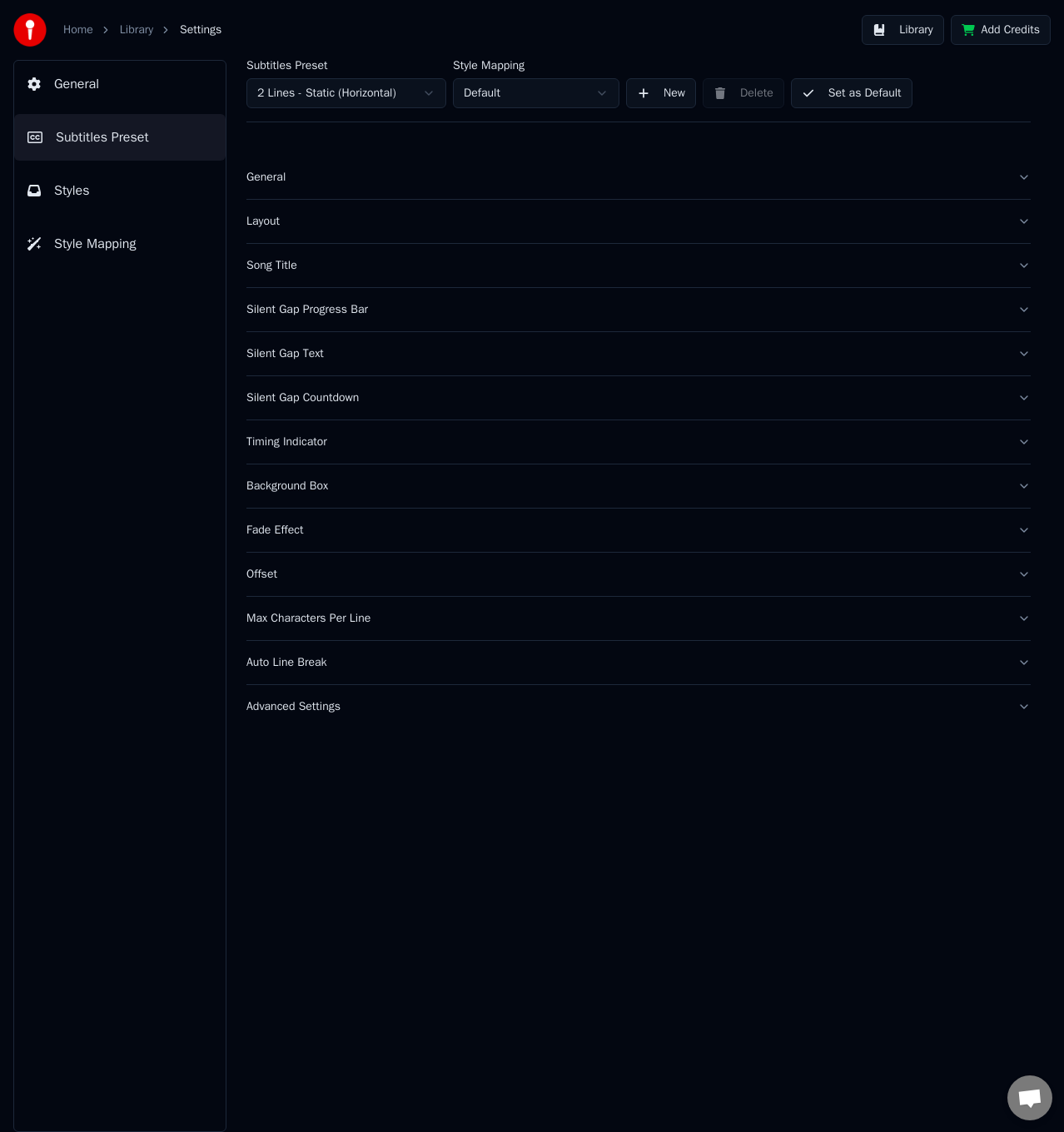 click on "Fade Effect" at bounding box center [625, 530] 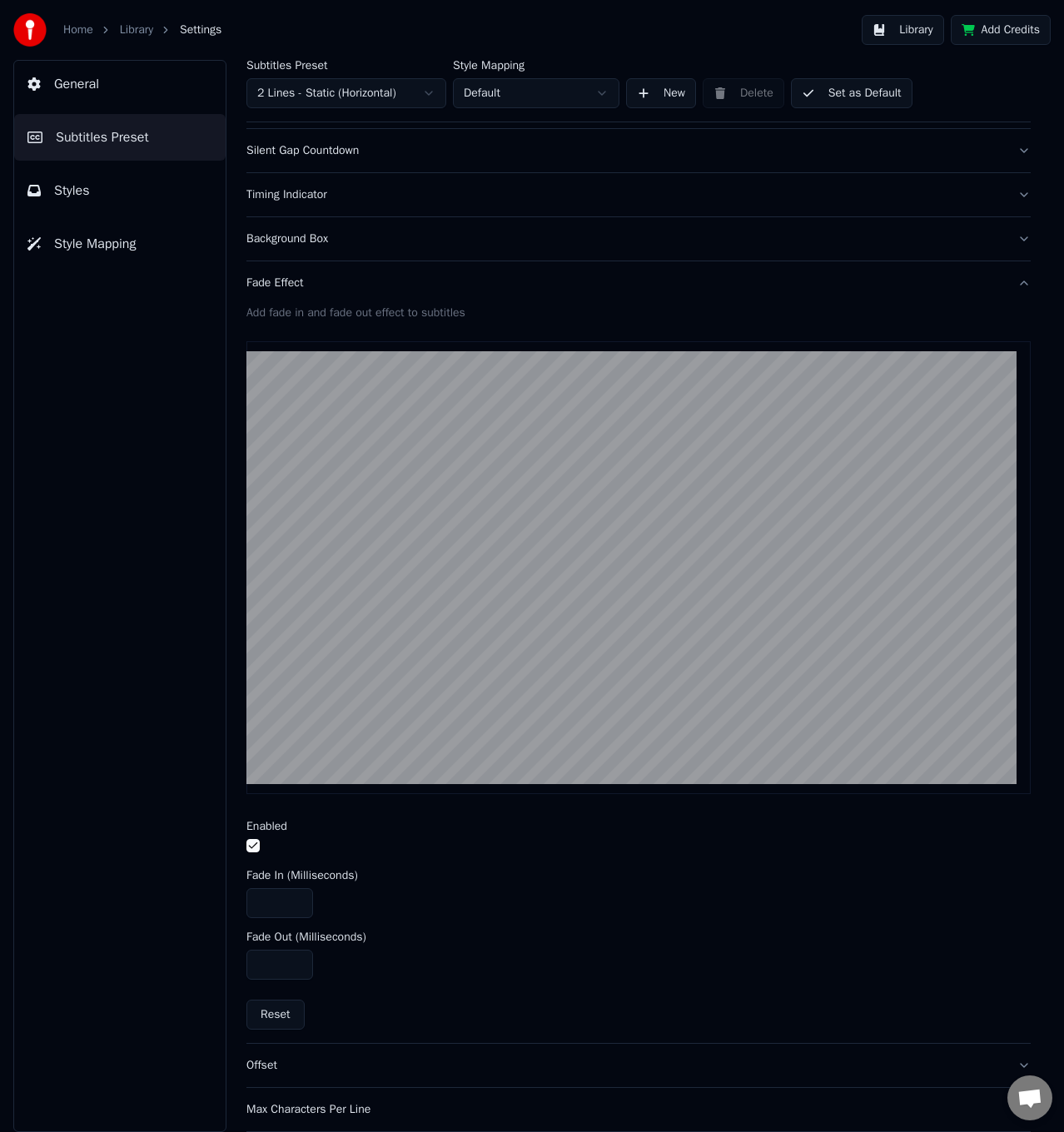 scroll, scrollTop: 250, scrollLeft: 0, axis: vertical 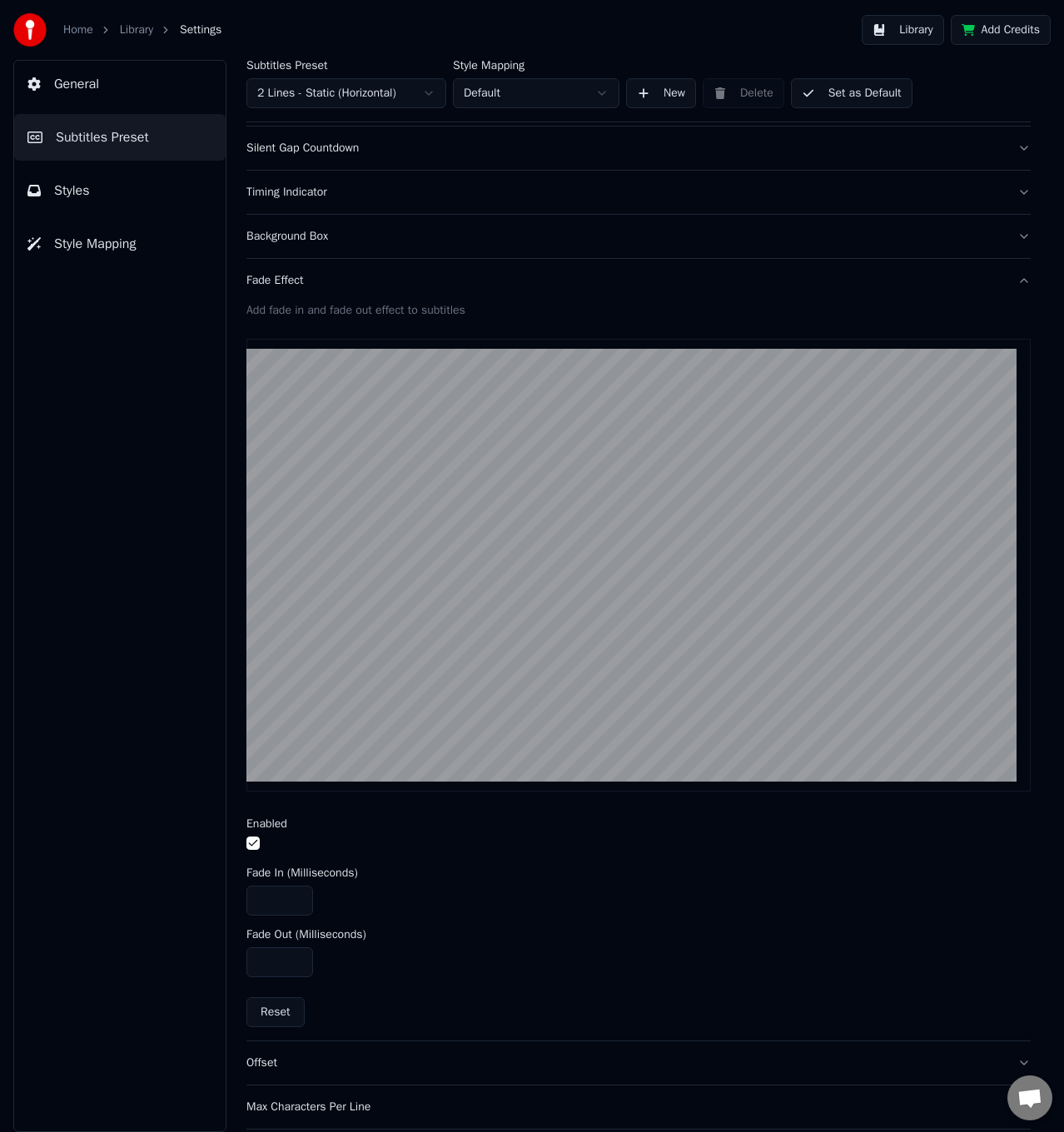 click on "Background Box" at bounding box center [639, 236] 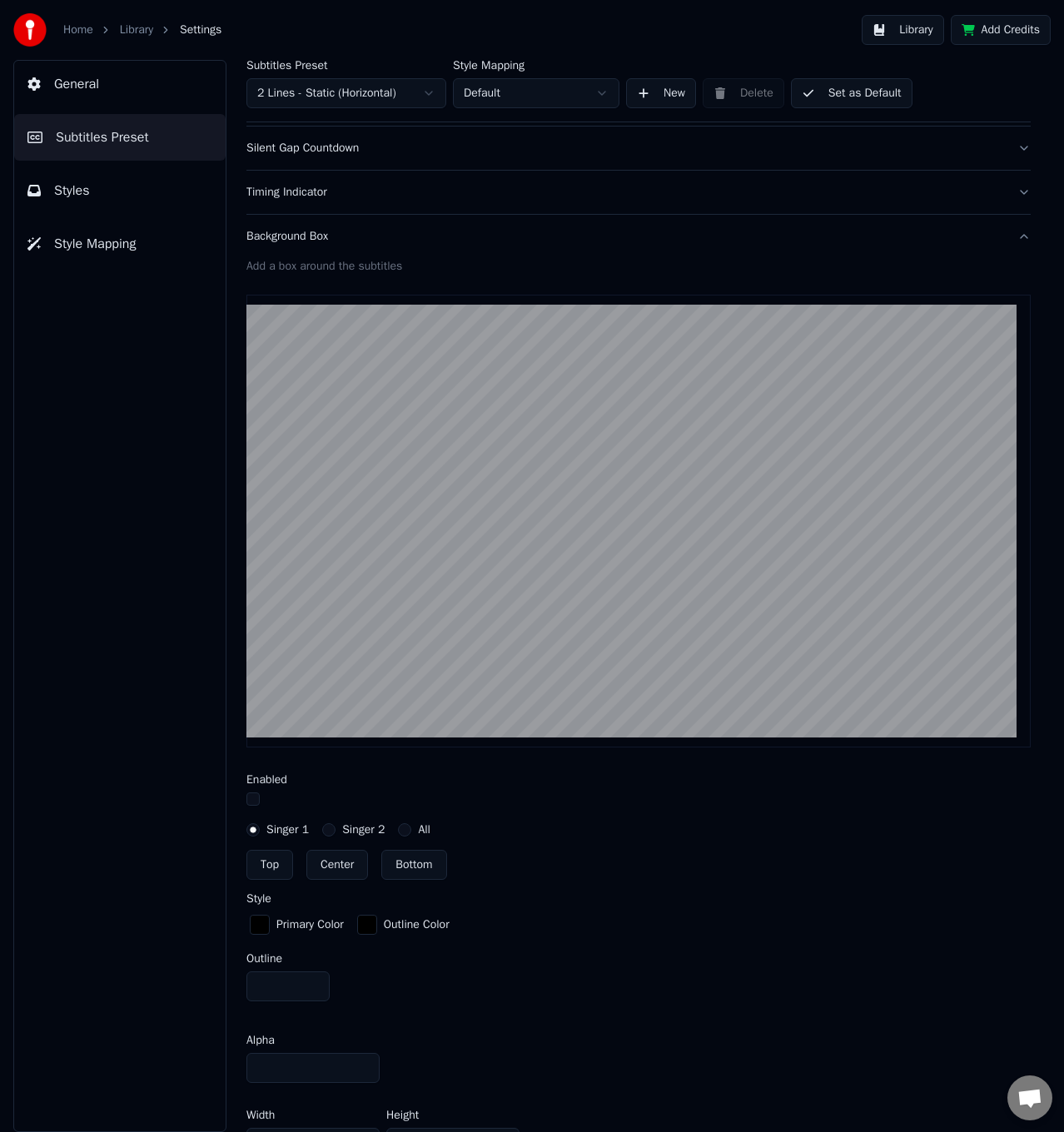 click on "Add a box around the subtitles" at bounding box center (639, 266) 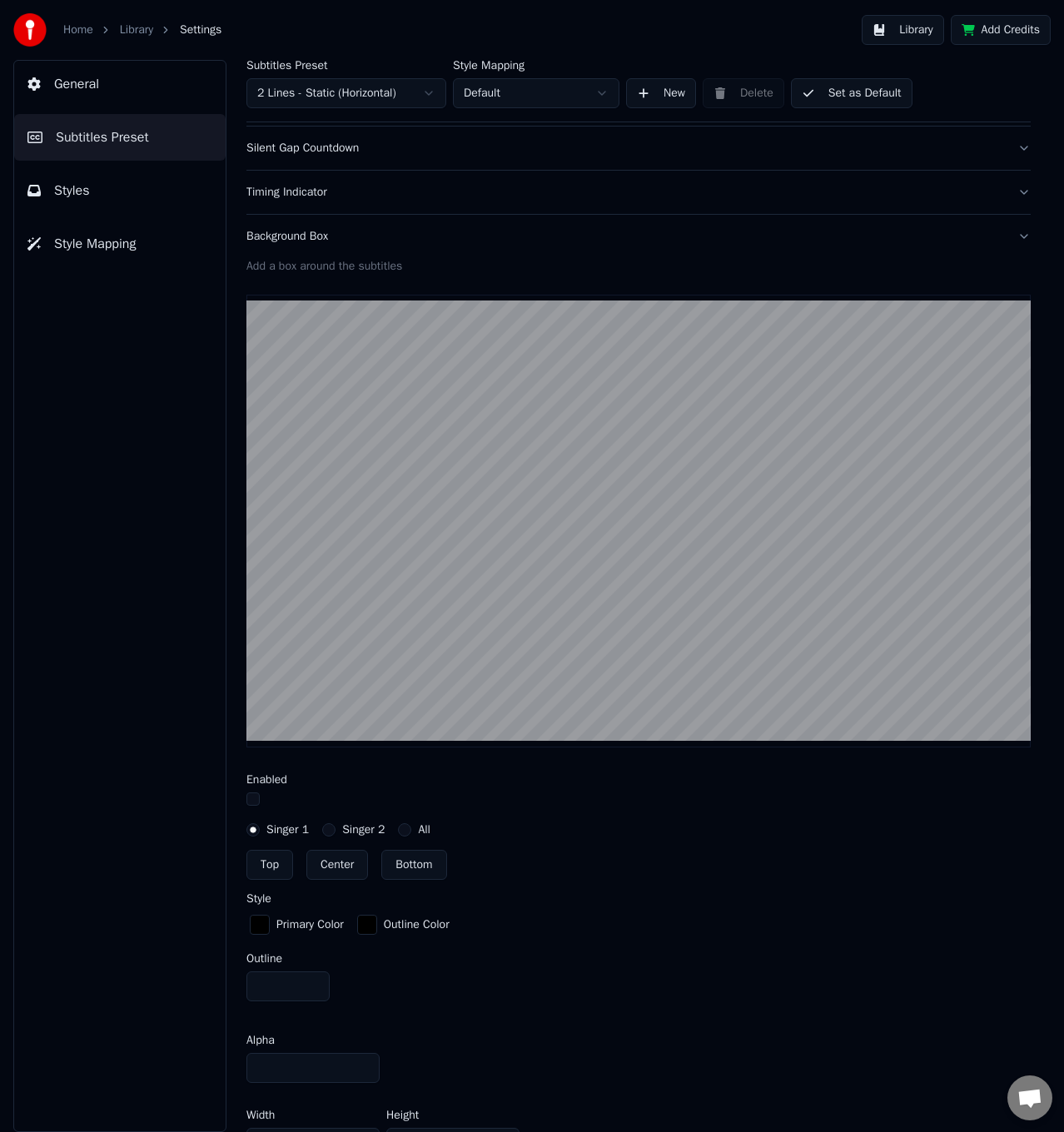 scroll, scrollTop: 0, scrollLeft: 0, axis: both 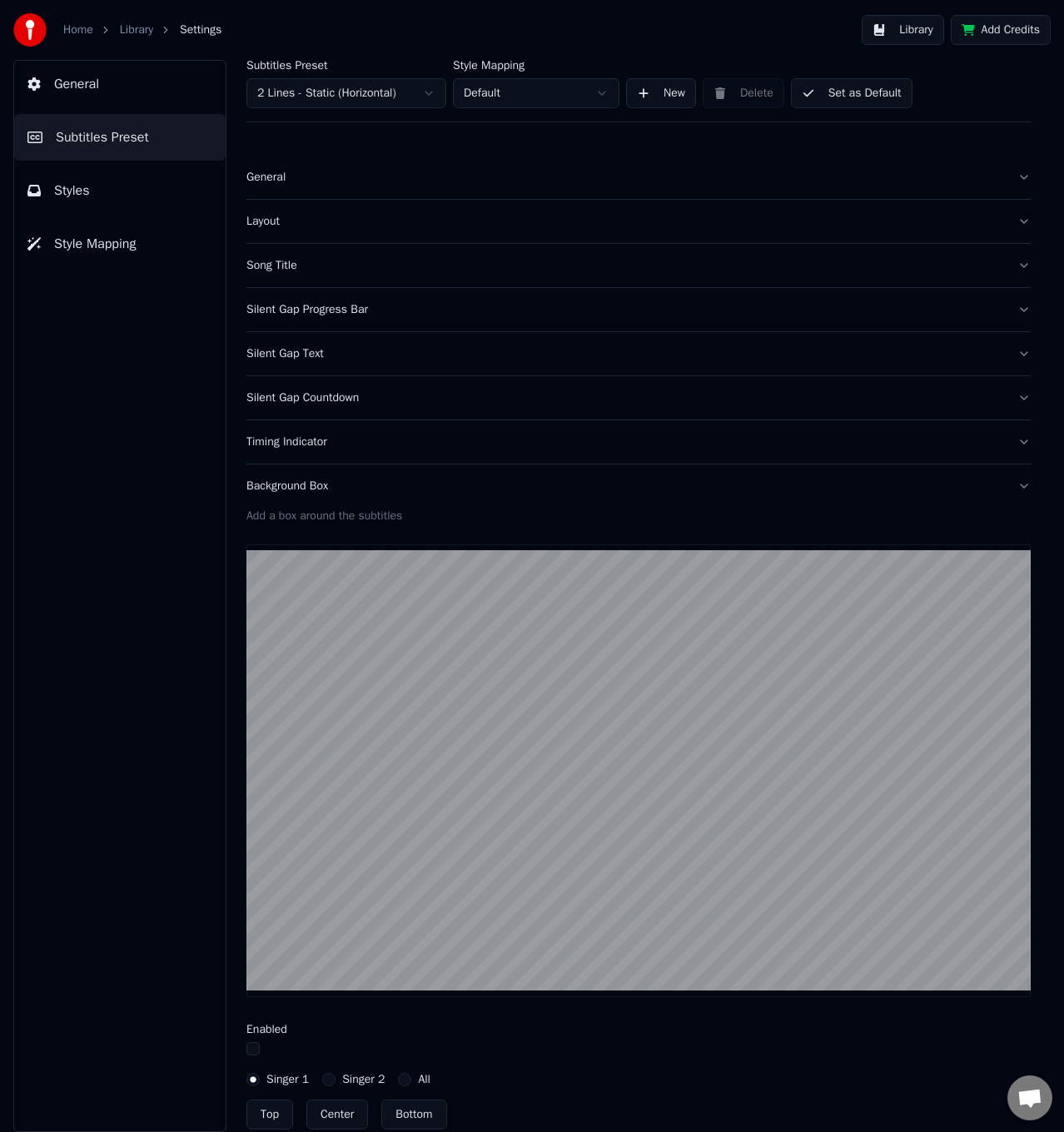 click on "Song Title" at bounding box center [639, 266] 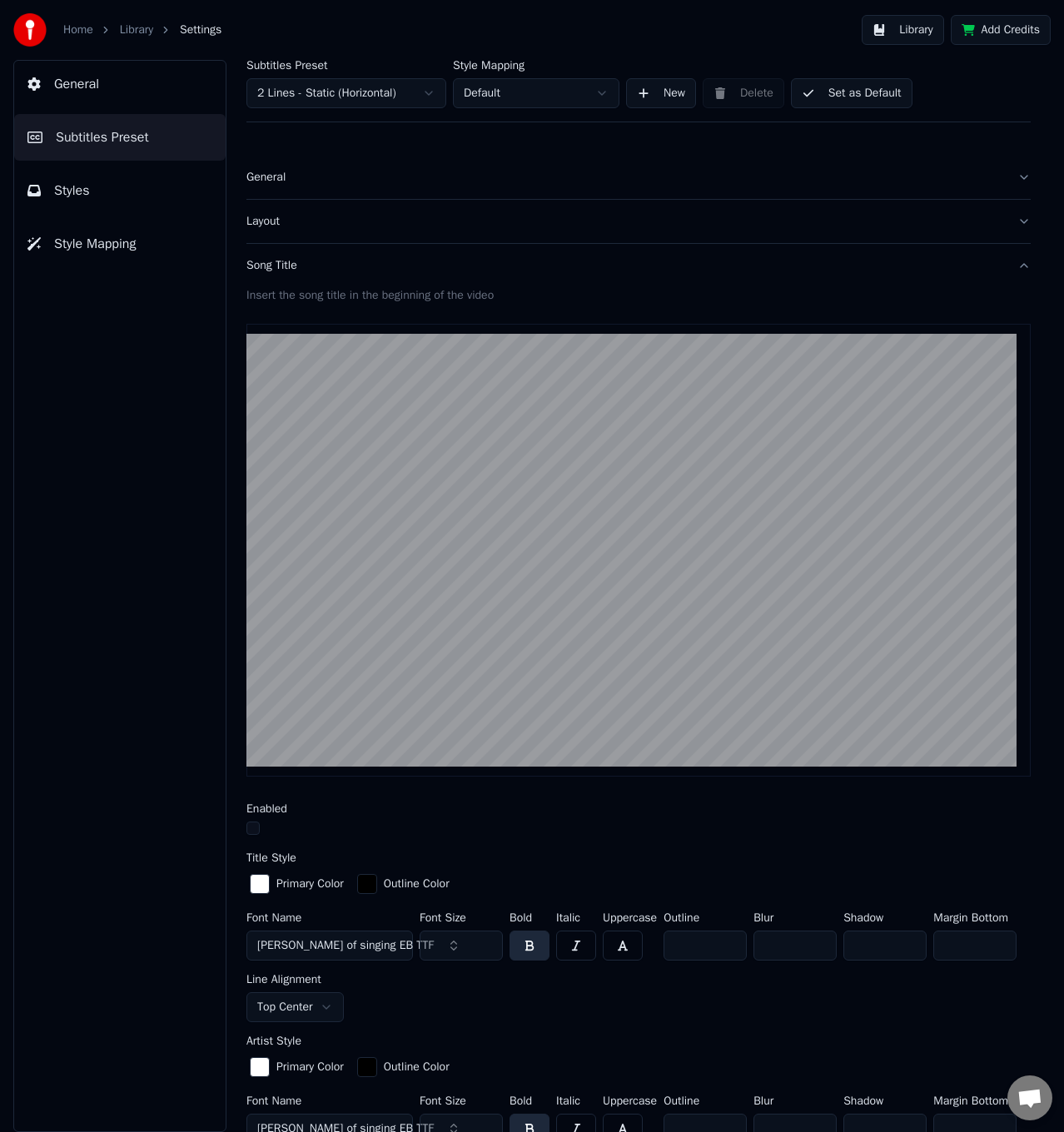 click on "Song Title" at bounding box center (625, 266) 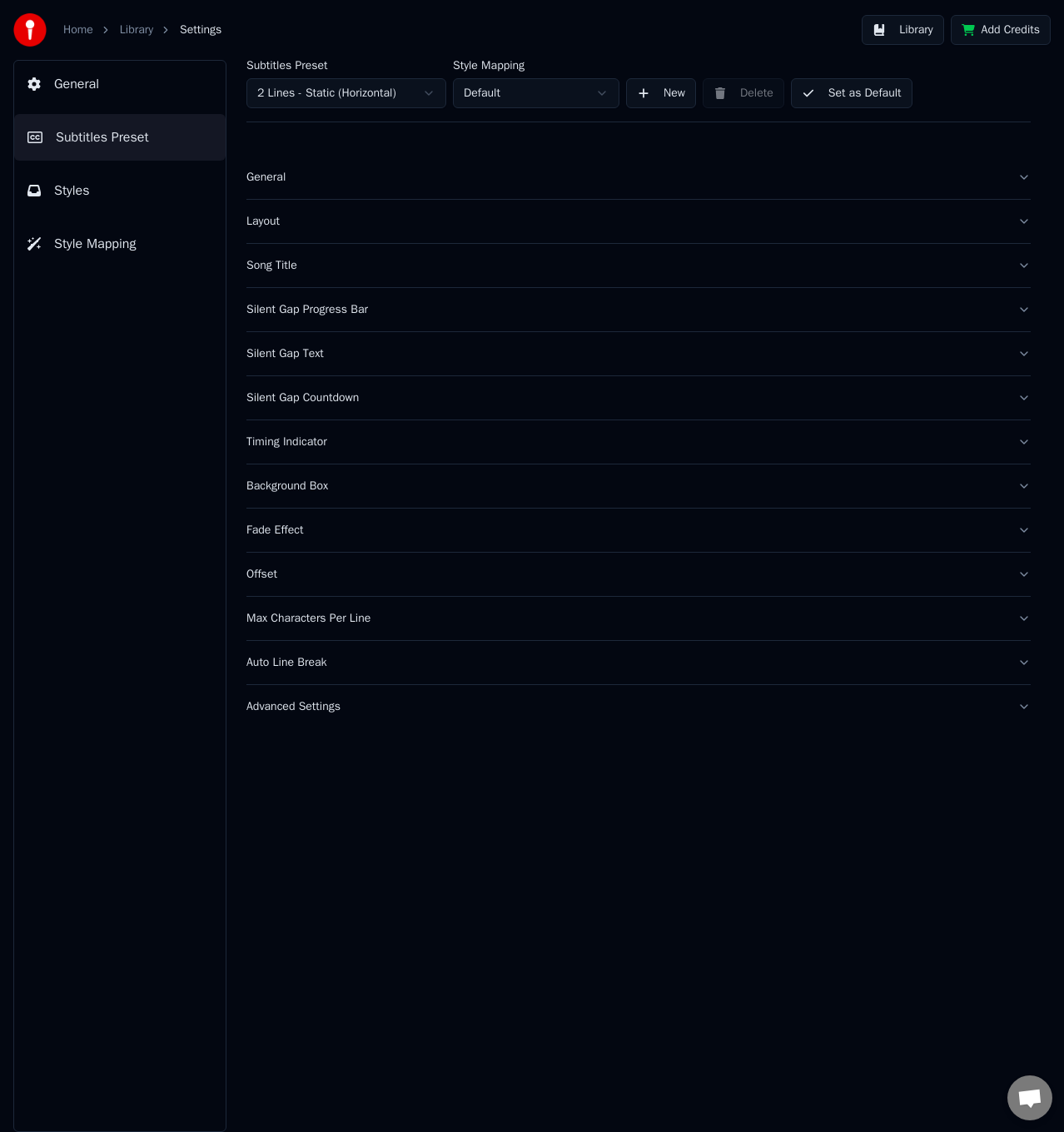 click on "Layout" at bounding box center [639, 221] 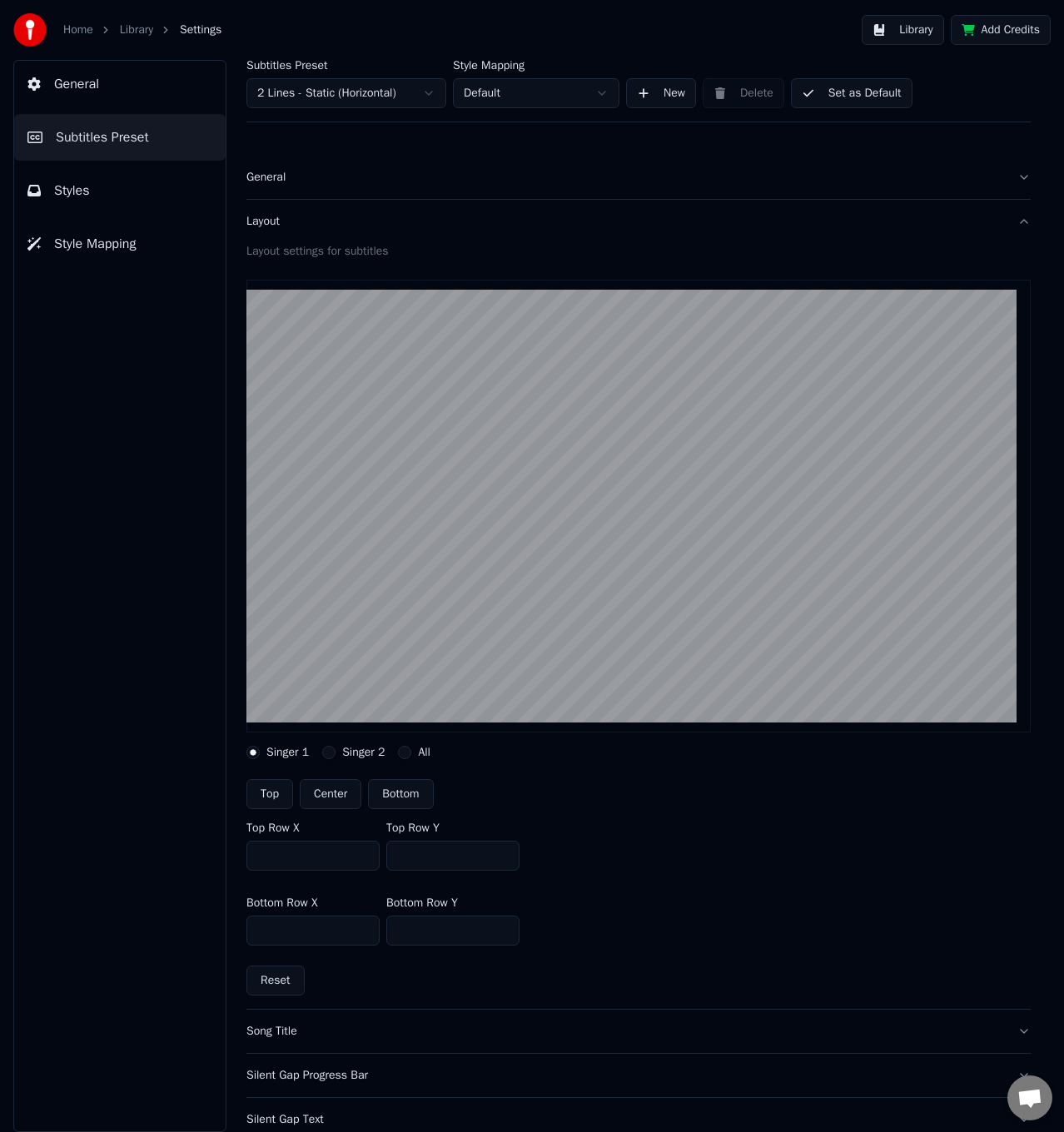 click on "Layout" at bounding box center [639, 221] 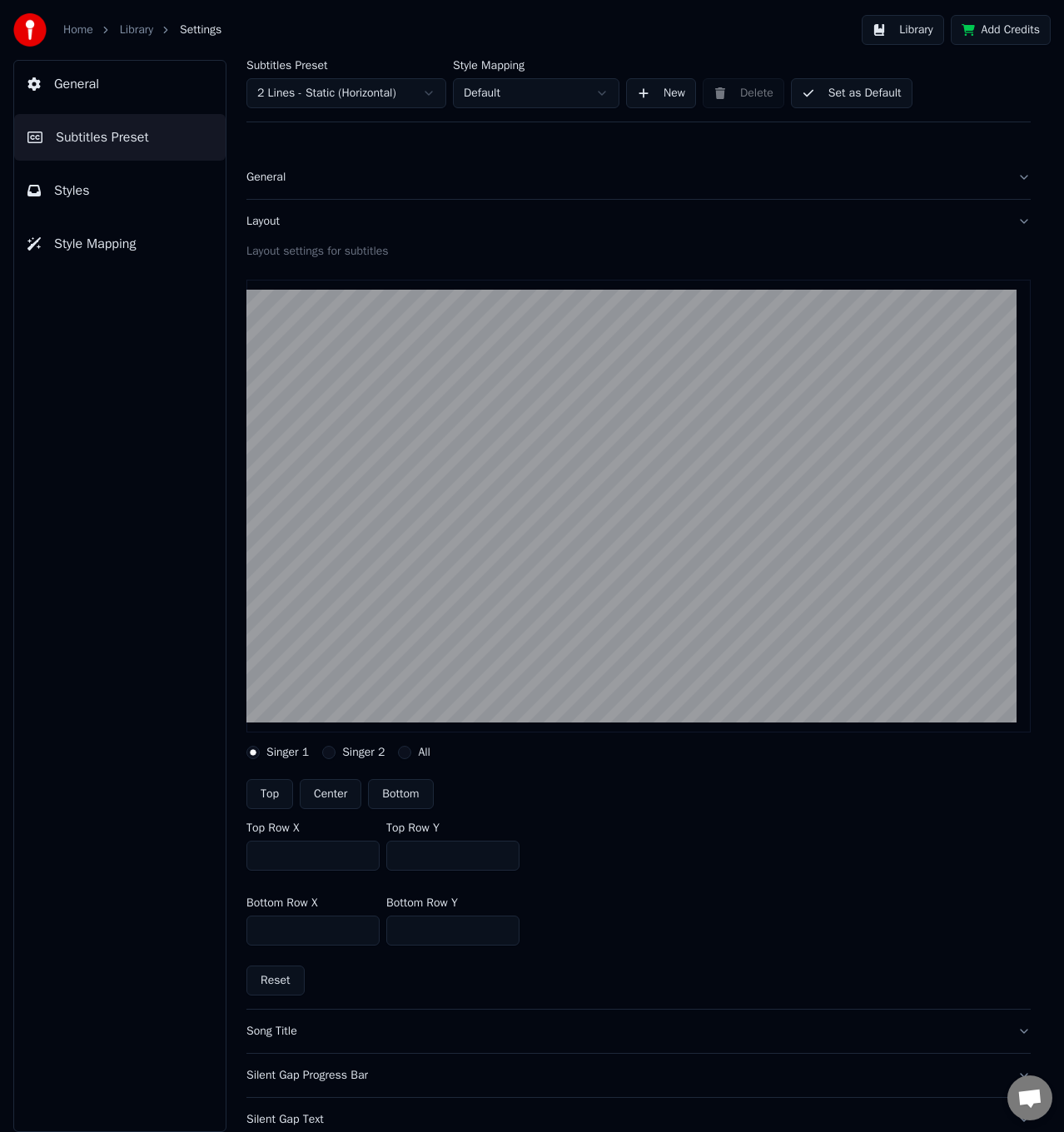 click on "Subtitles Preset 2 Lines - Static (Horizontal) Style Mapping Default New Delete Set as Default General Layout Layout settings for subtitles Singer 1 Singer 2 All Top Center Bottom Top Row X *** Top Row Y *** Bottom Row X *** Bottom Row Y *** Reset Song Title Silent Gap Progress Bar Silent Gap Text Silent Gap Countdown Timing Indicator Background Box Fade Effect Offset Max Characters Per Line Auto Line Break Advanced Settings" at bounding box center [639, 783] 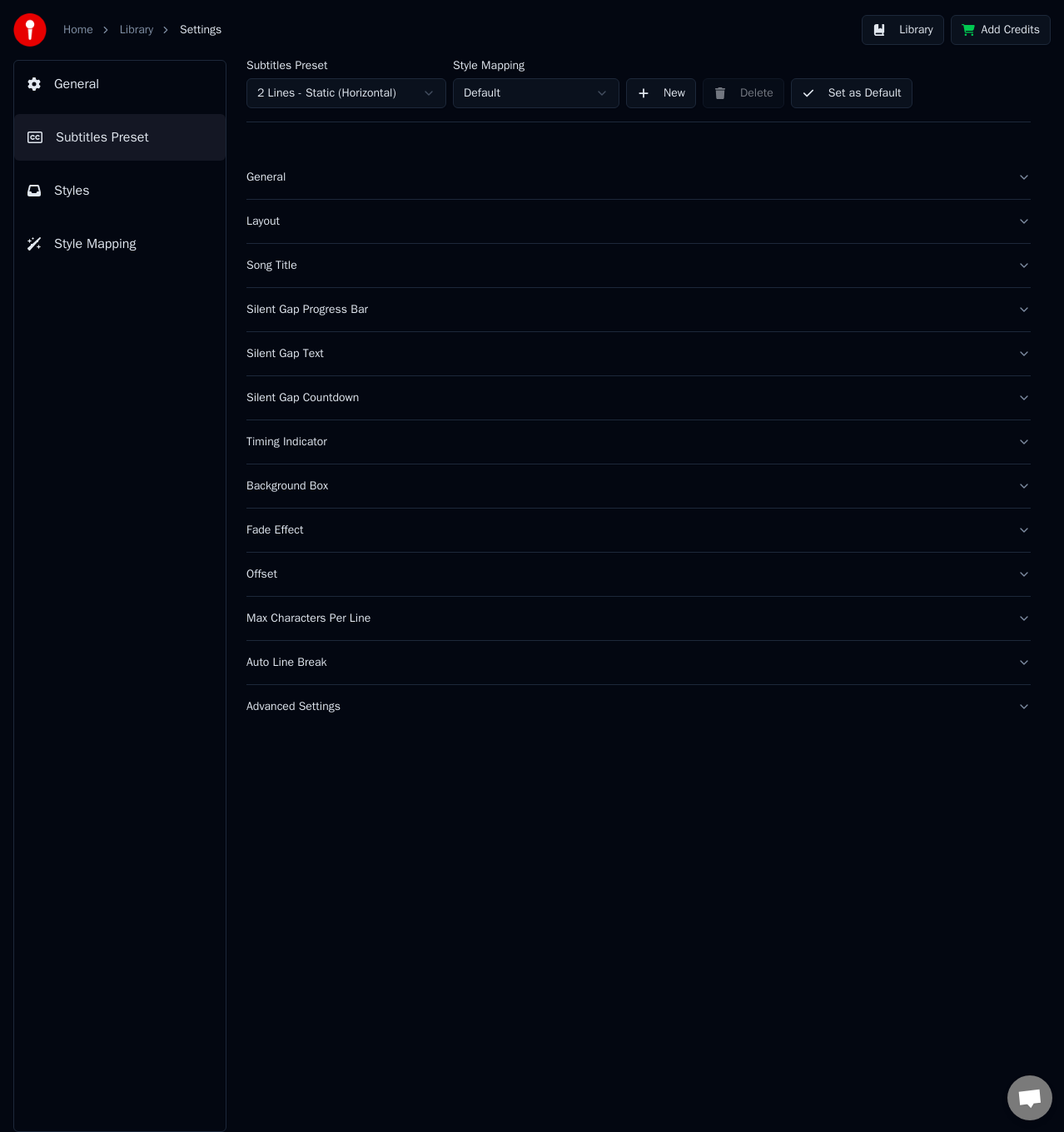 click on "General" at bounding box center (625, 177) 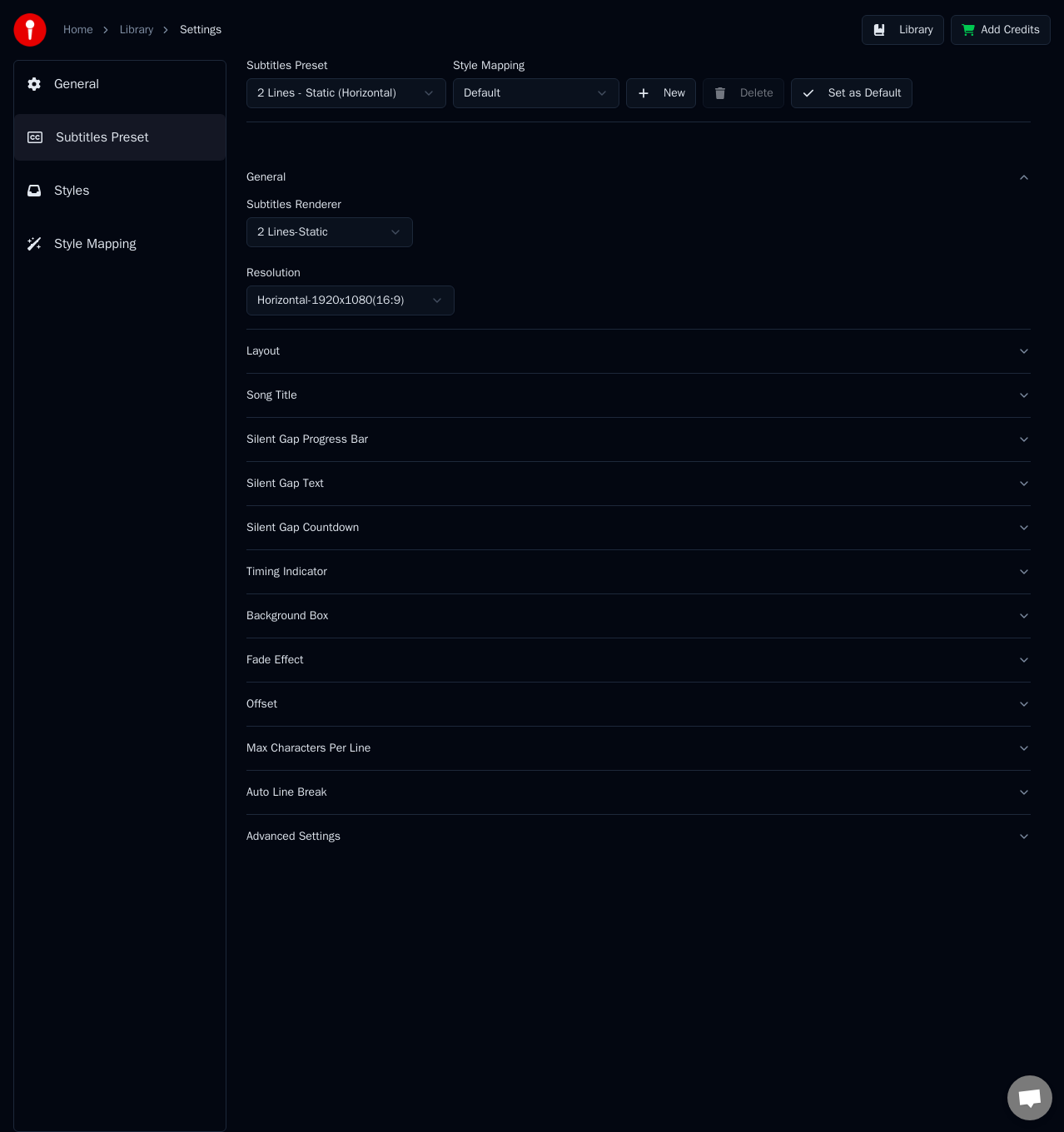 click on "General" at bounding box center [625, 177] 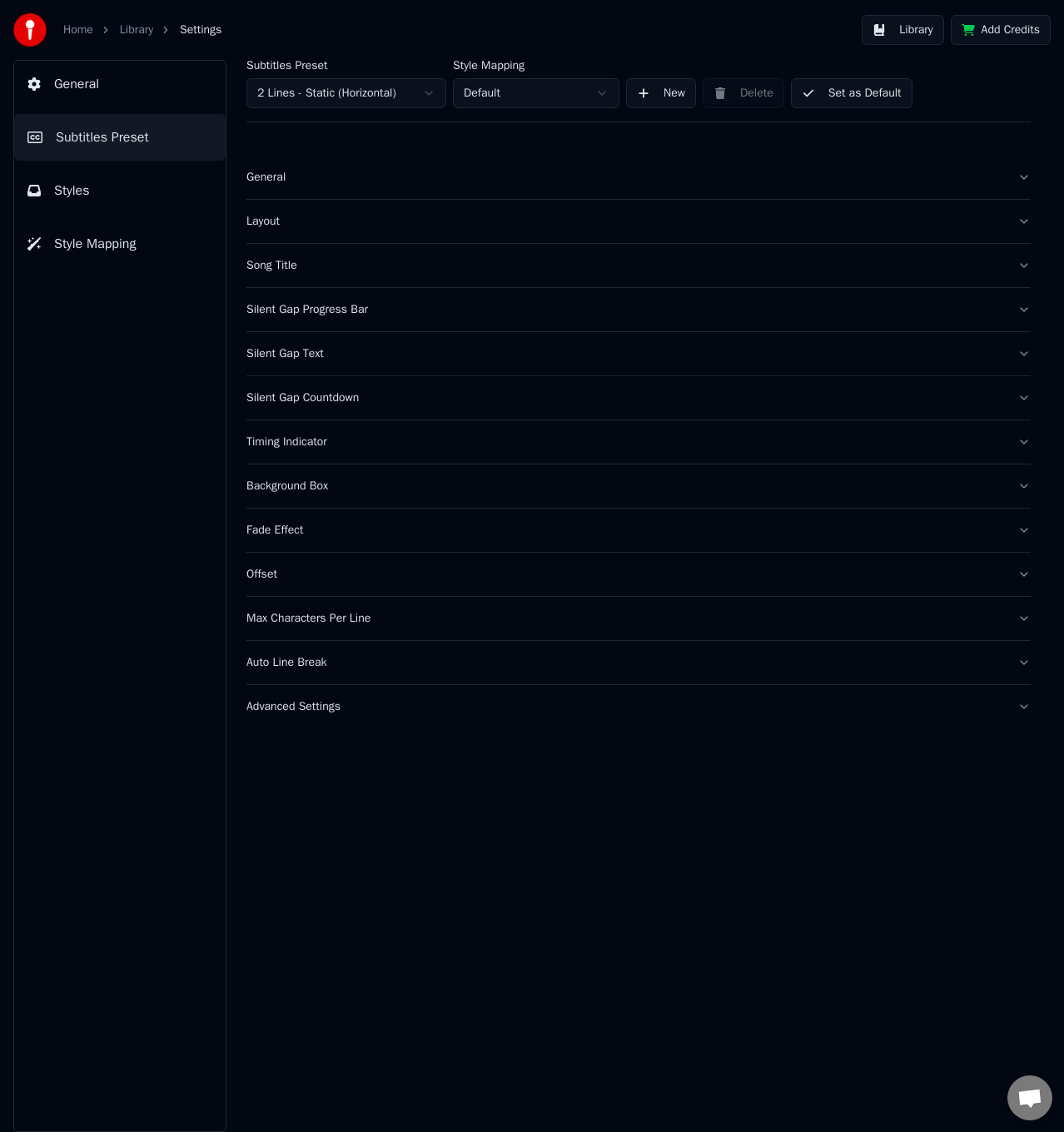 click on "Offset" at bounding box center [625, 574] 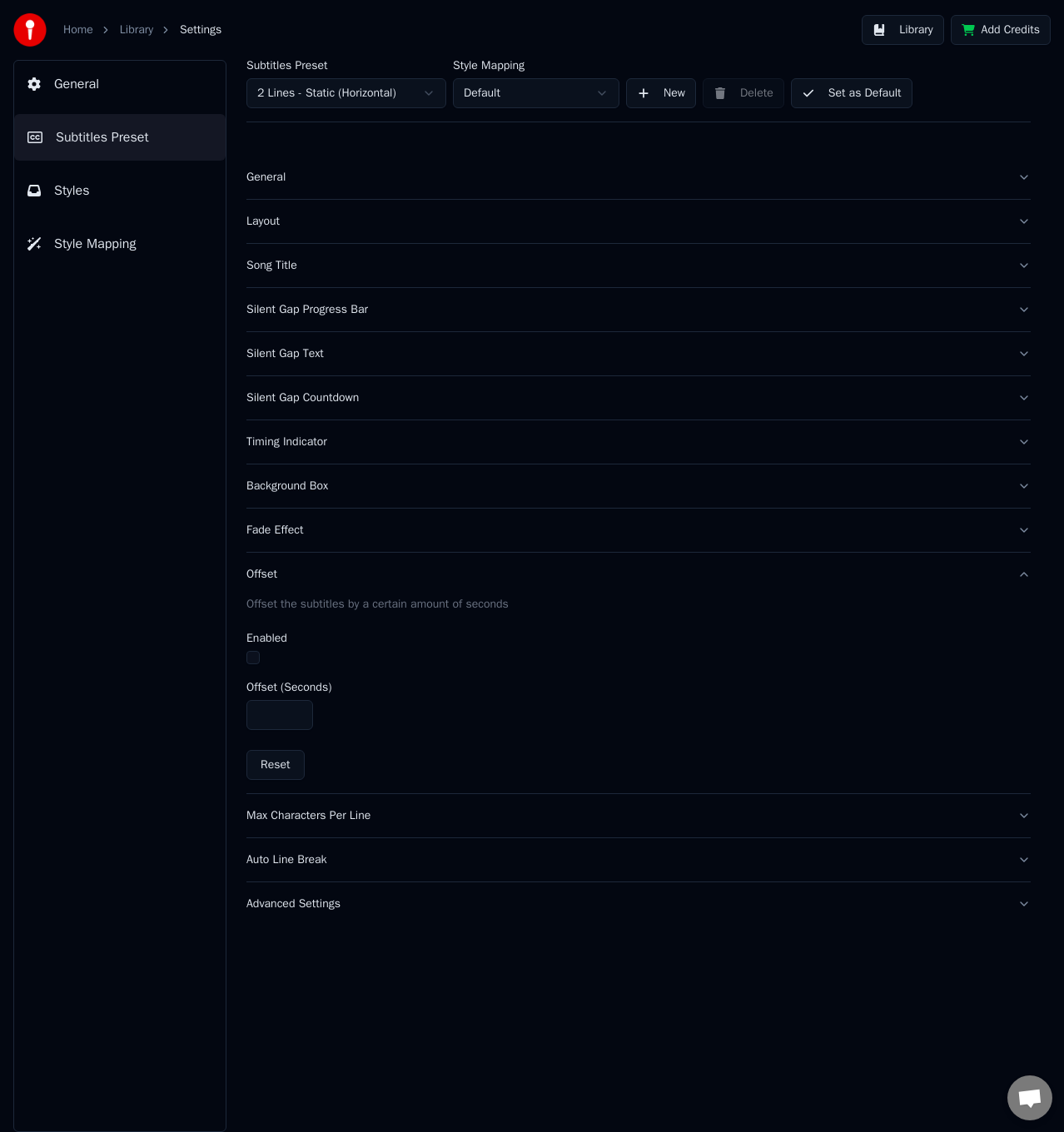 click on "Fade Effect" at bounding box center (639, 530) 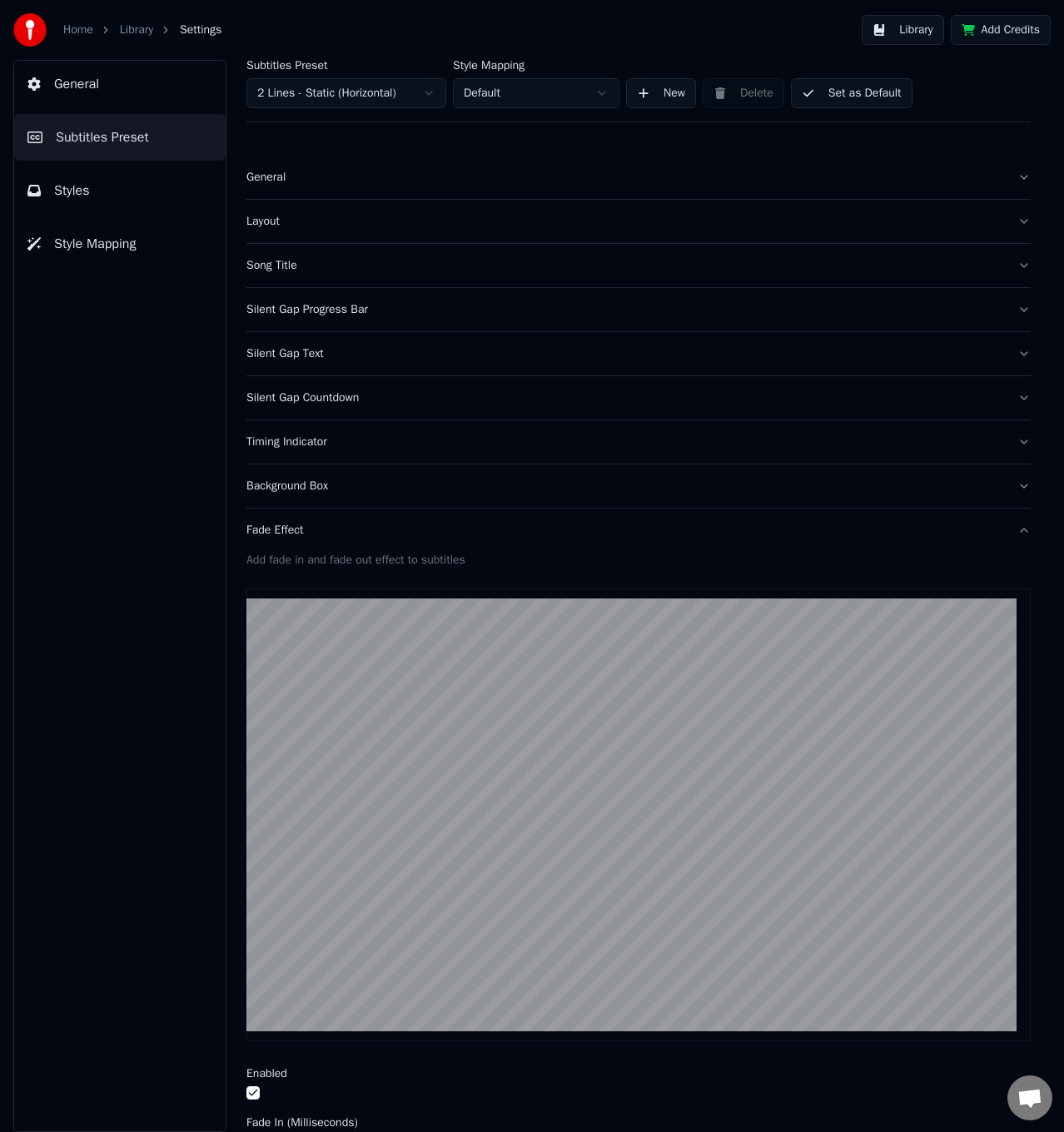 click on "Fade Effect" at bounding box center (639, 530) 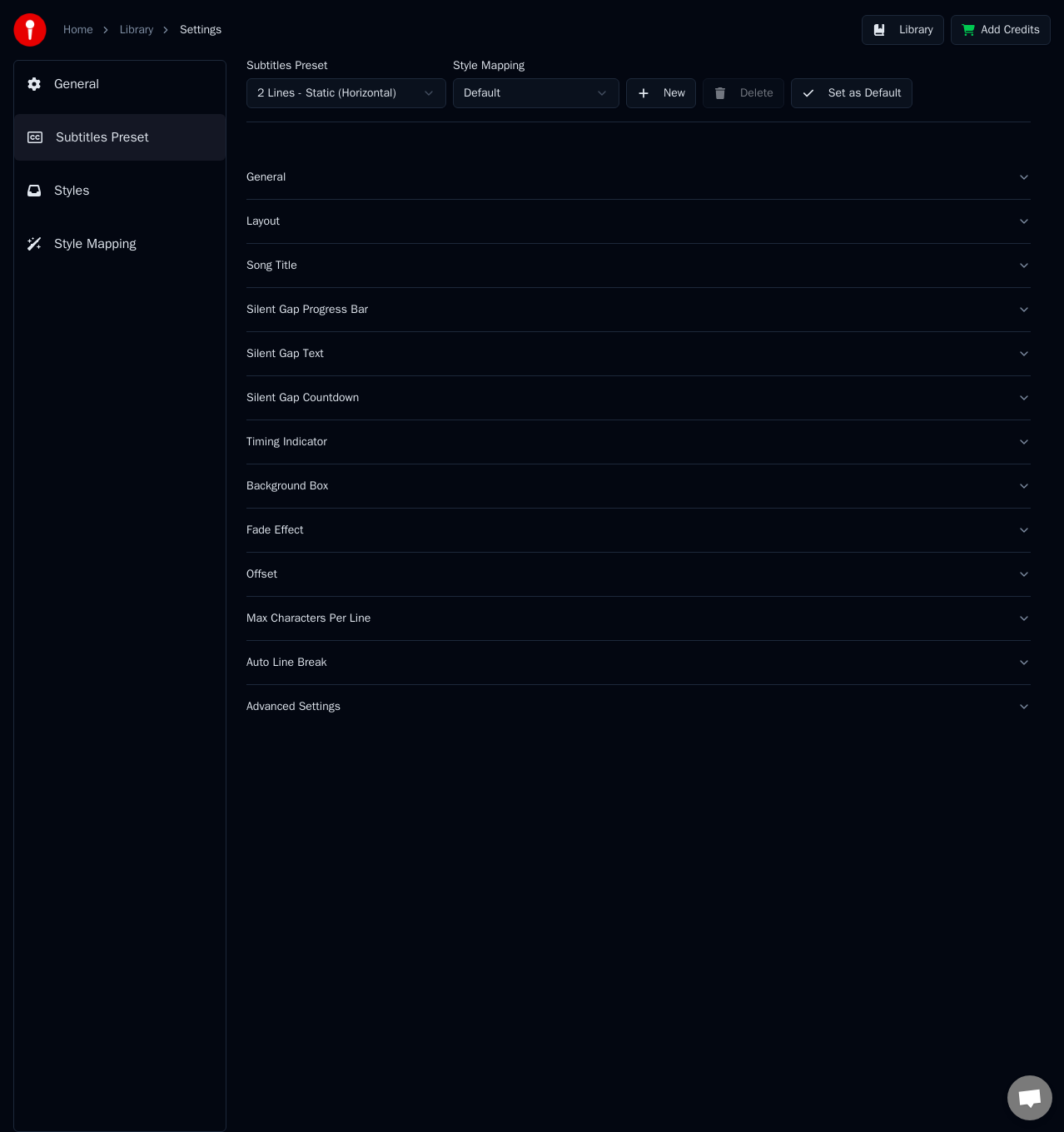 click on "Offset" at bounding box center [639, 574] 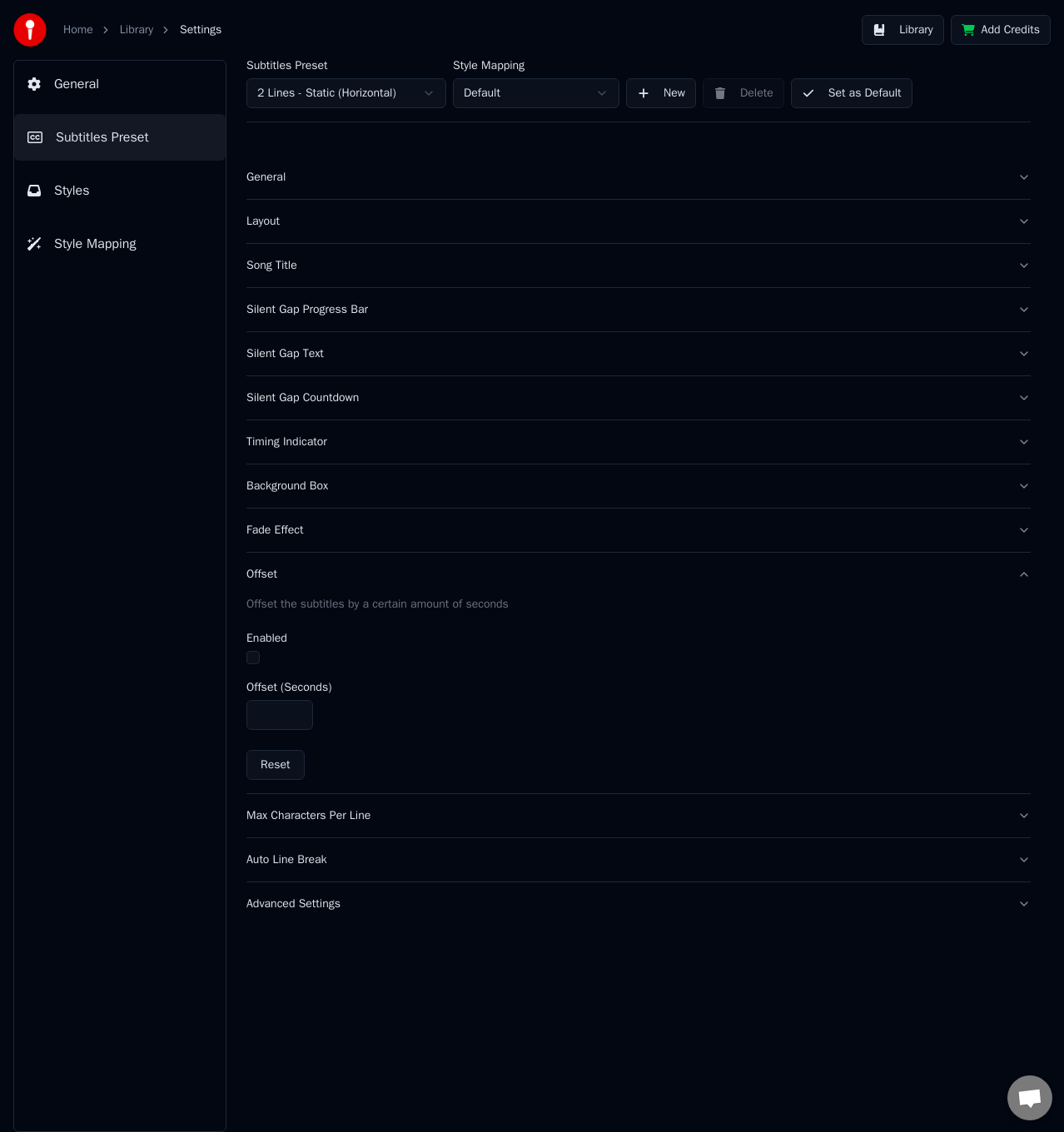 click on "Offset" at bounding box center [639, 574] 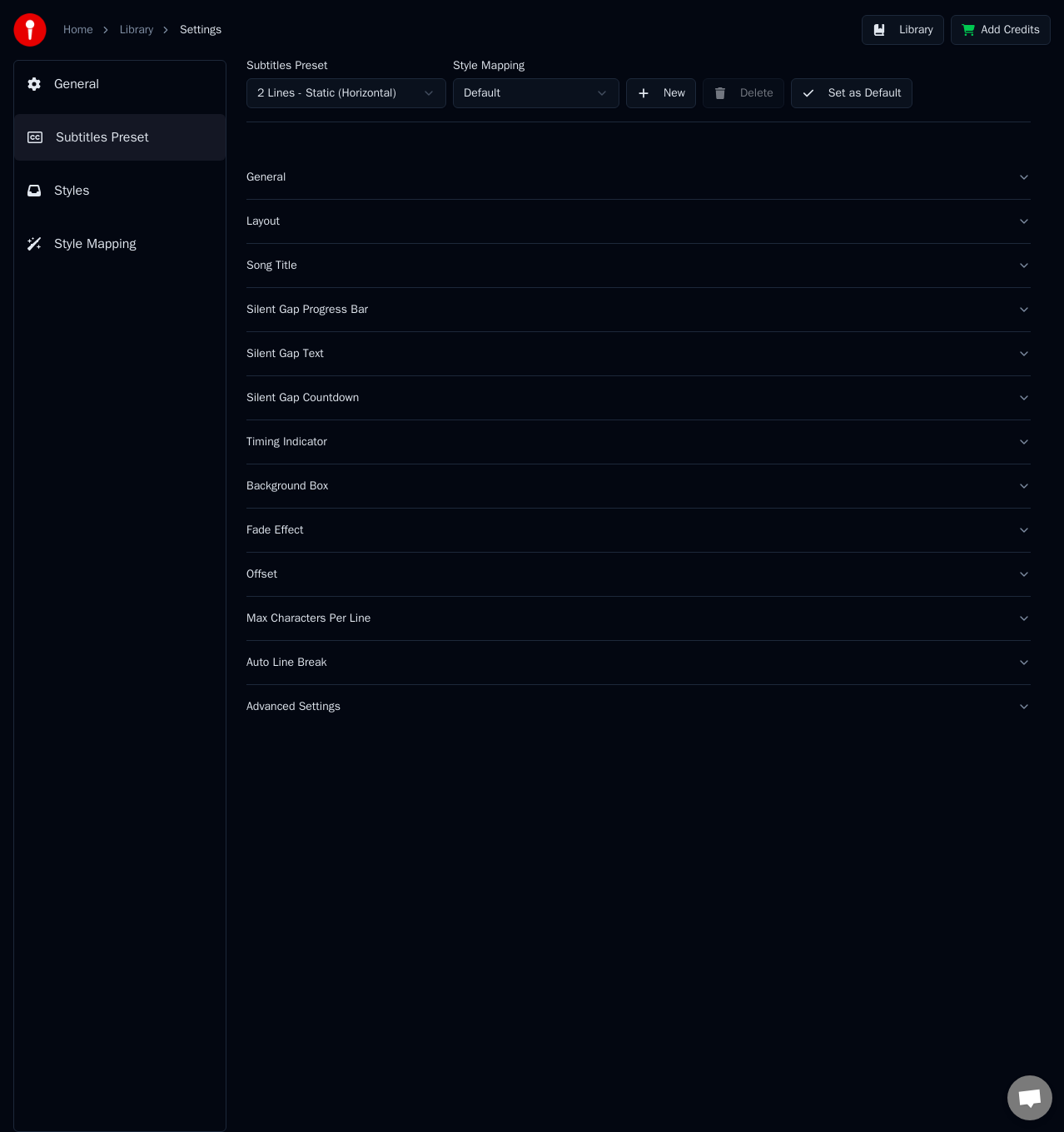 click on "Advanced Settings" at bounding box center [625, 707] 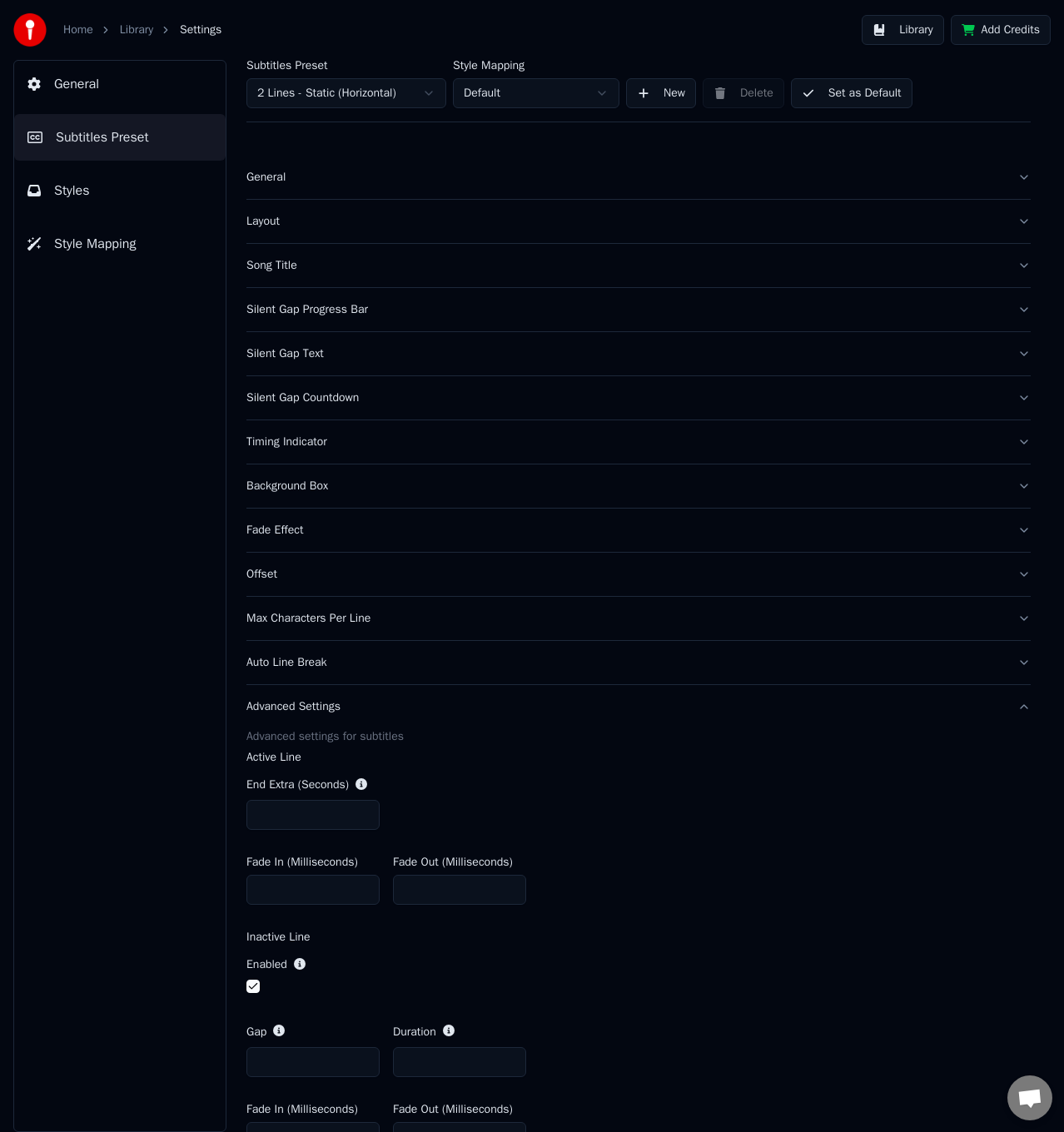 click on "Advanced Settings" at bounding box center (625, 707) 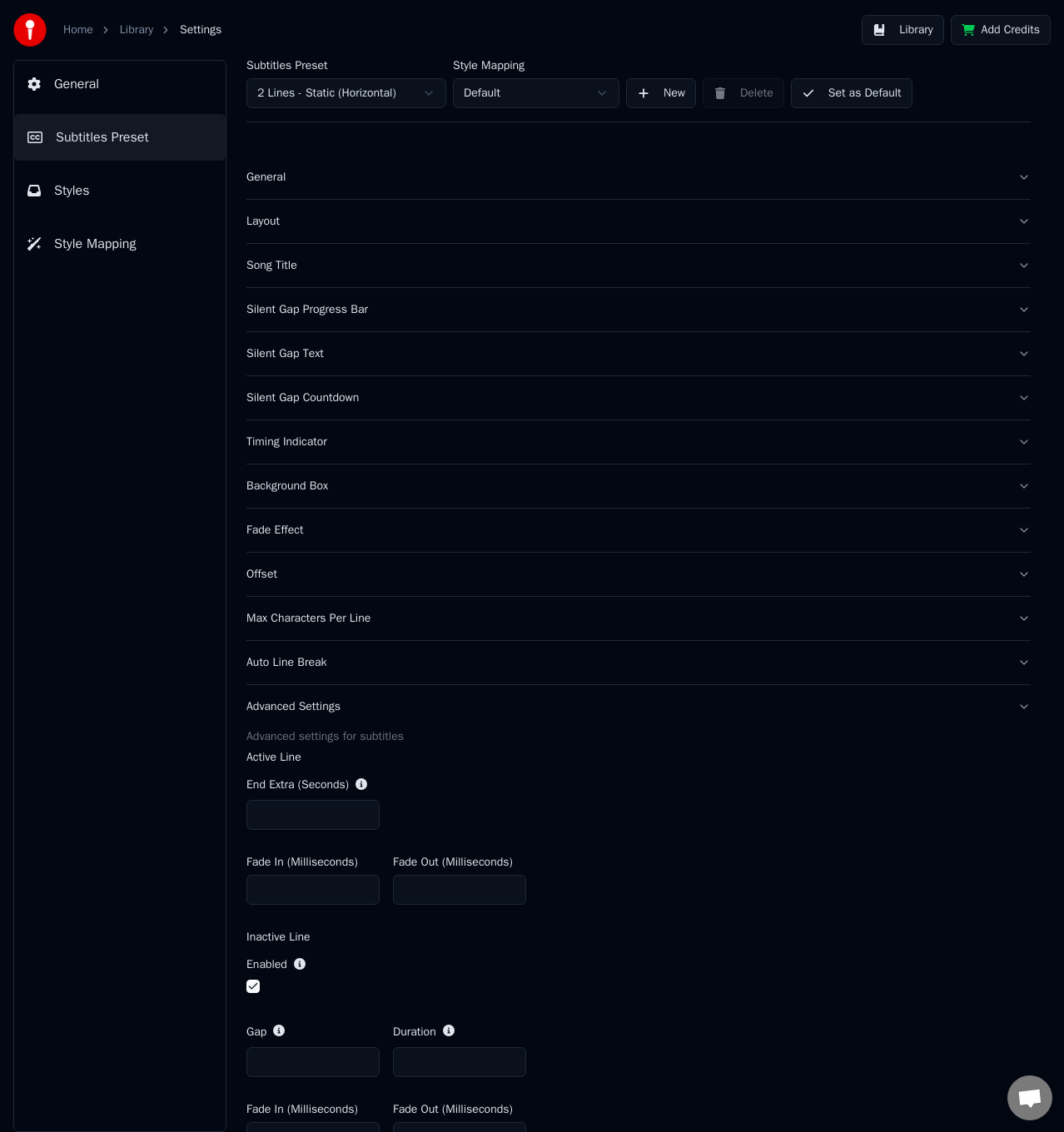 click on "Auto Line Break" at bounding box center (639, 663) 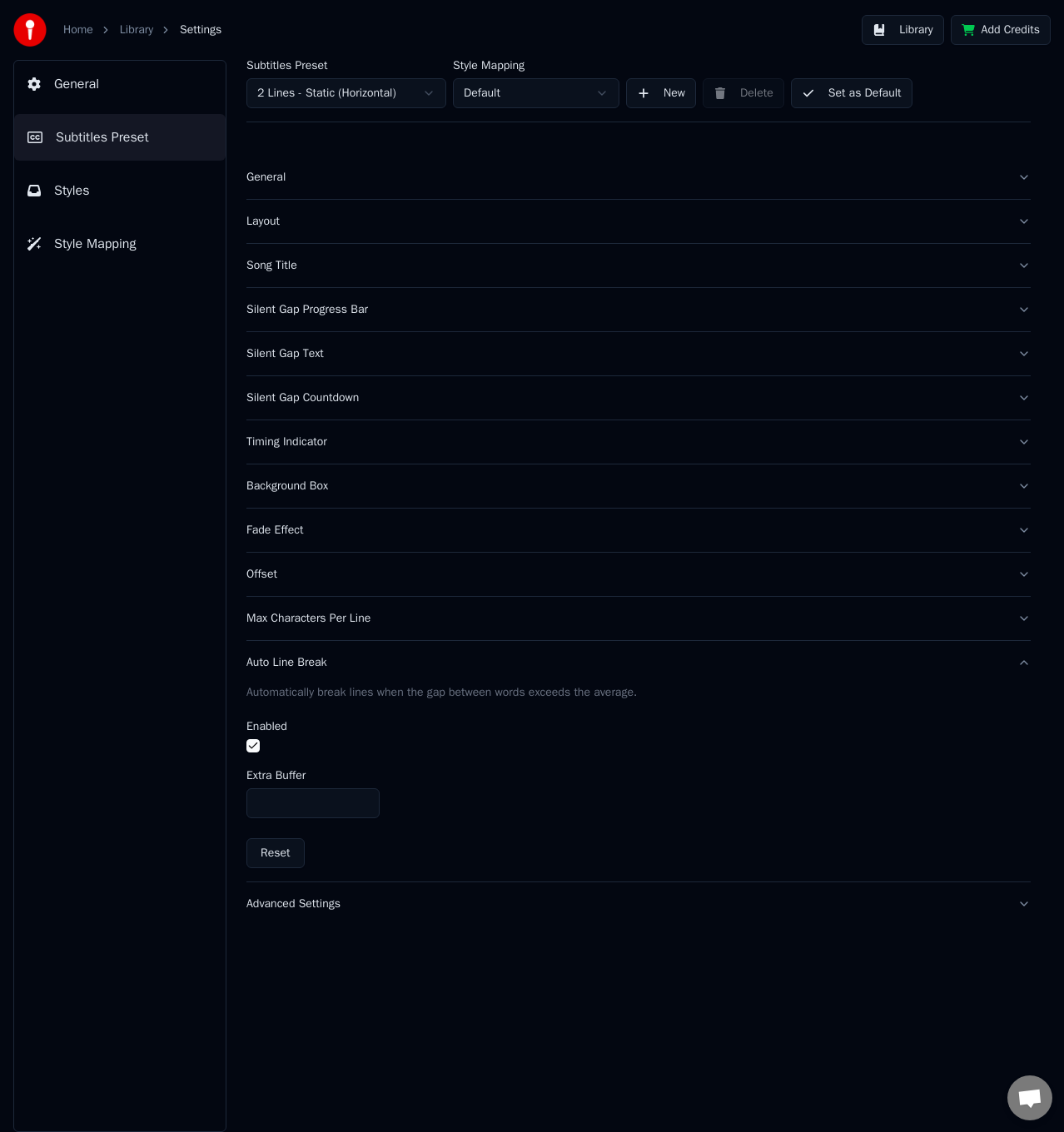 click on "Max Characters Per Line" at bounding box center (639, 618) 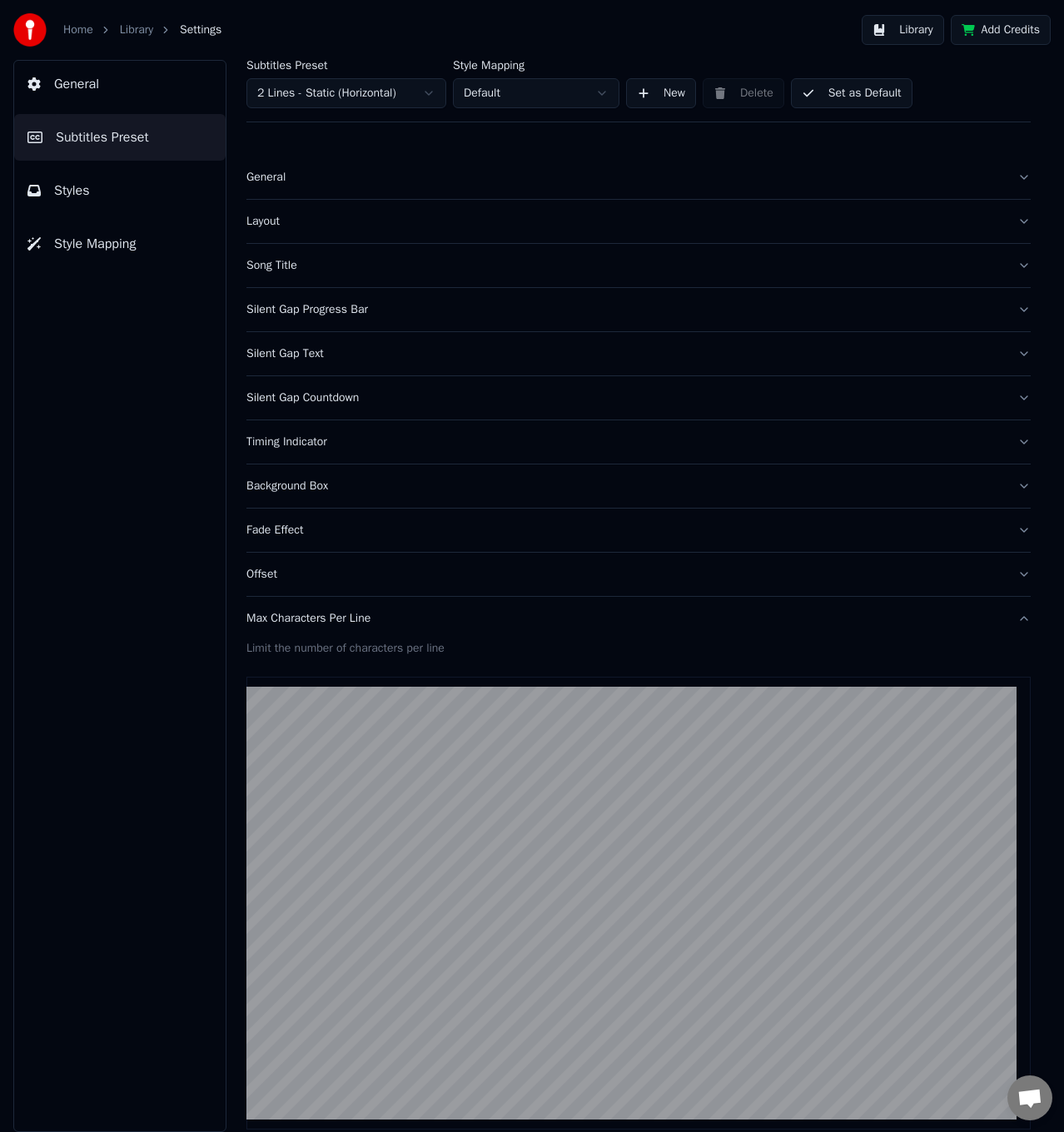 click on "Home Library Settings" at bounding box center [117, 30] 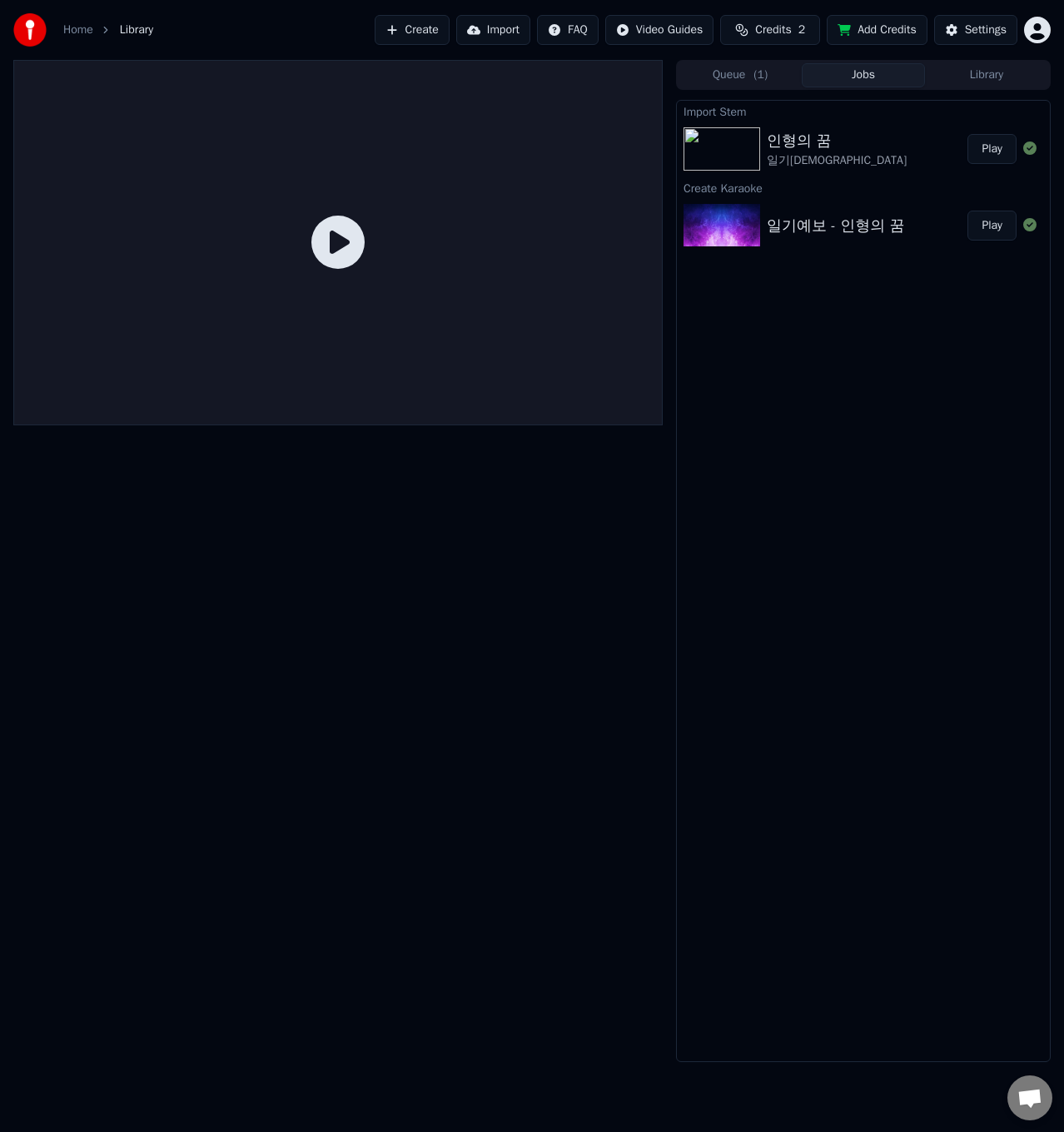 click on "Play" at bounding box center (992, 149) 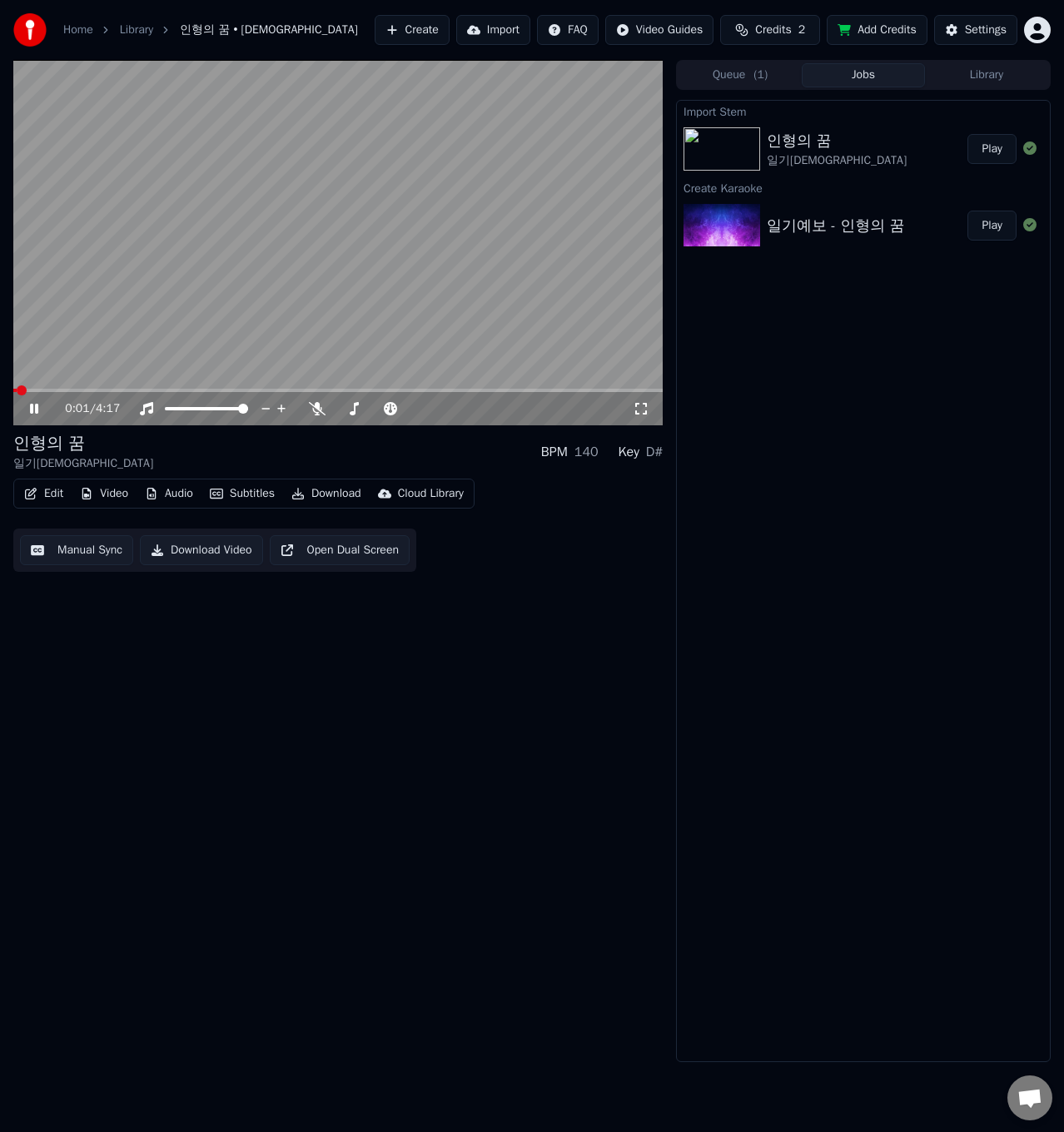 click at bounding box center [338, 390] 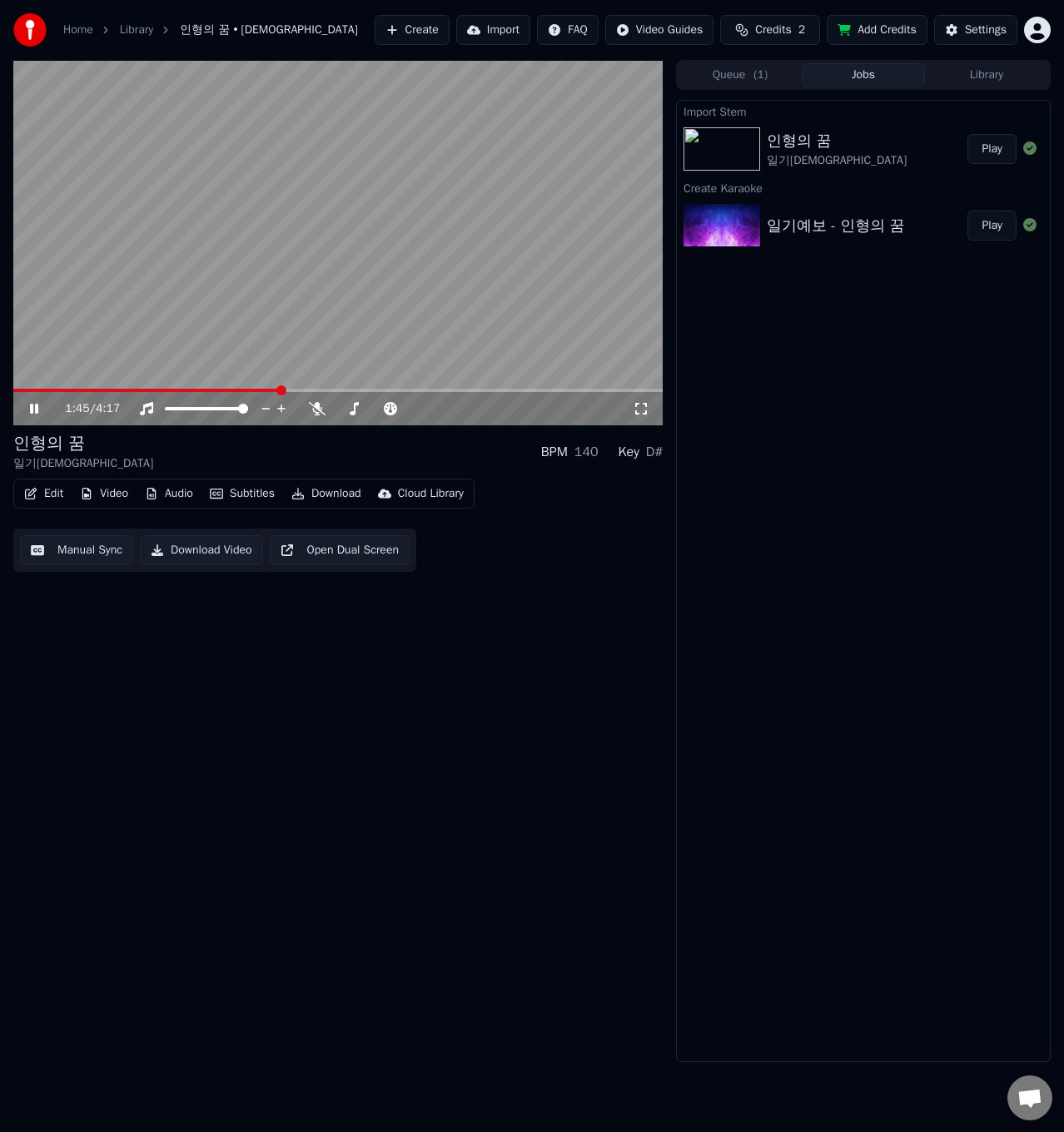 click at bounding box center (338, 242) 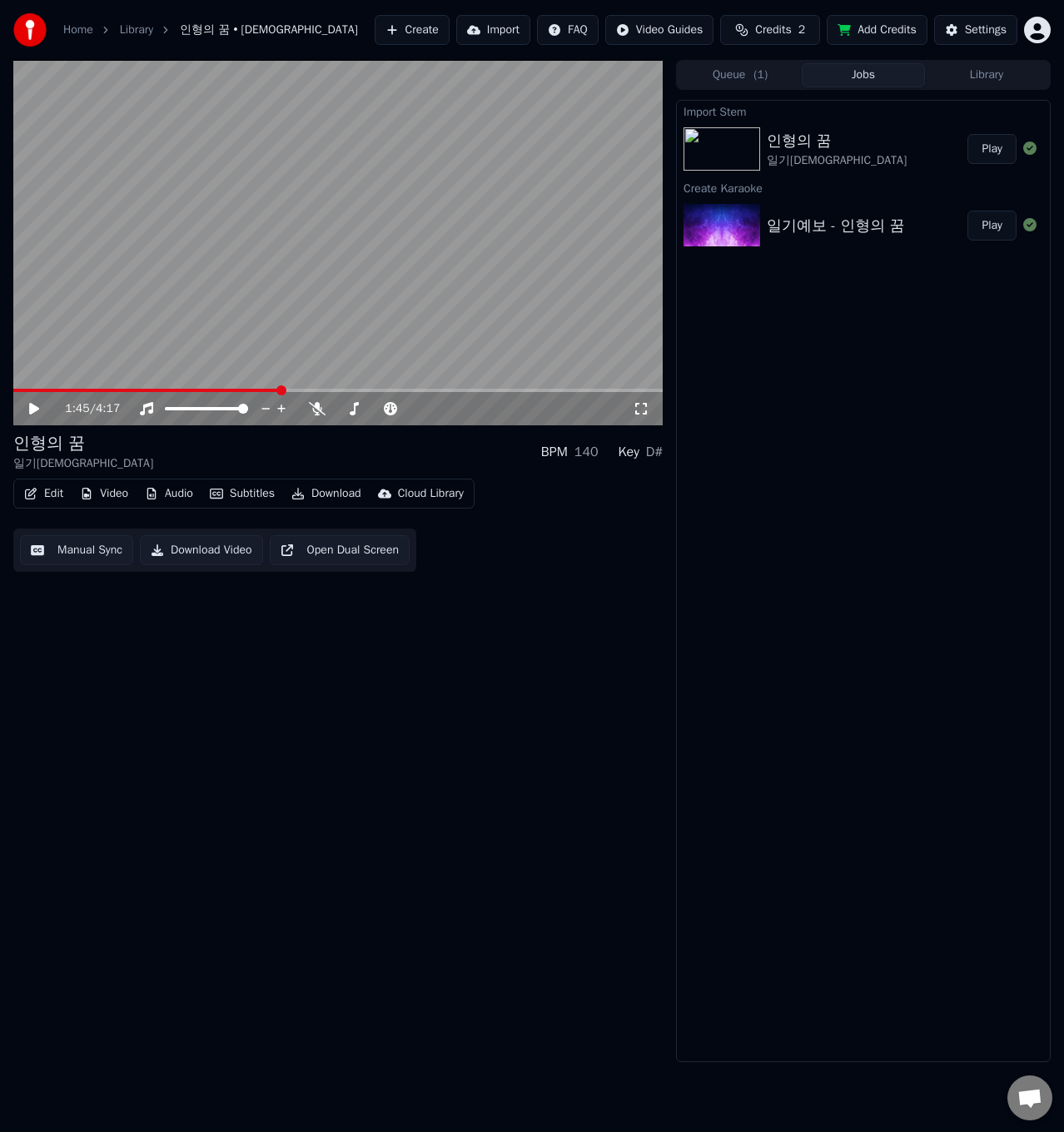 click at bounding box center (338, 242) 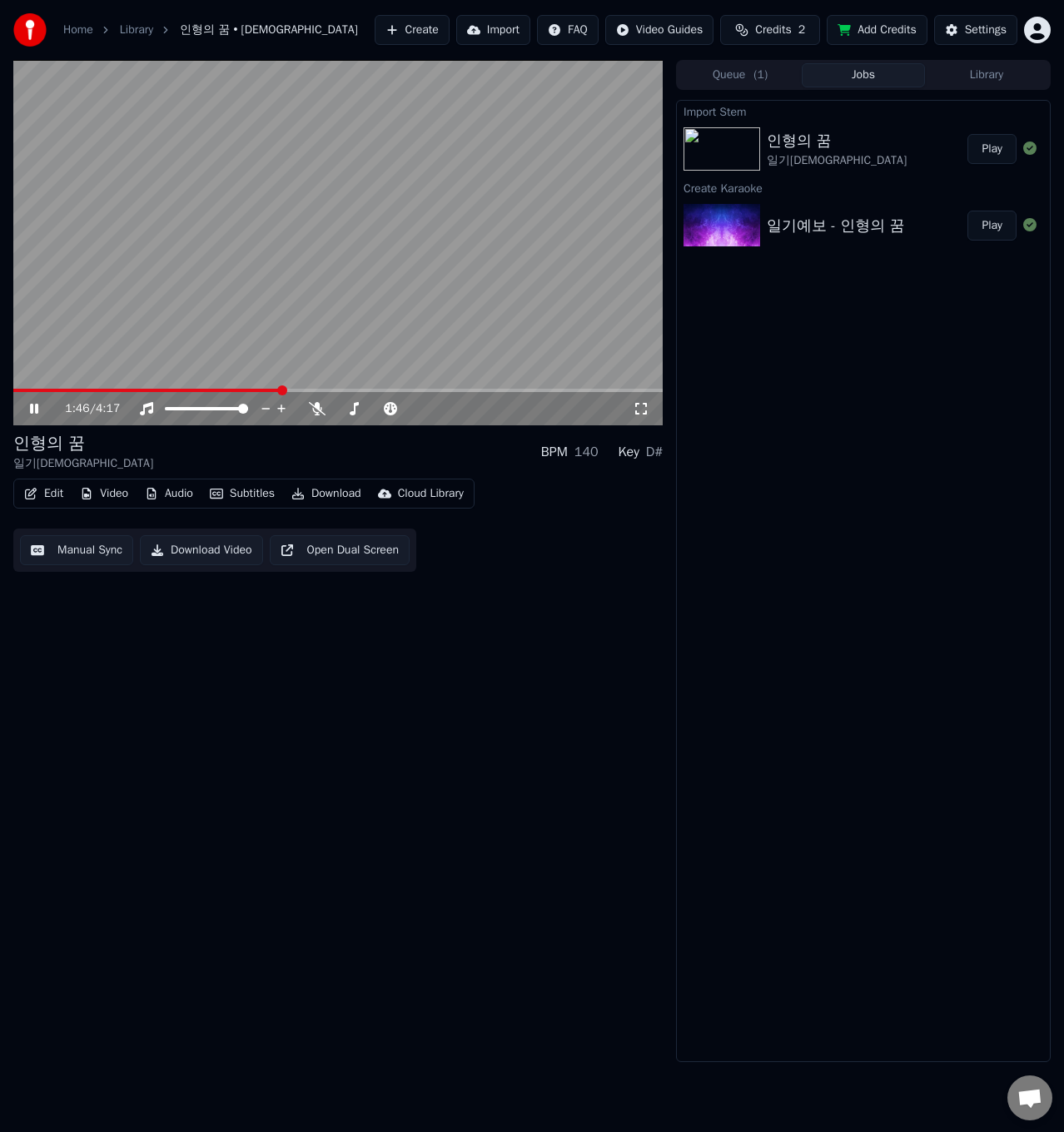 click on "1:46  /  4:17" at bounding box center (338, 409) 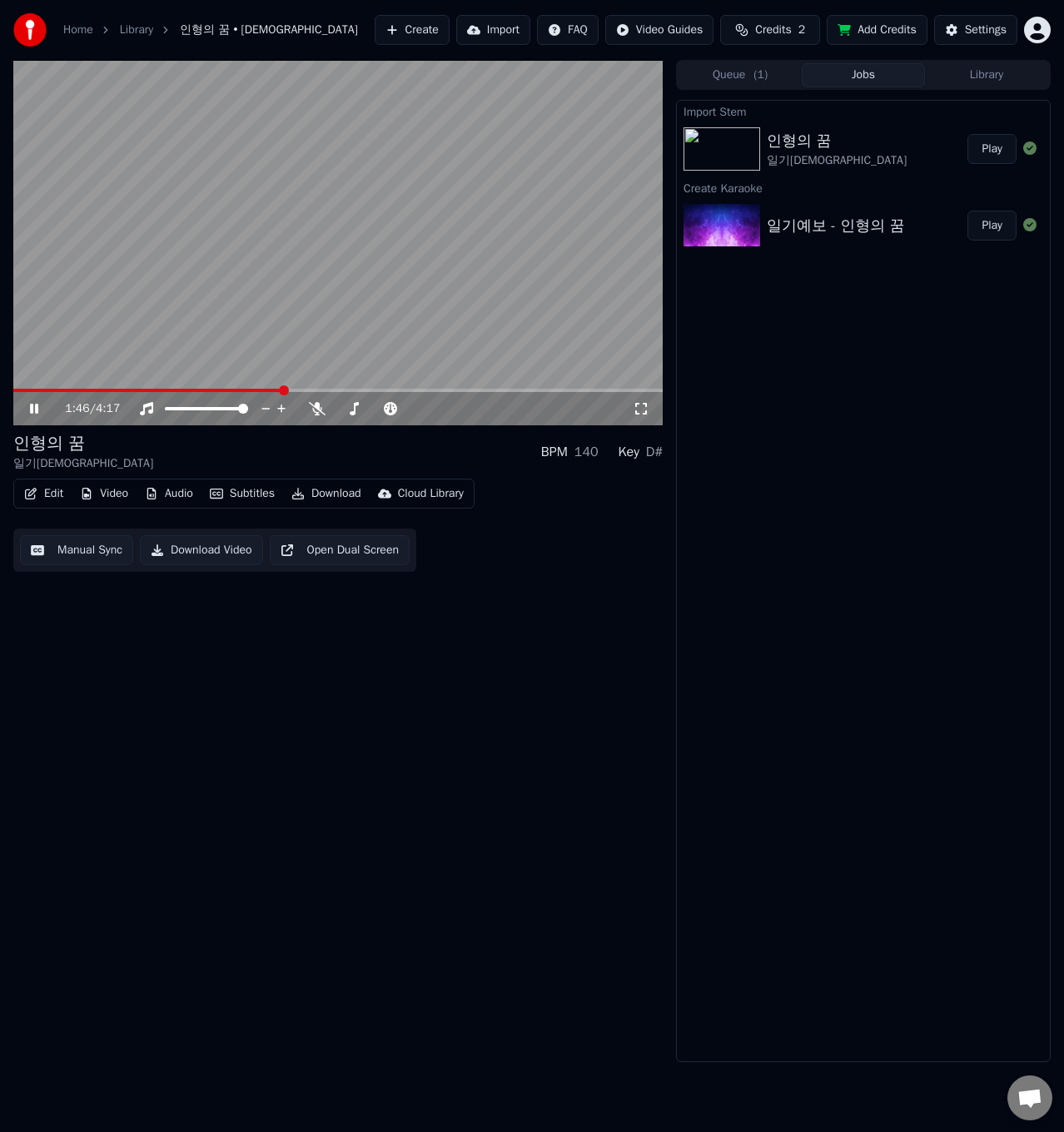 click at bounding box center (338, 242) 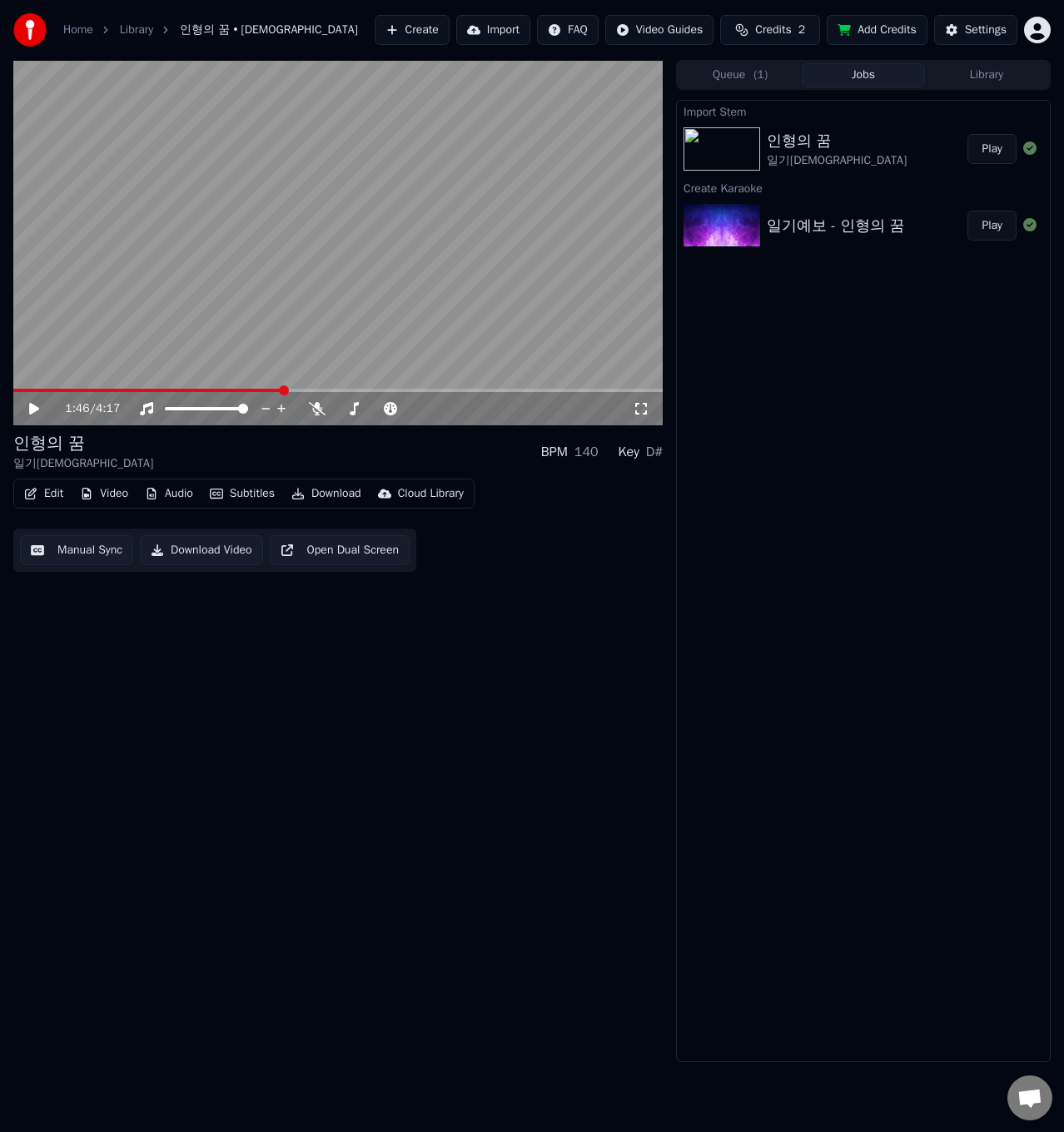 click at bounding box center (338, 390) 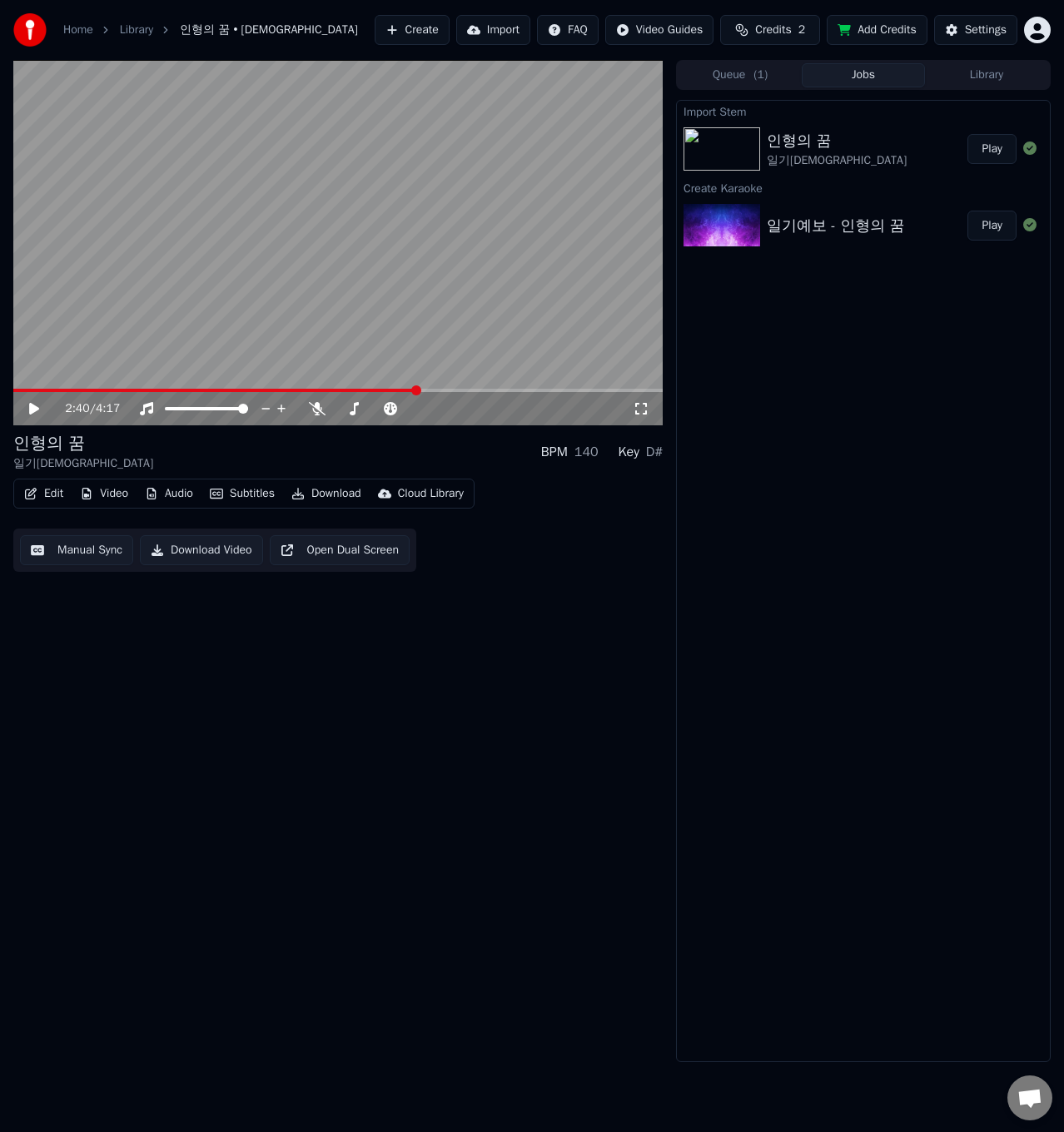 click at bounding box center [338, 242] 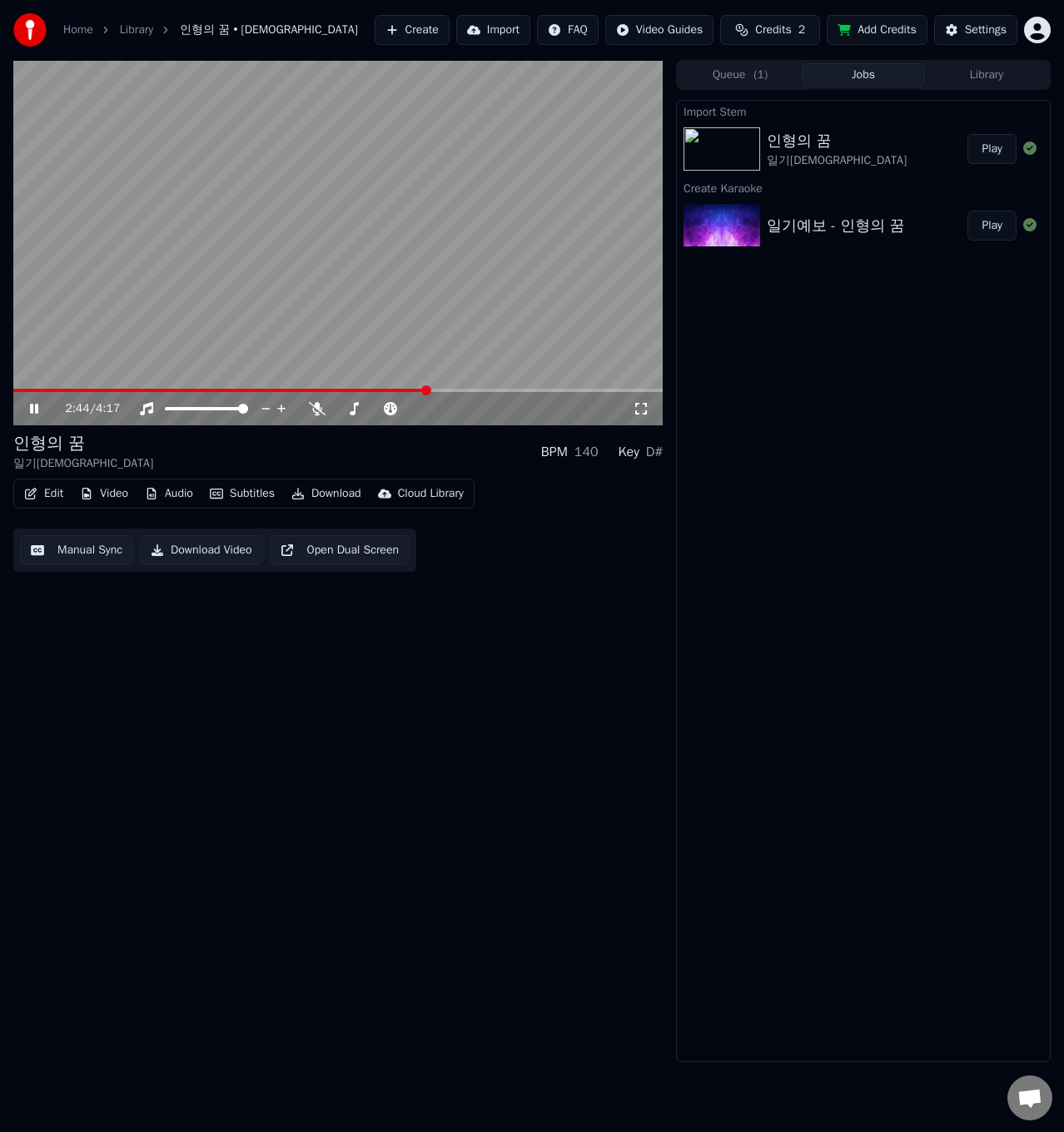 click on "2:44  /  4:17" at bounding box center (338, 409) 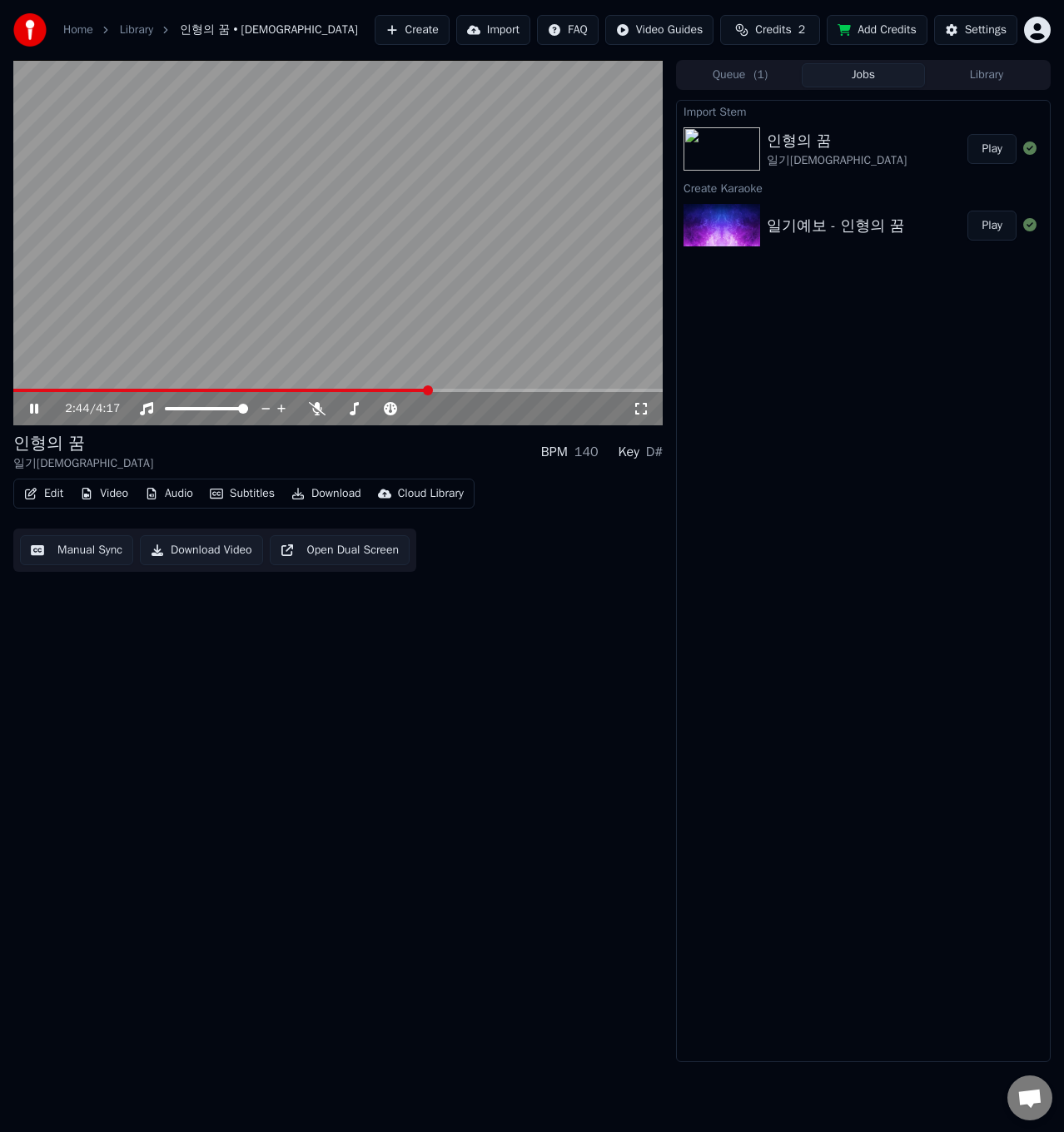 click at bounding box center (338, 242) 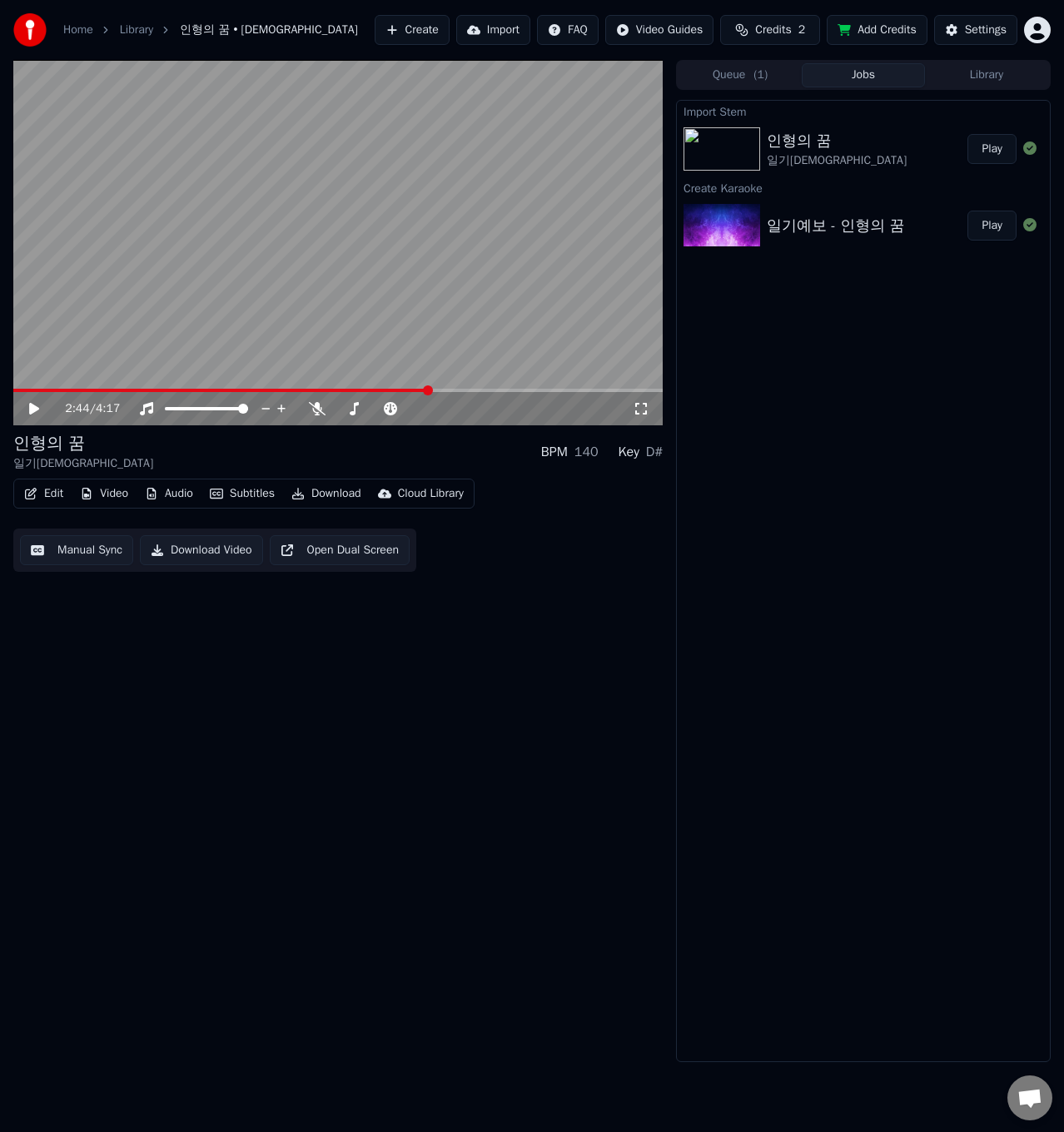 click at bounding box center (338, 242) 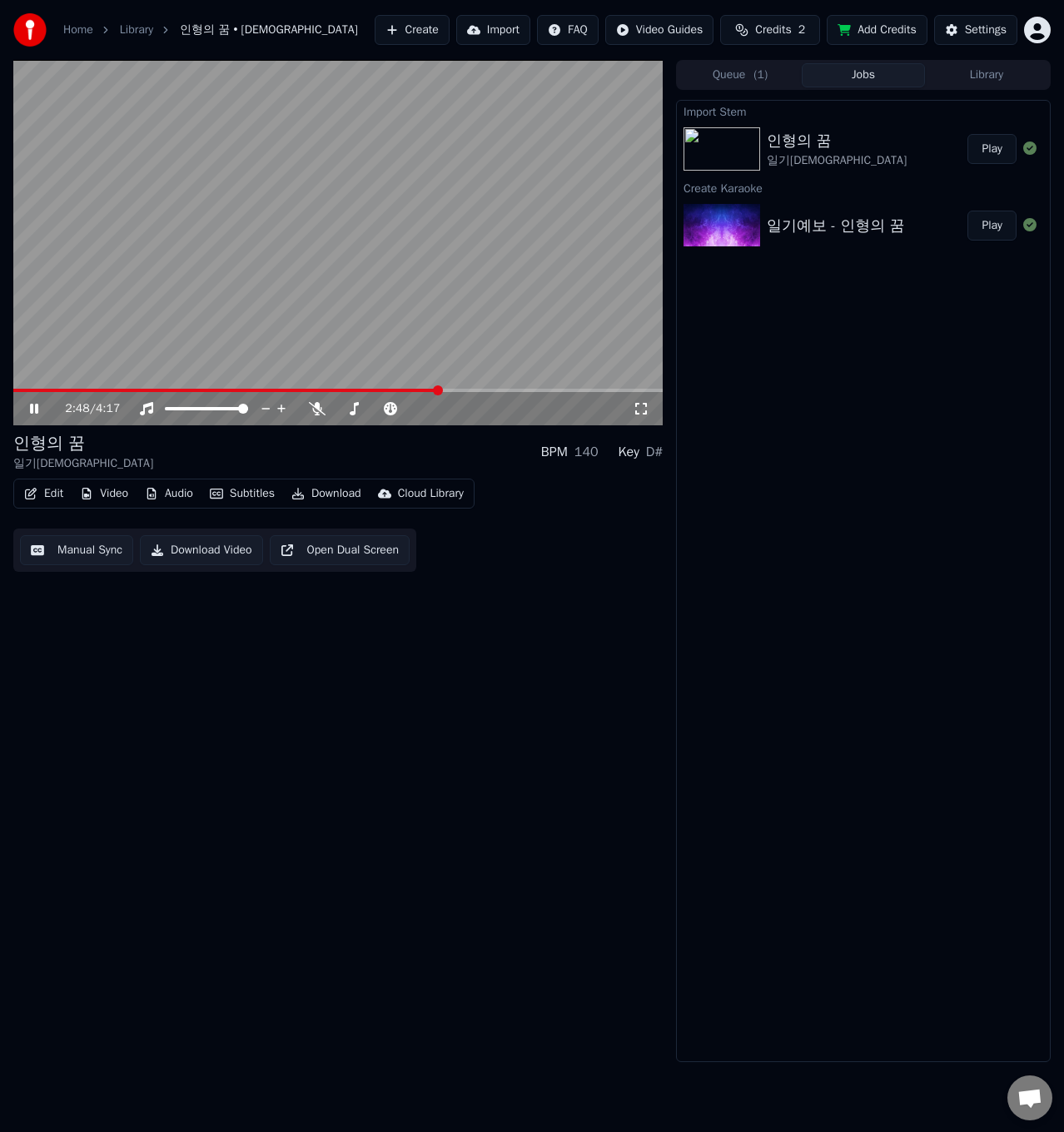 click at bounding box center [338, 390] 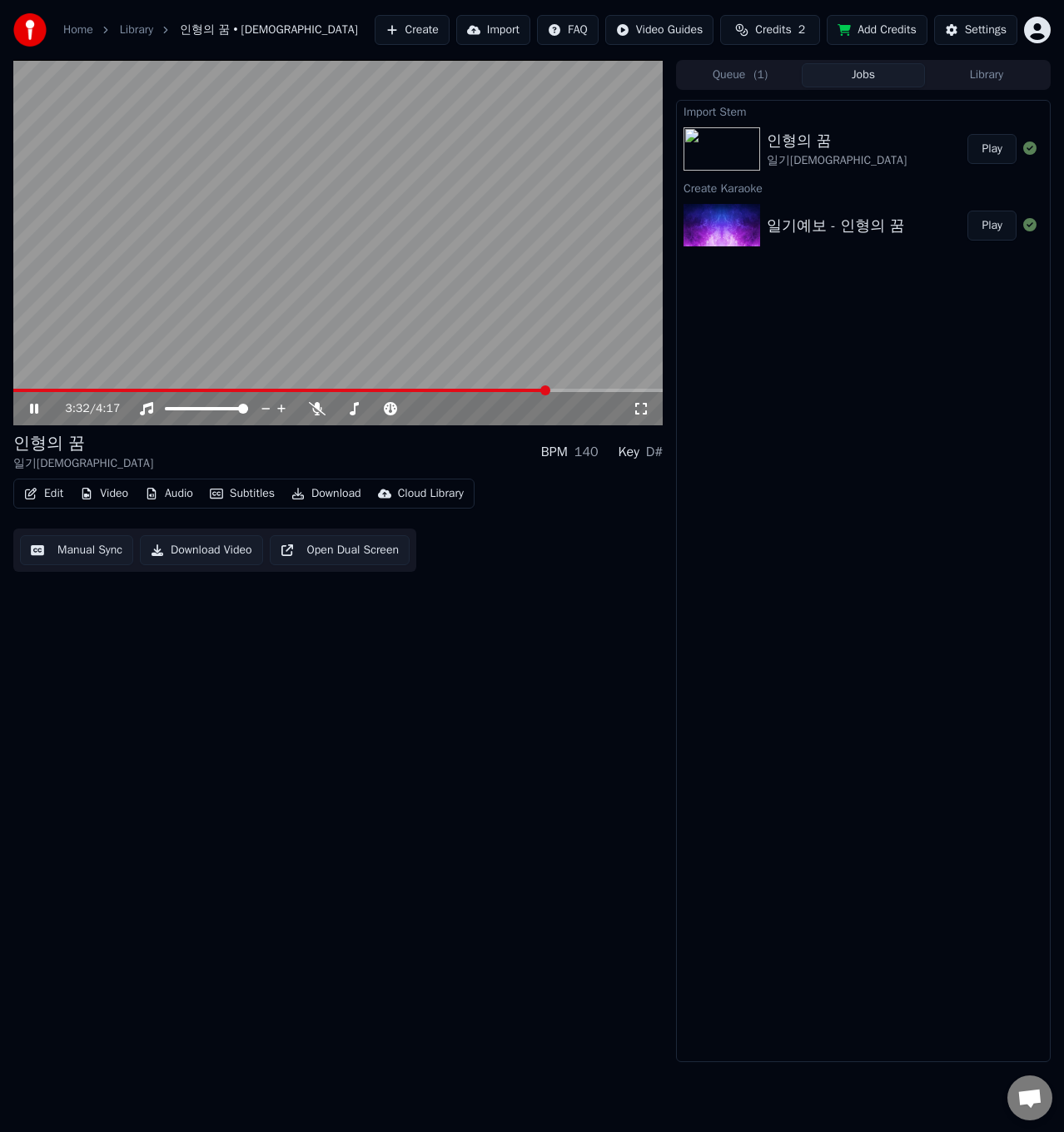 click at bounding box center [281, 390] 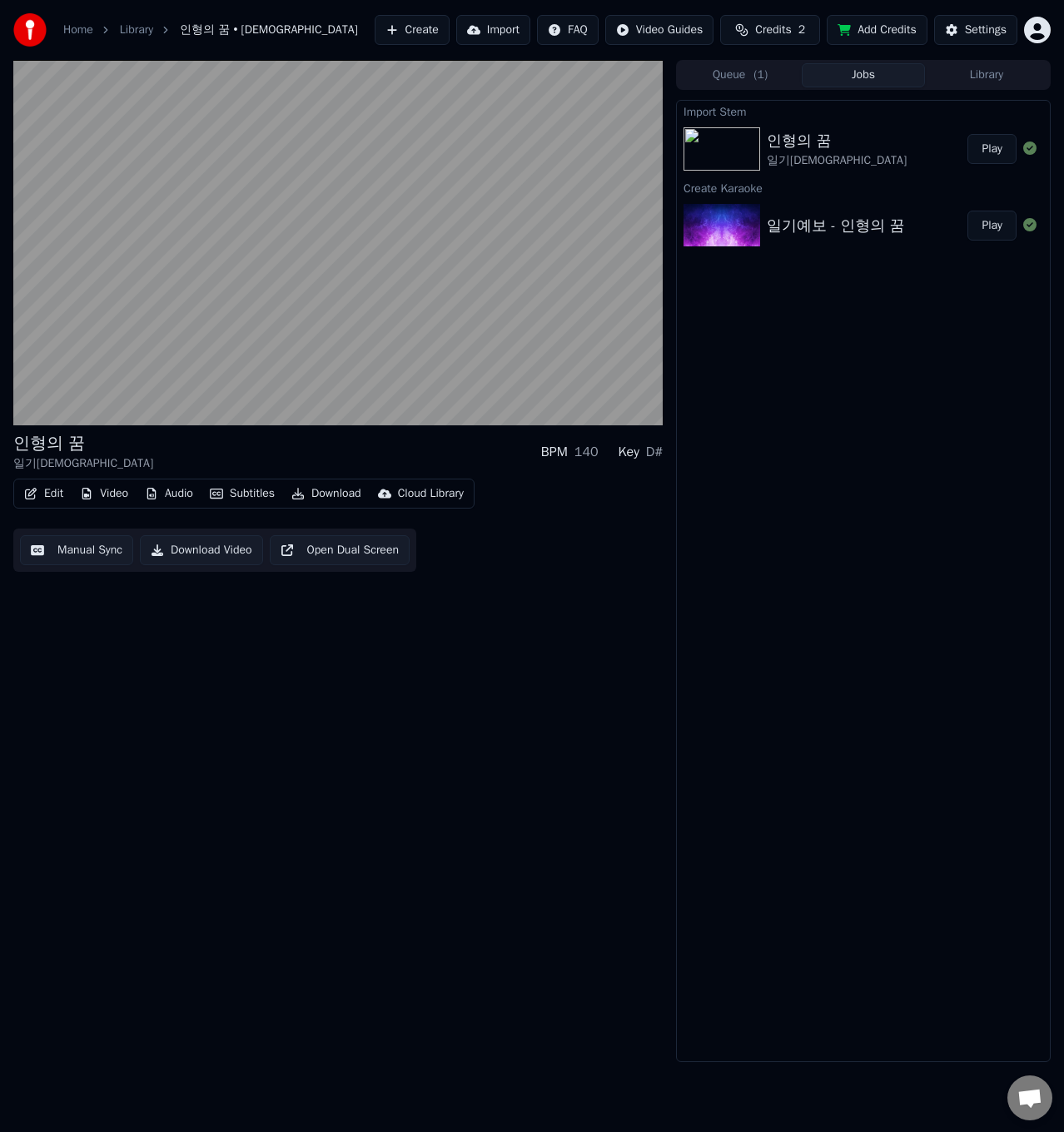 click on "Download Video" at bounding box center (201, 550) 